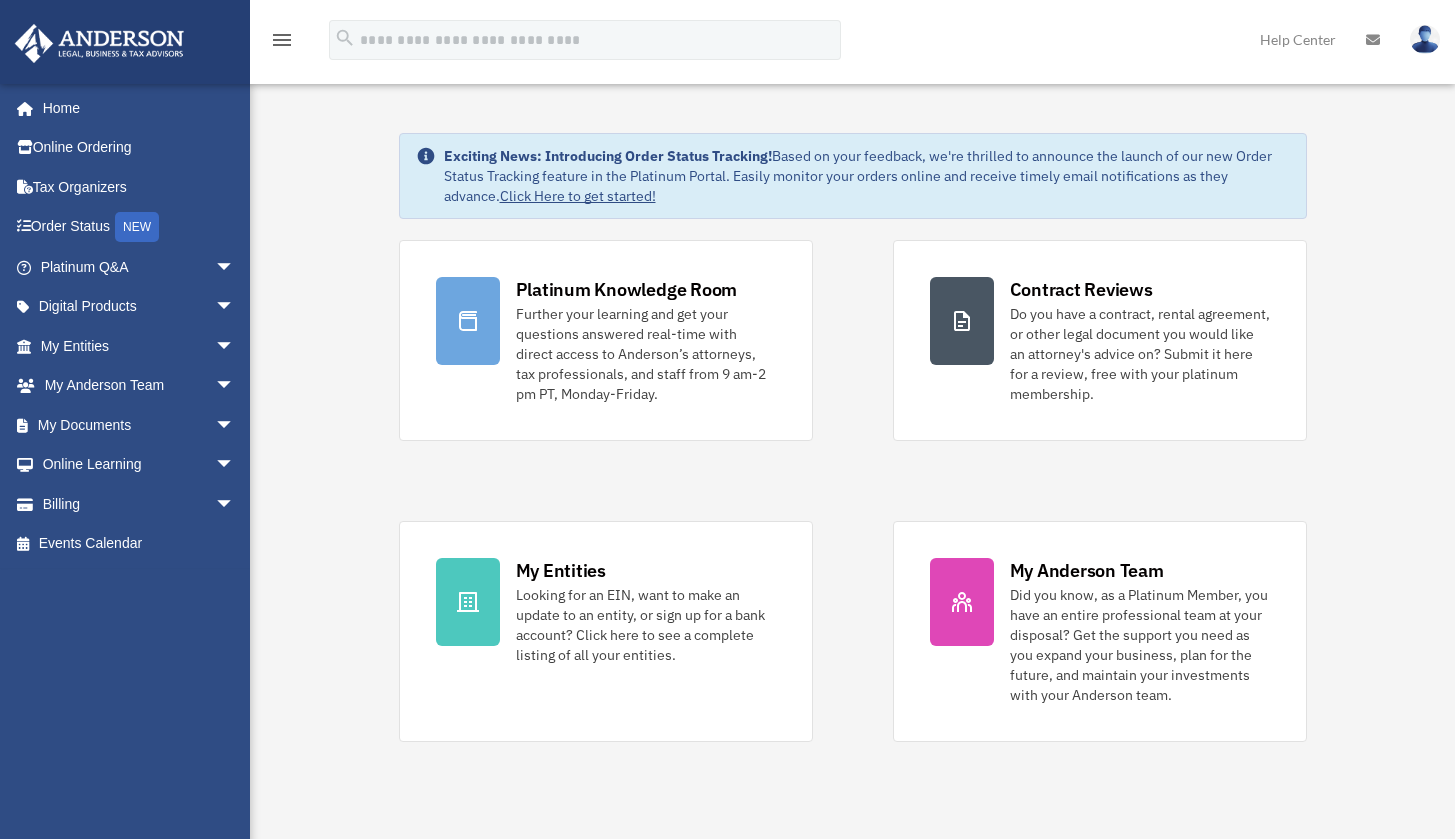 scroll, scrollTop: 0, scrollLeft: 0, axis: both 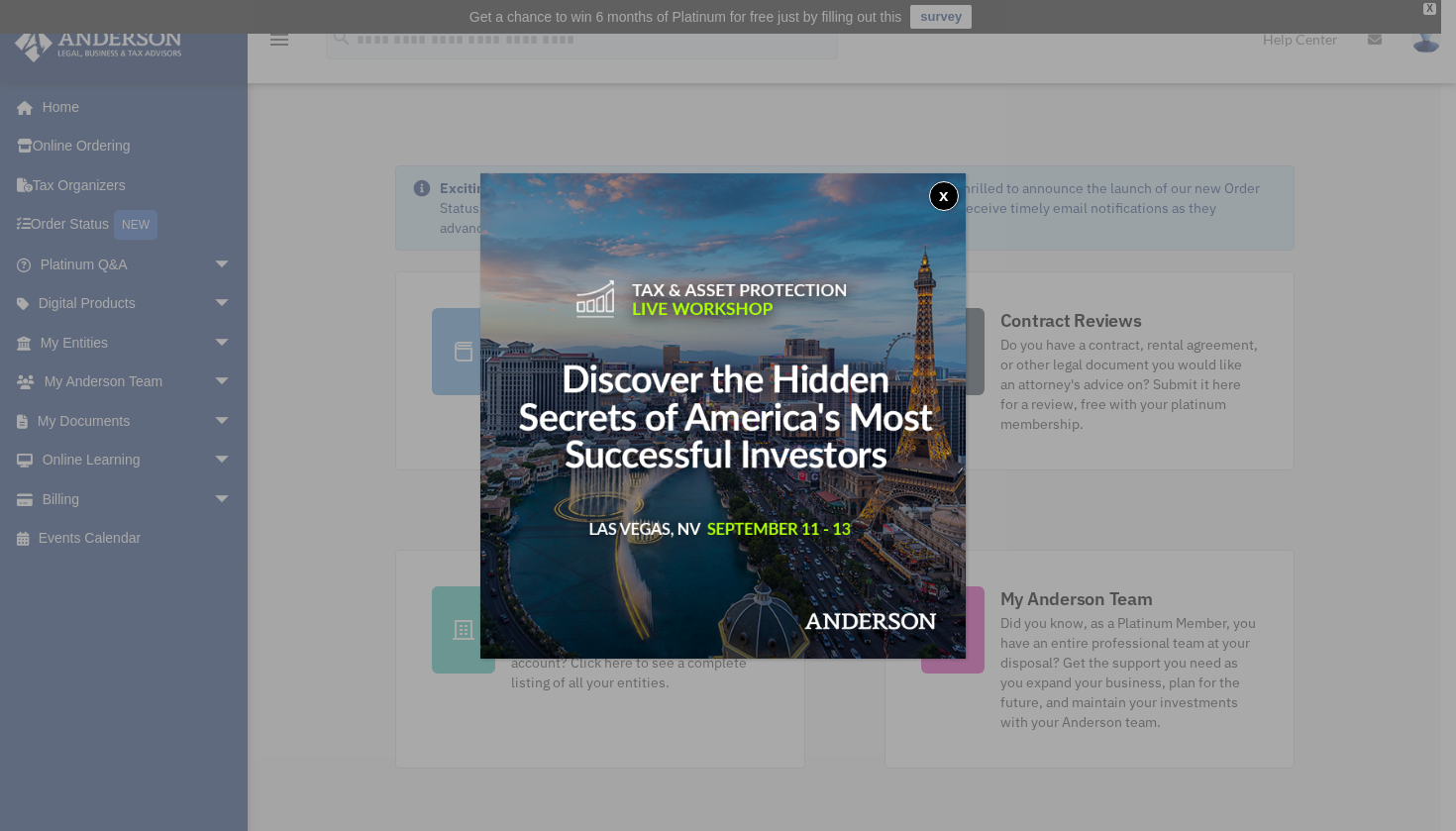 click on "x" at bounding box center [944, 196] 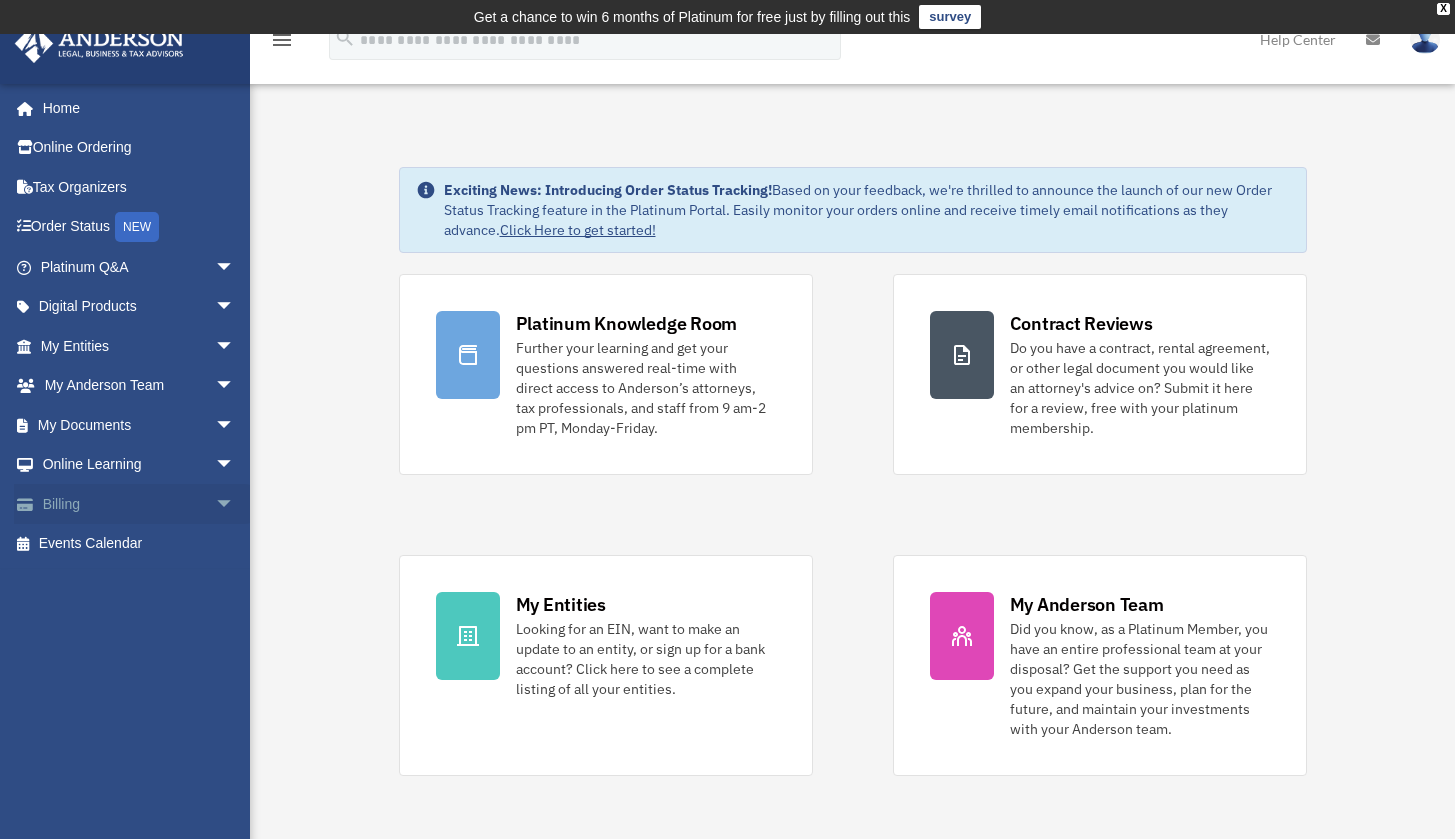 click on "Billing arrow_drop_down" at bounding box center [139, 504] 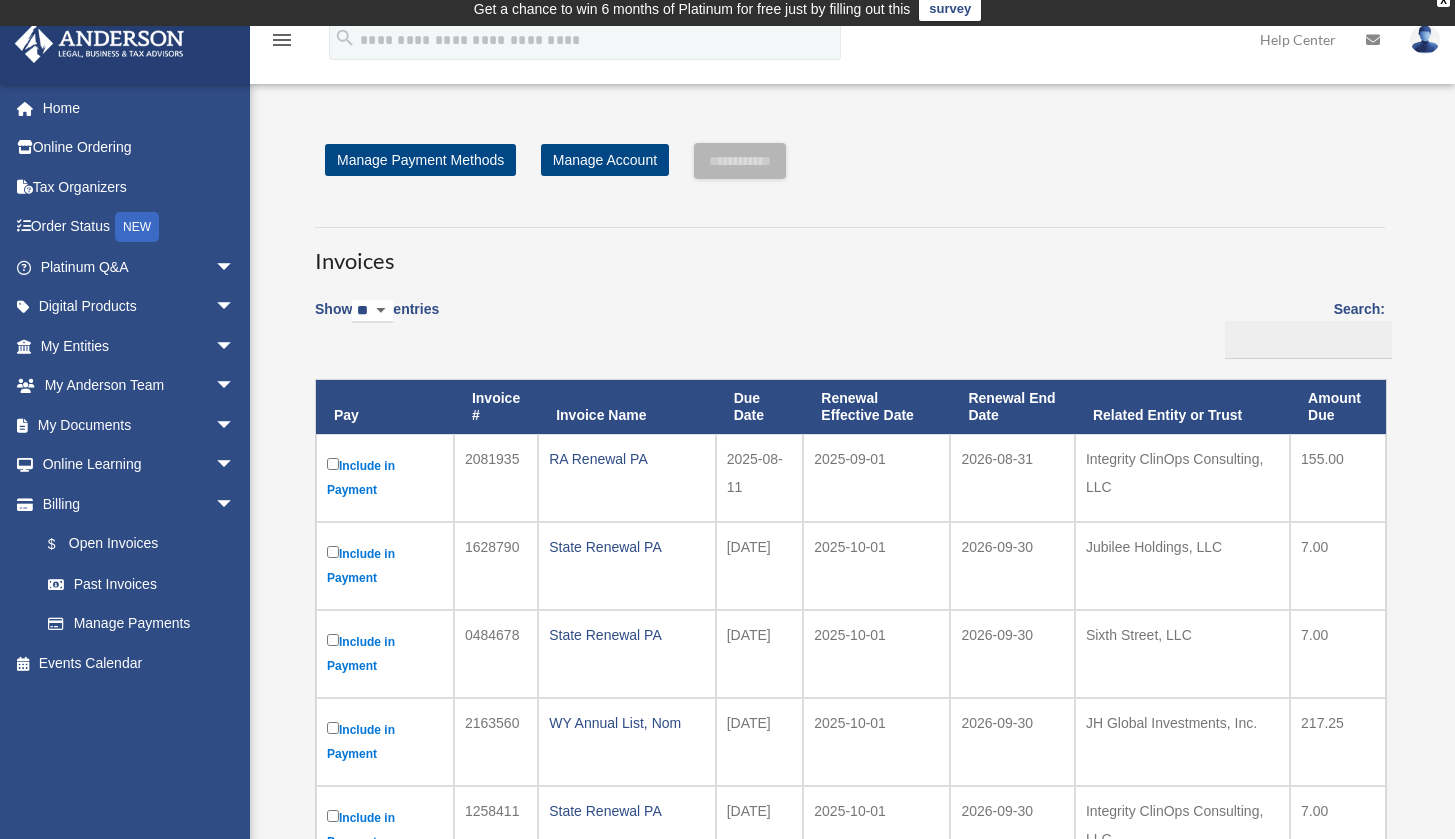 scroll, scrollTop: 12, scrollLeft: 0, axis: vertical 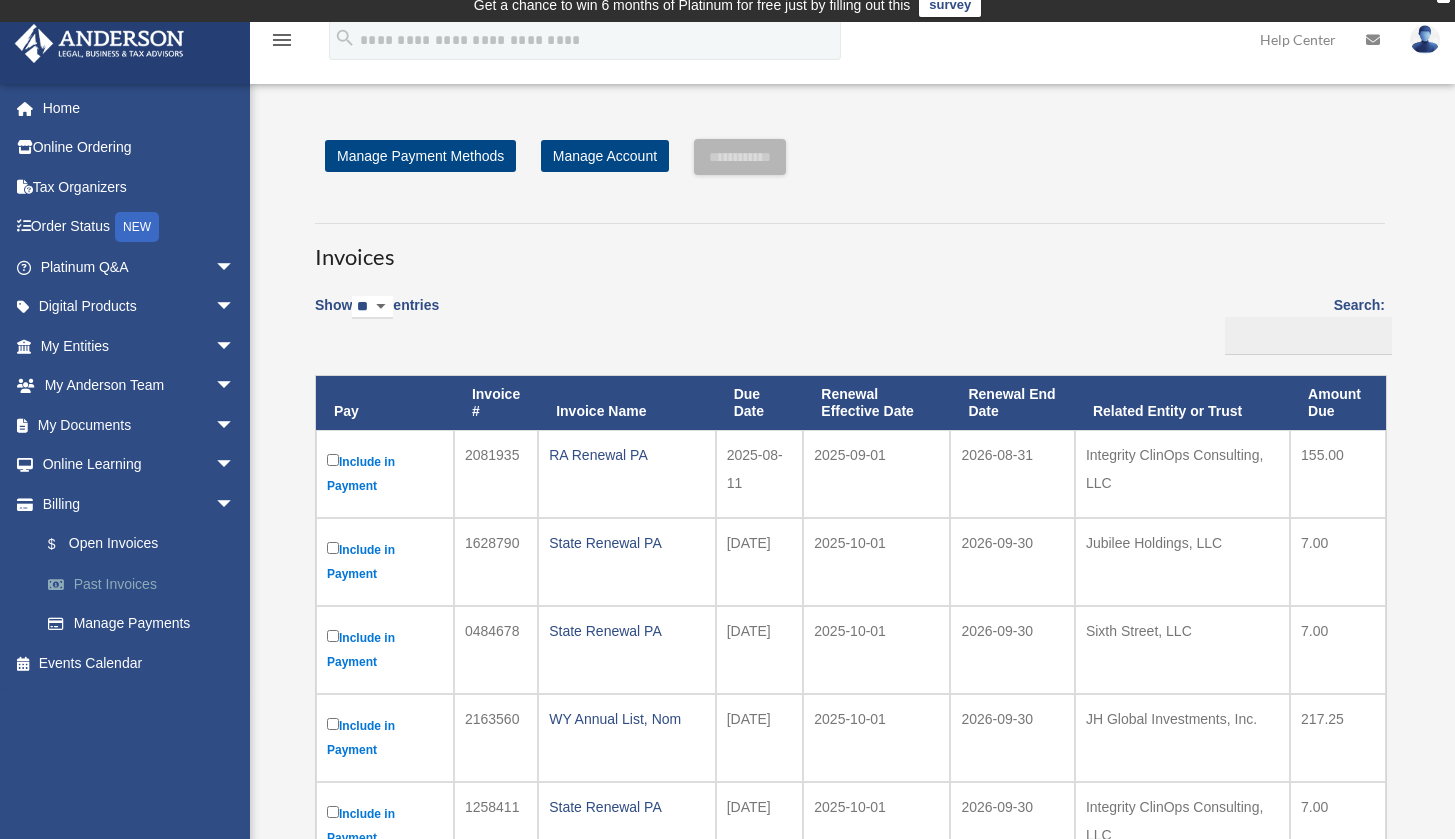 click on "Past Invoices" at bounding box center [146, 584] 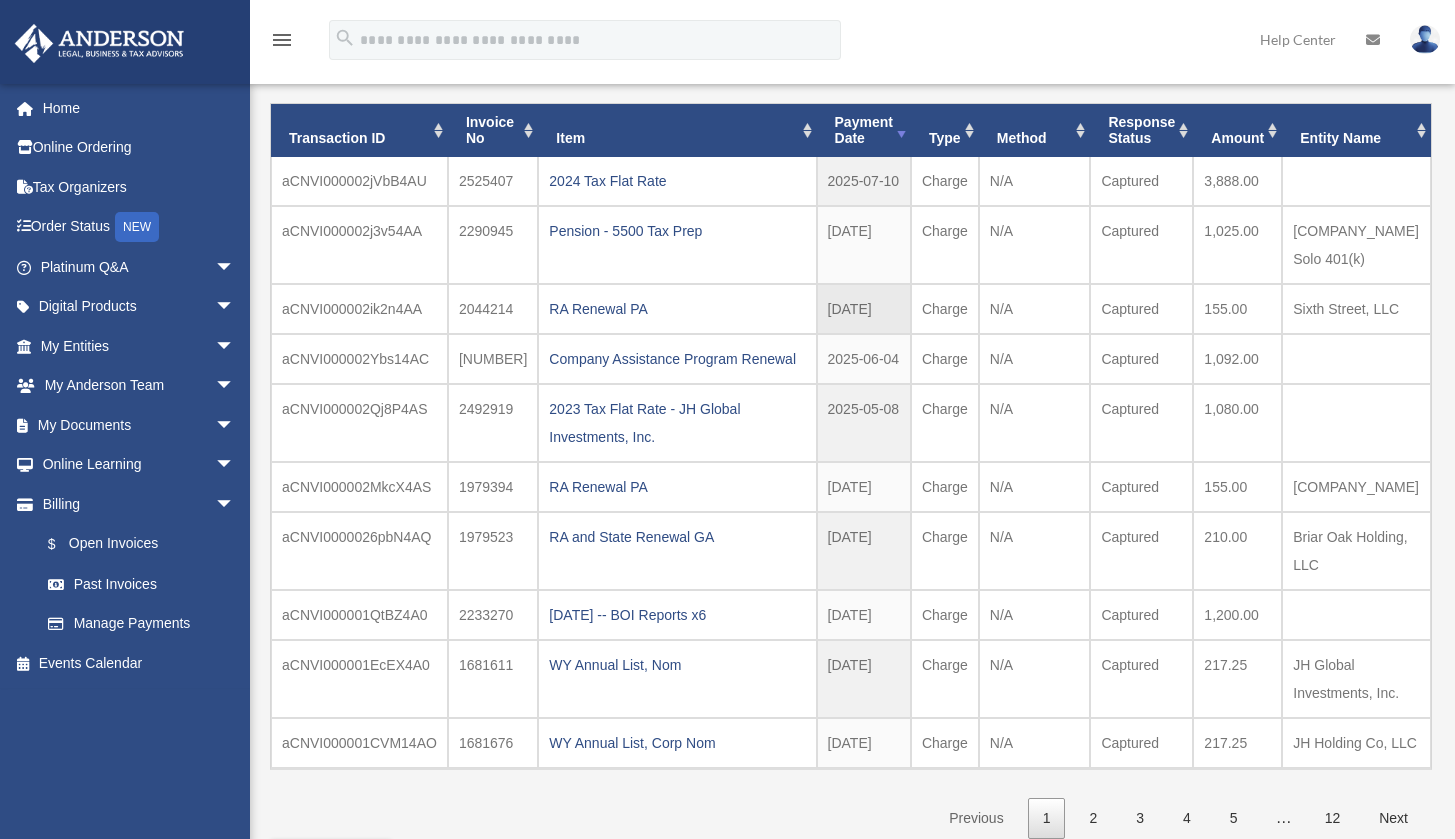 scroll, scrollTop: 85, scrollLeft: 0, axis: vertical 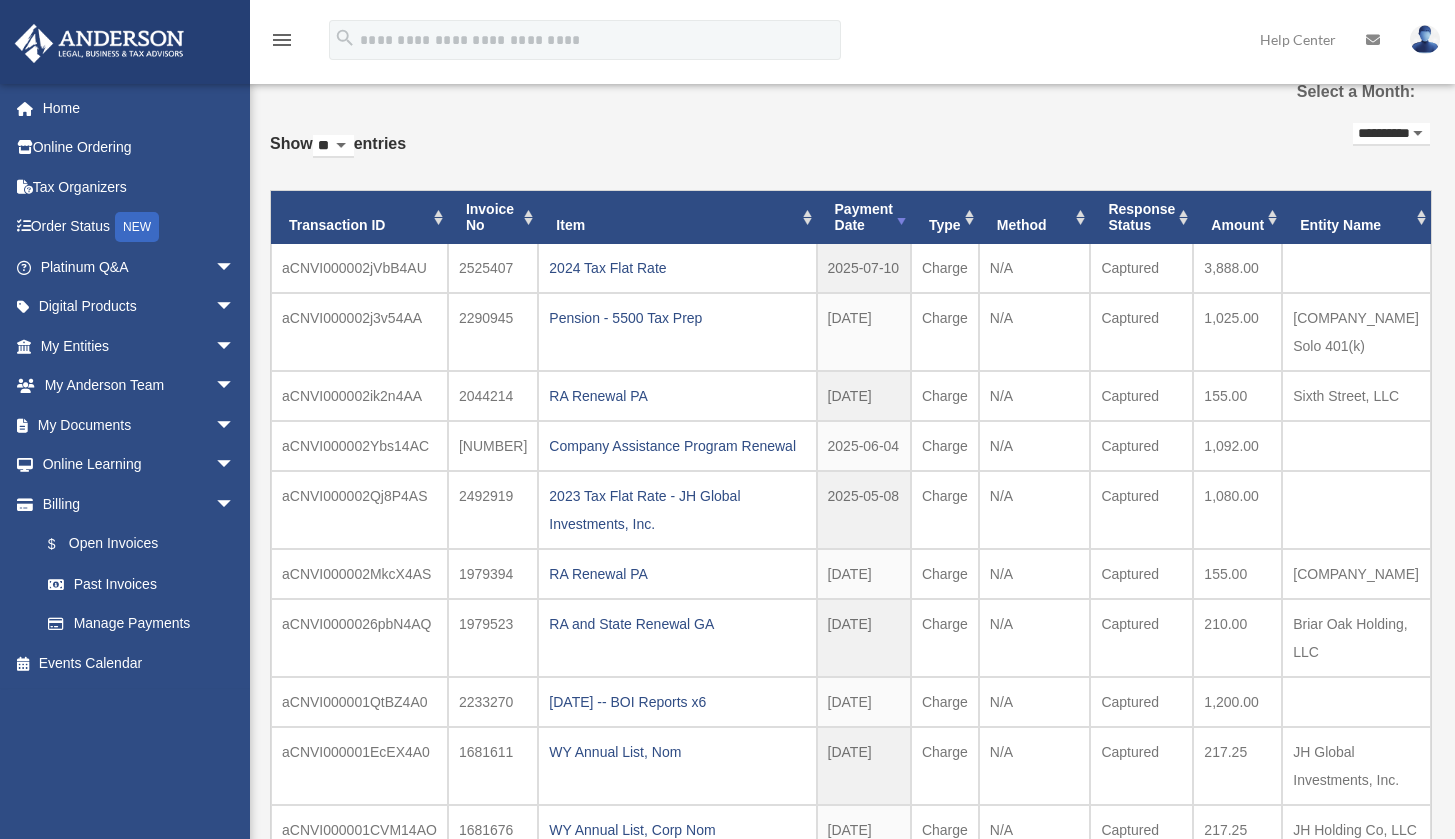 click on "Entity Name" at bounding box center [1356, 218] 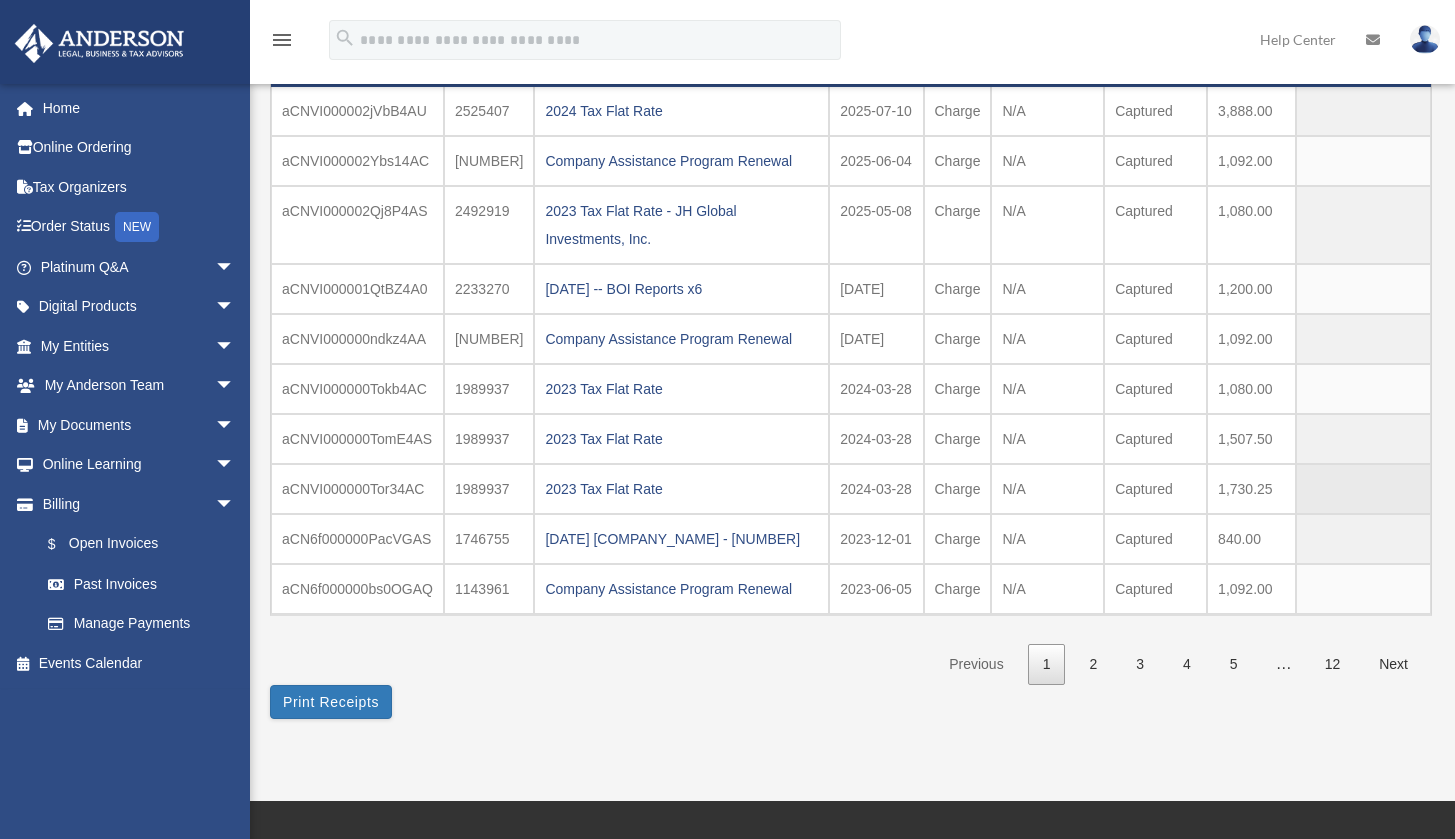 scroll, scrollTop: 246, scrollLeft: 0, axis: vertical 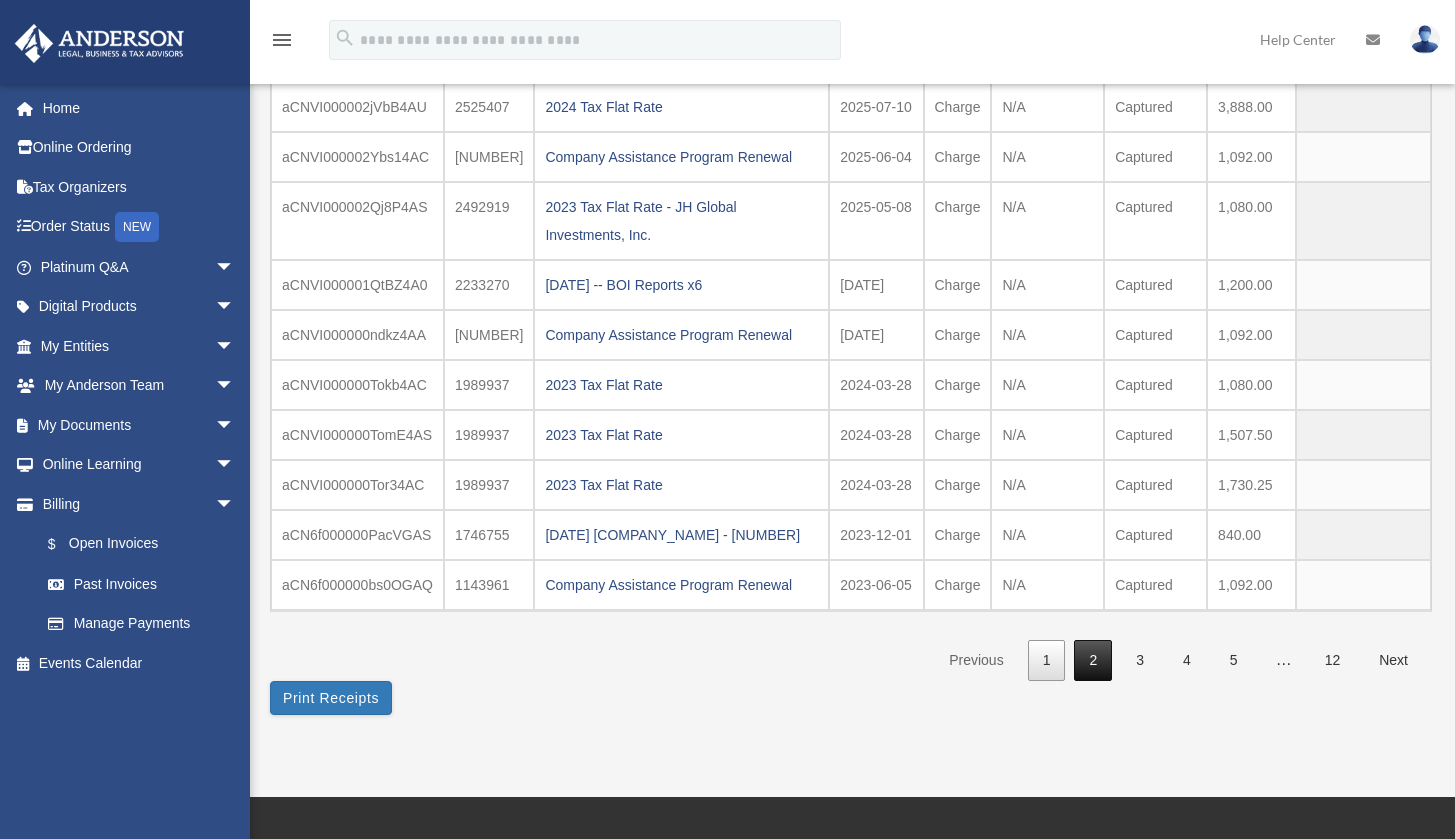 click on "2" at bounding box center [1093, 660] 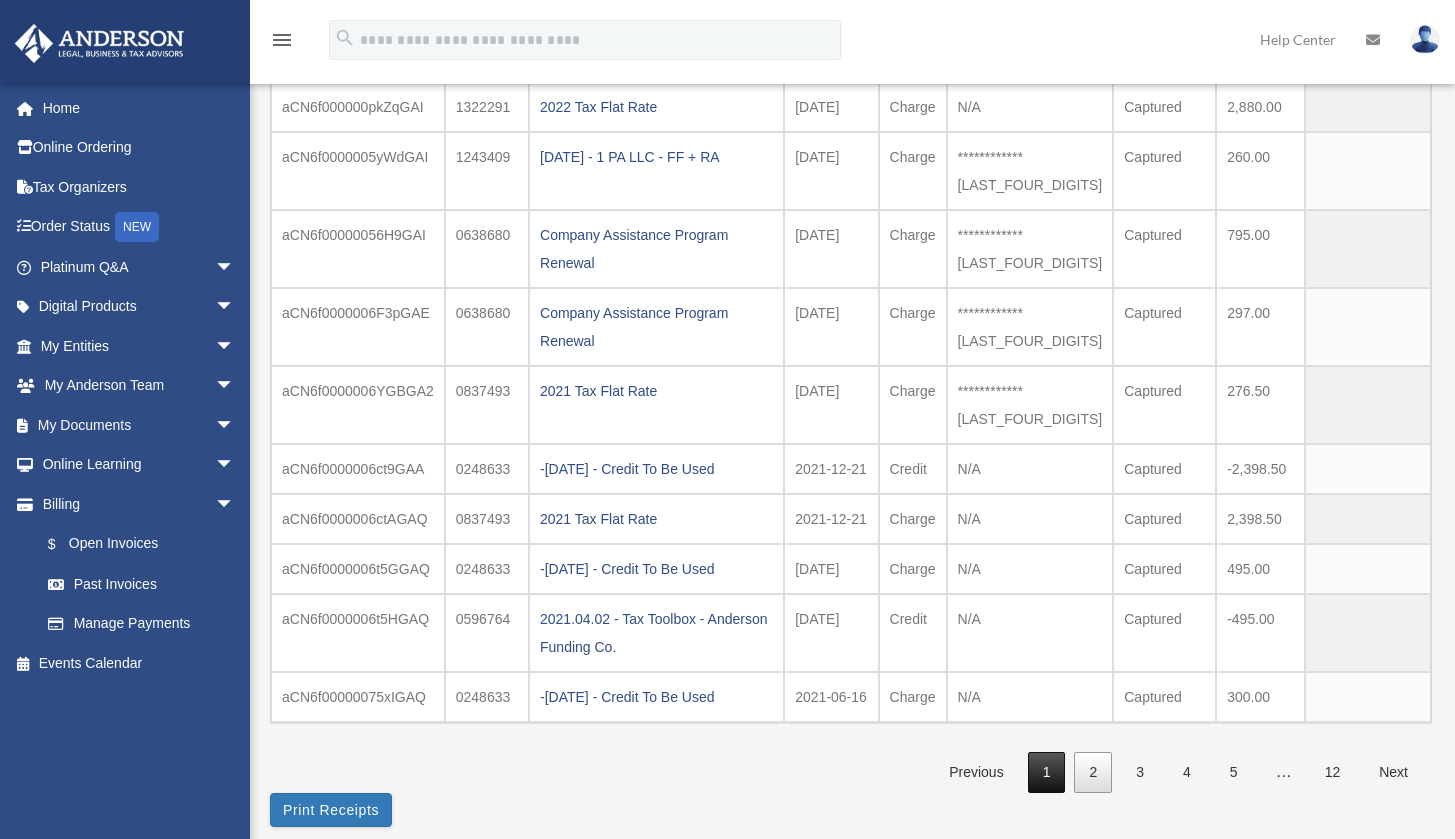 click on "1" at bounding box center [1047, 772] 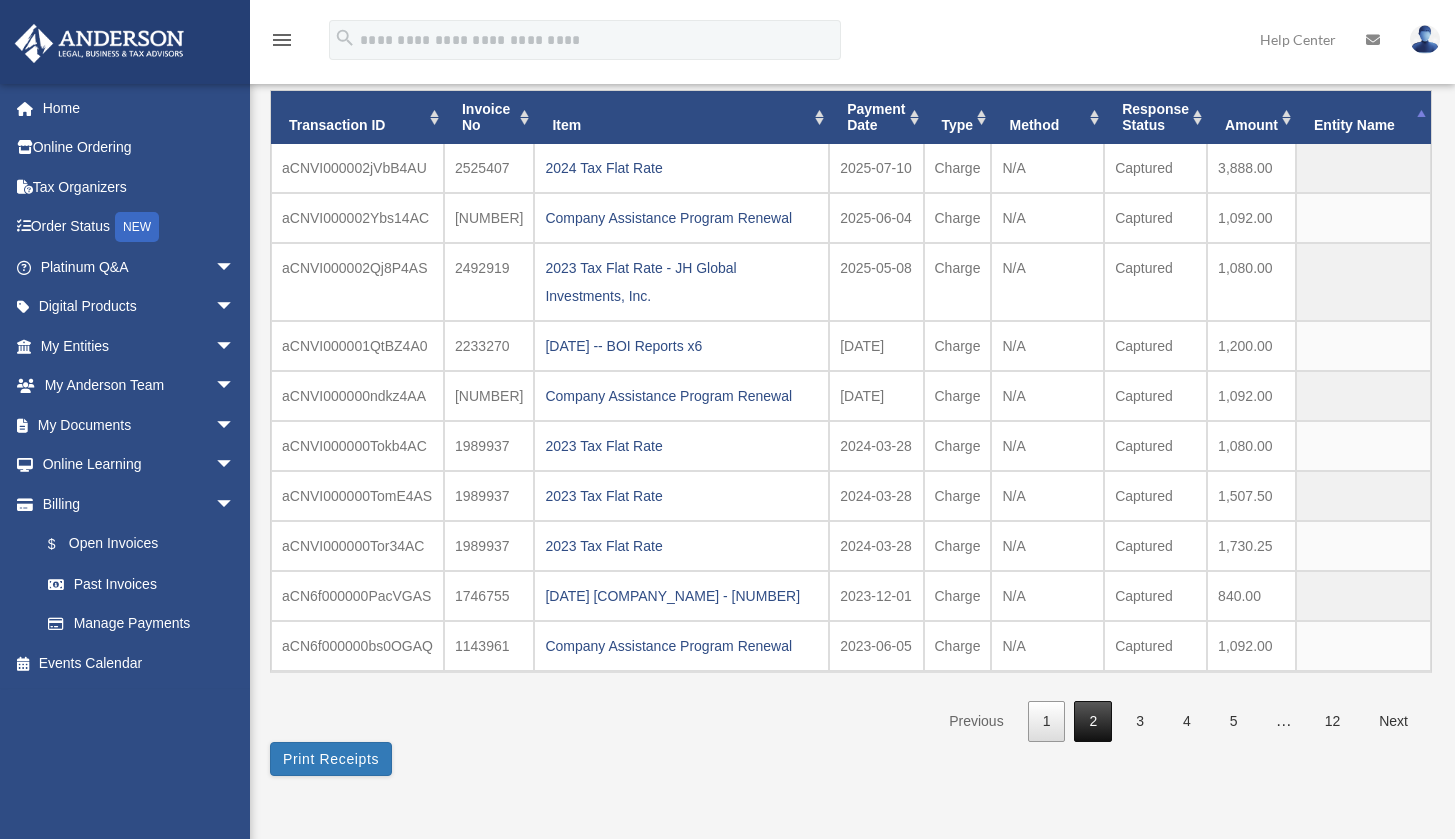 scroll, scrollTop: 189, scrollLeft: 0, axis: vertical 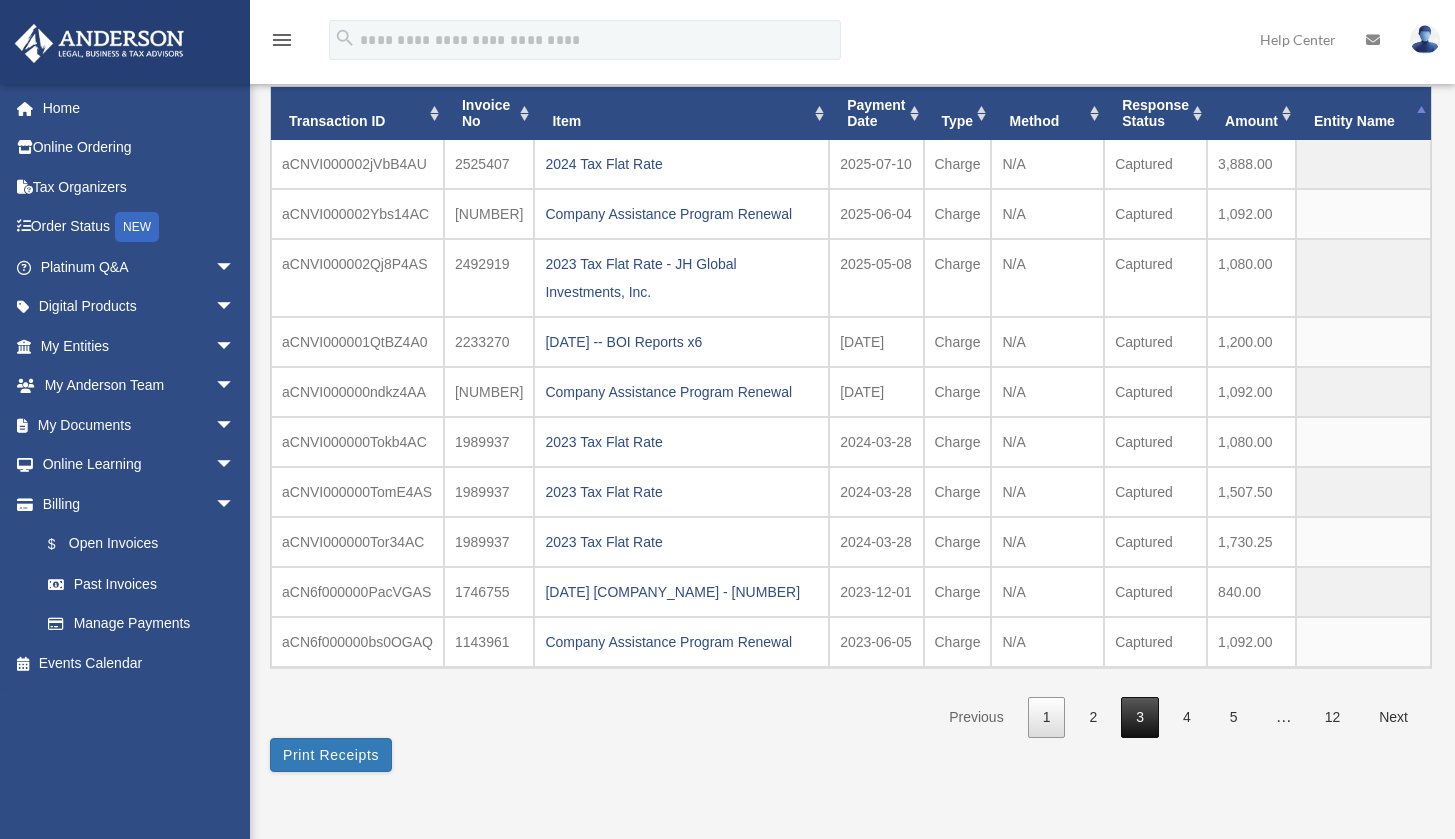click on "3" at bounding box center [1140, 717] 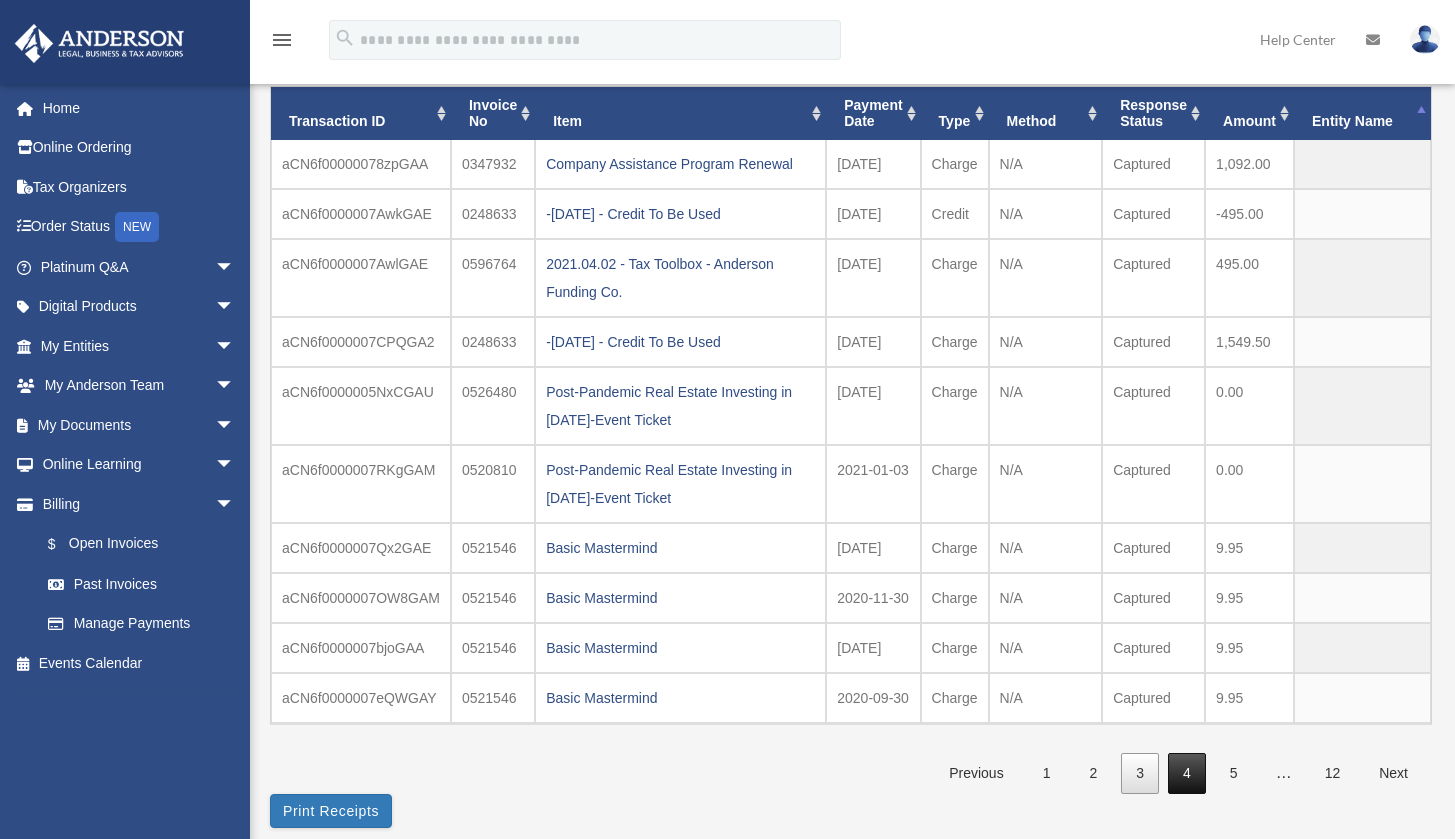 click on "4" at bounding box center [1187, 773] 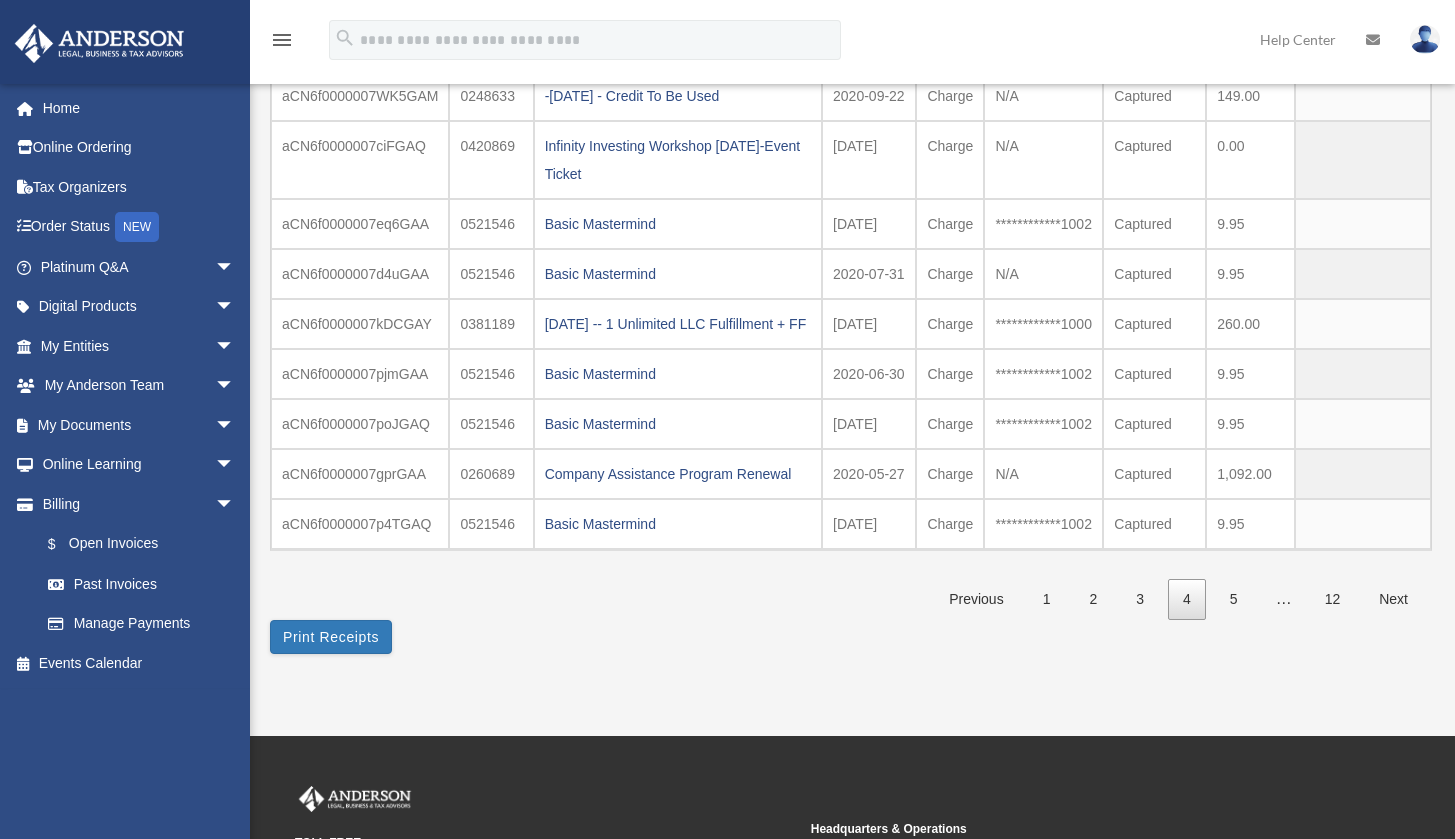 scroll, scrollTop: 315, scrollLeft: 0, axis: vertical 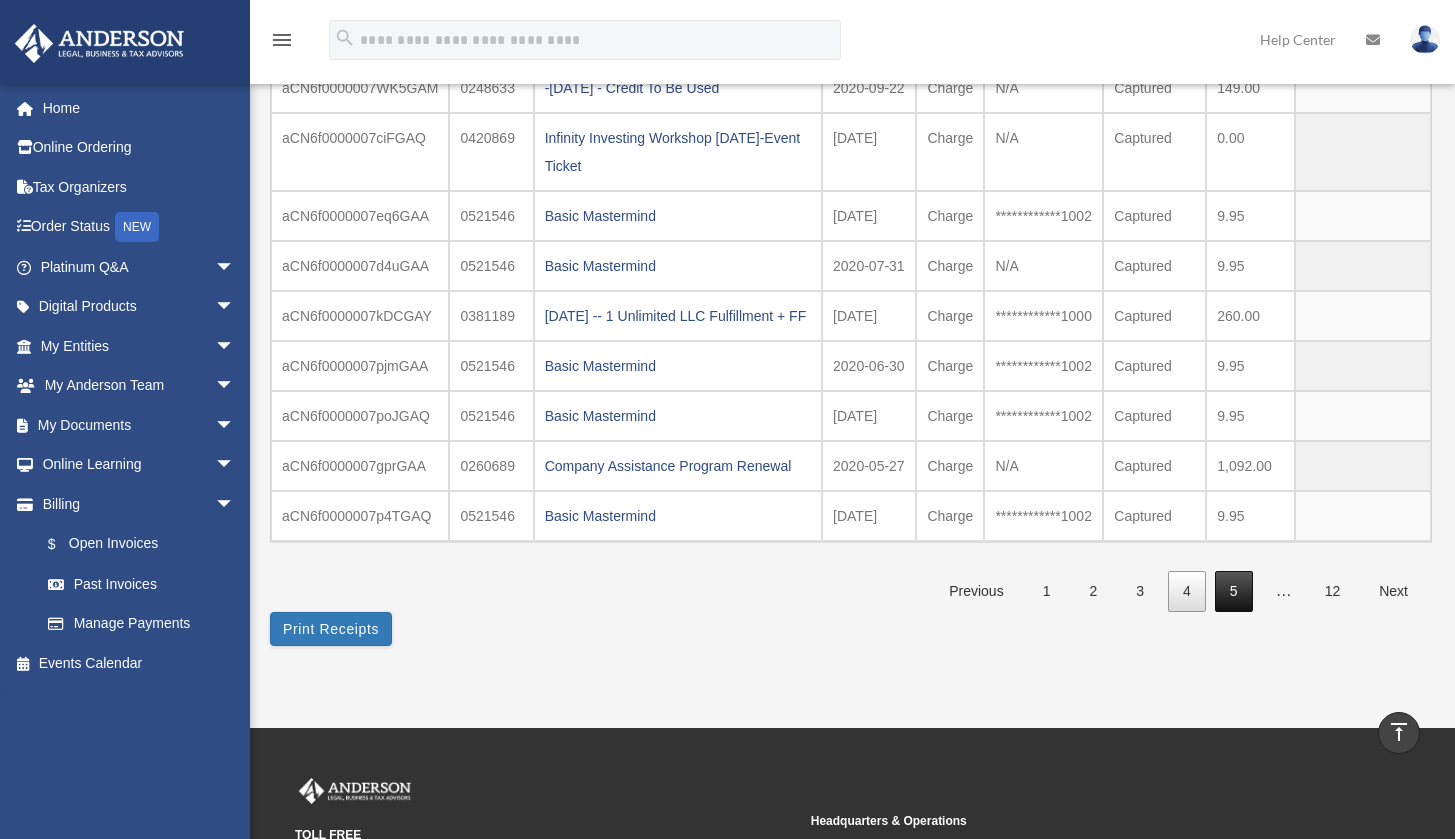 click on "5" at bounding box center [1234, 591] 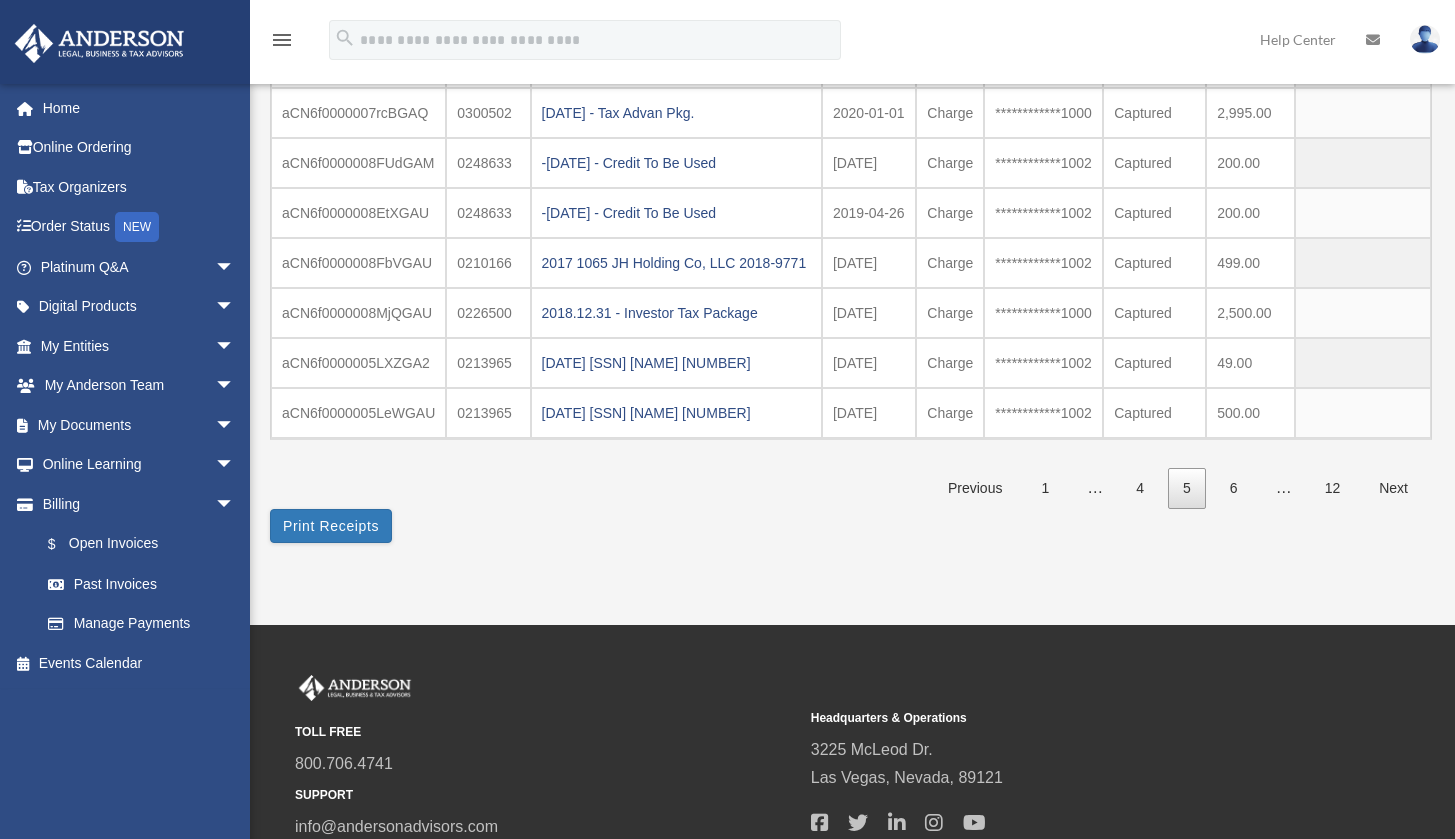 scroll, scrollTop: 603, scrollLeft: 0, axis: vertical 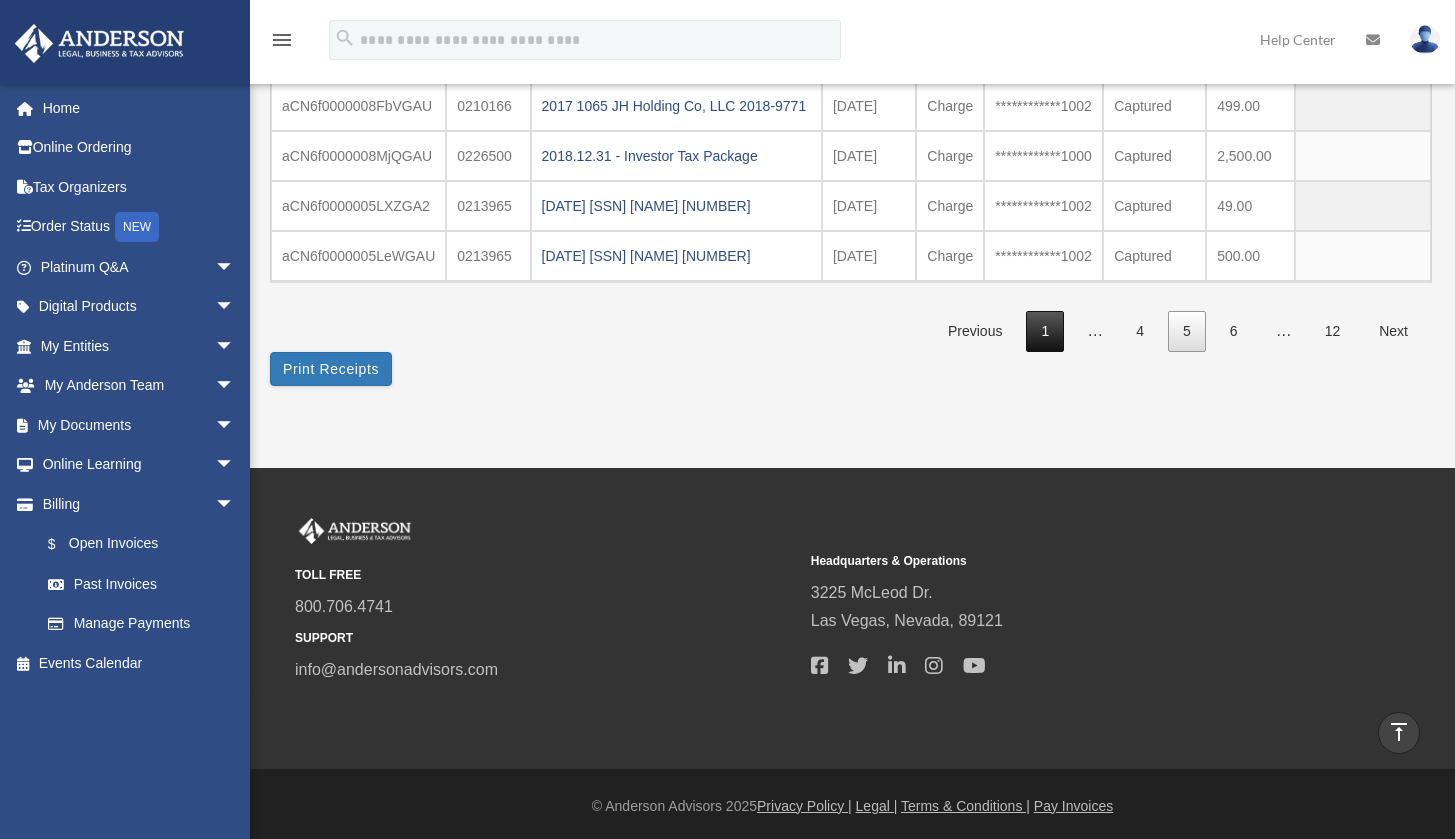 click on "1" at bounding box center [1045, 331] 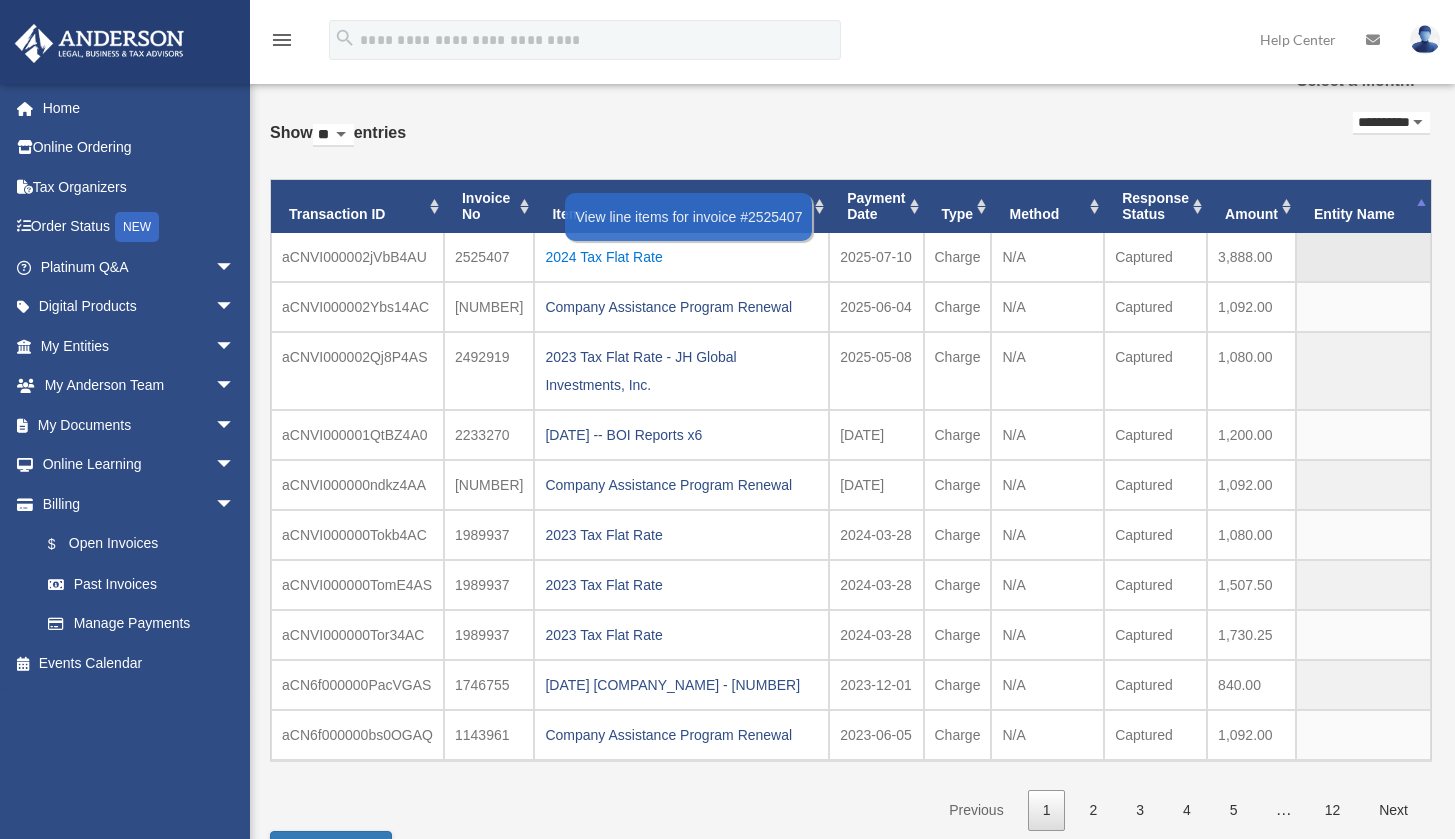 scroll, scrollTop: 92, scrollLeft: 0, axis: vertical 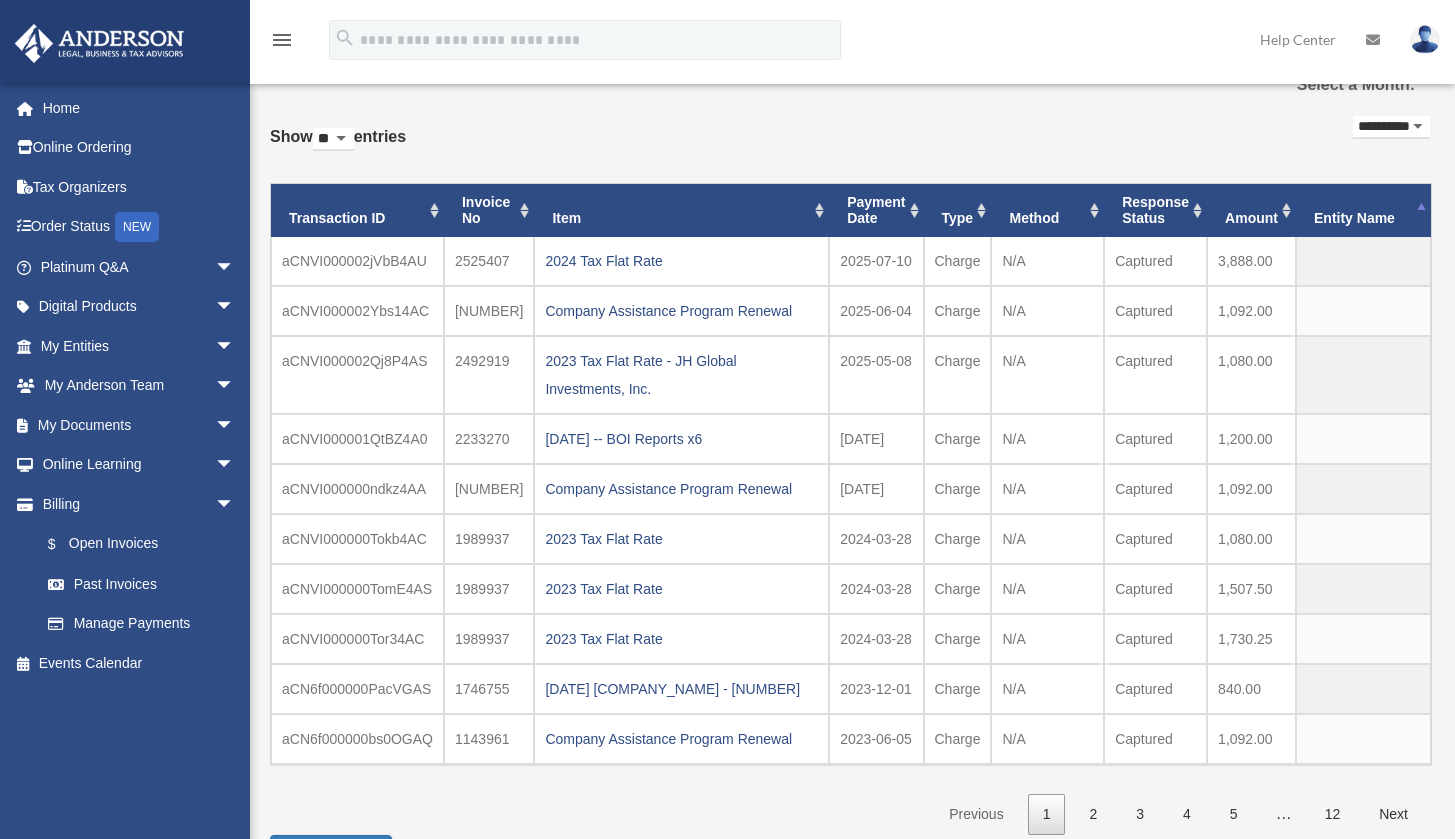 click on "Entity Name" at bounding box center [1363, 211] 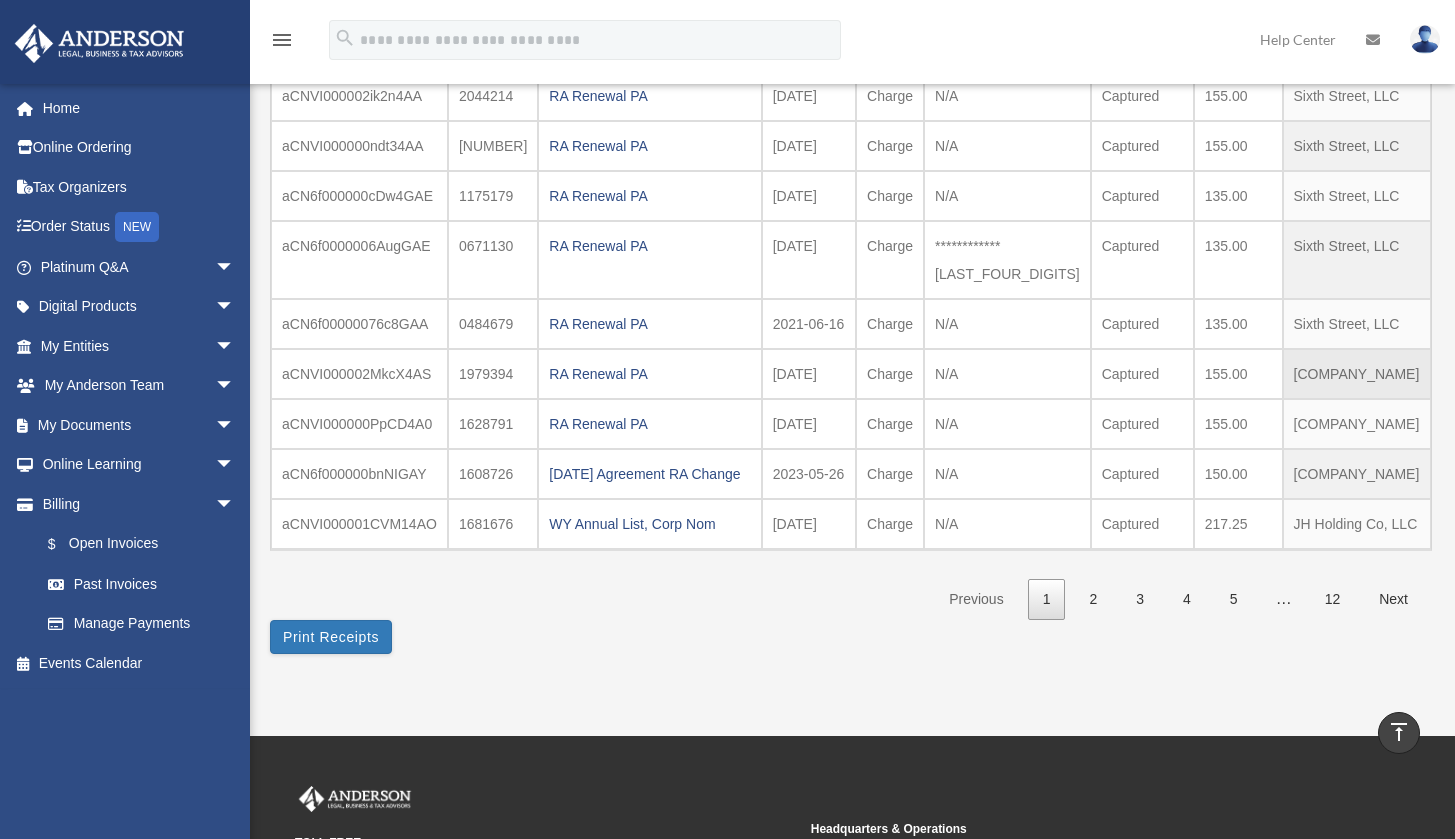 scroll, scrollTop: 315, scrollLeft: 0, axis: vertical 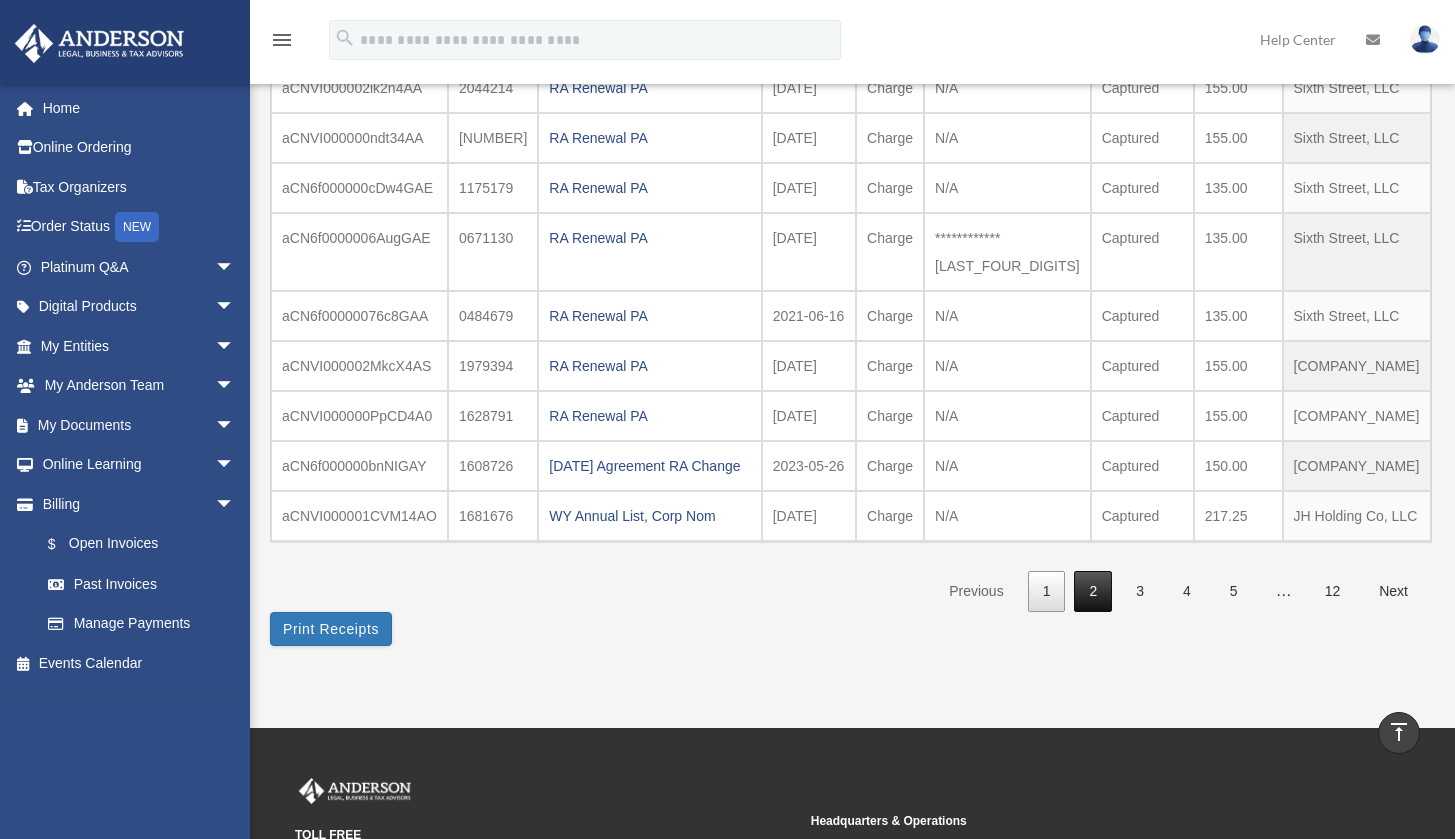 click on "2" at bounding box center (1093, 591) 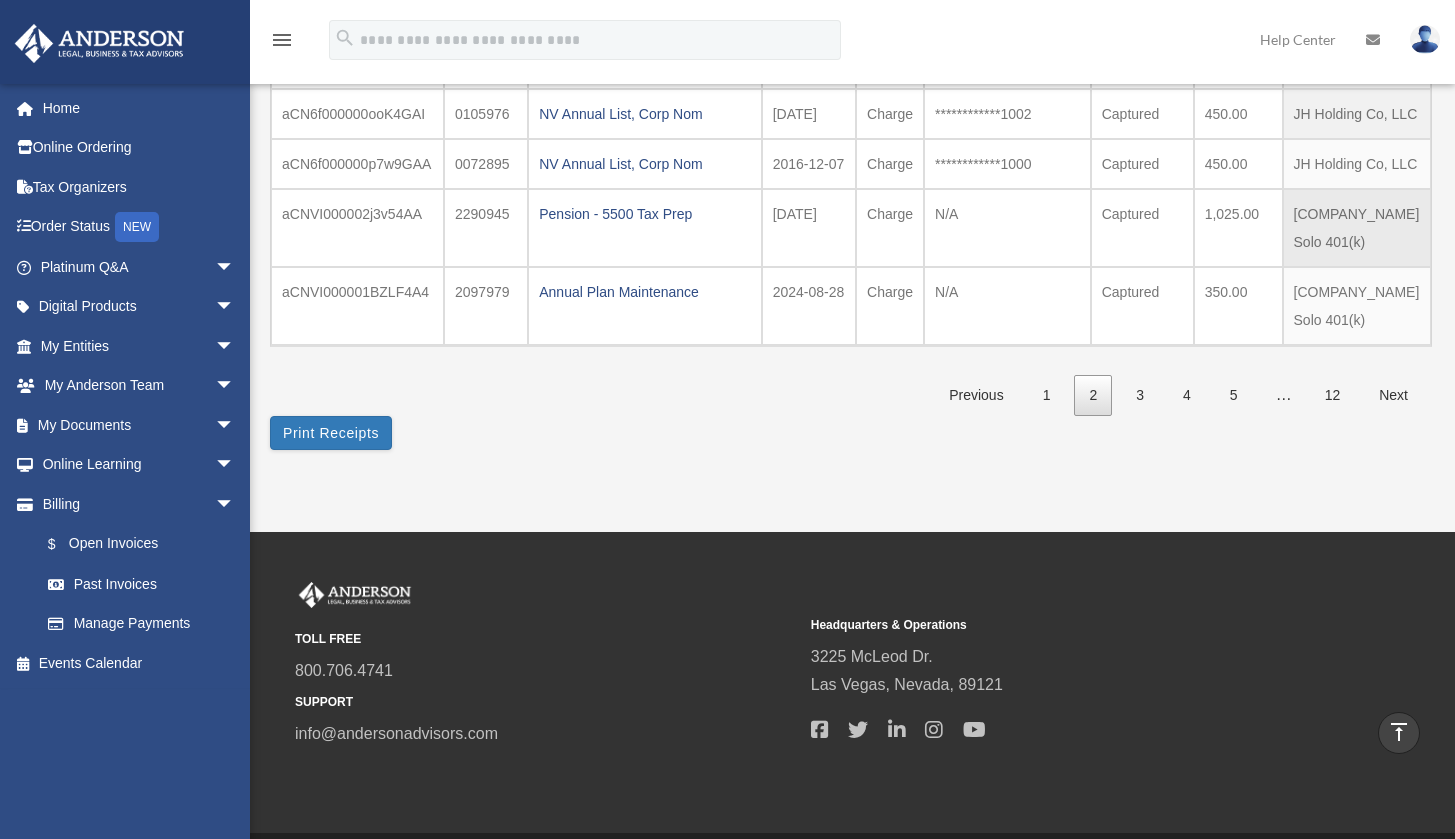 scroll, scrollTop: 591, scrollLeft: 0, axis: vertical 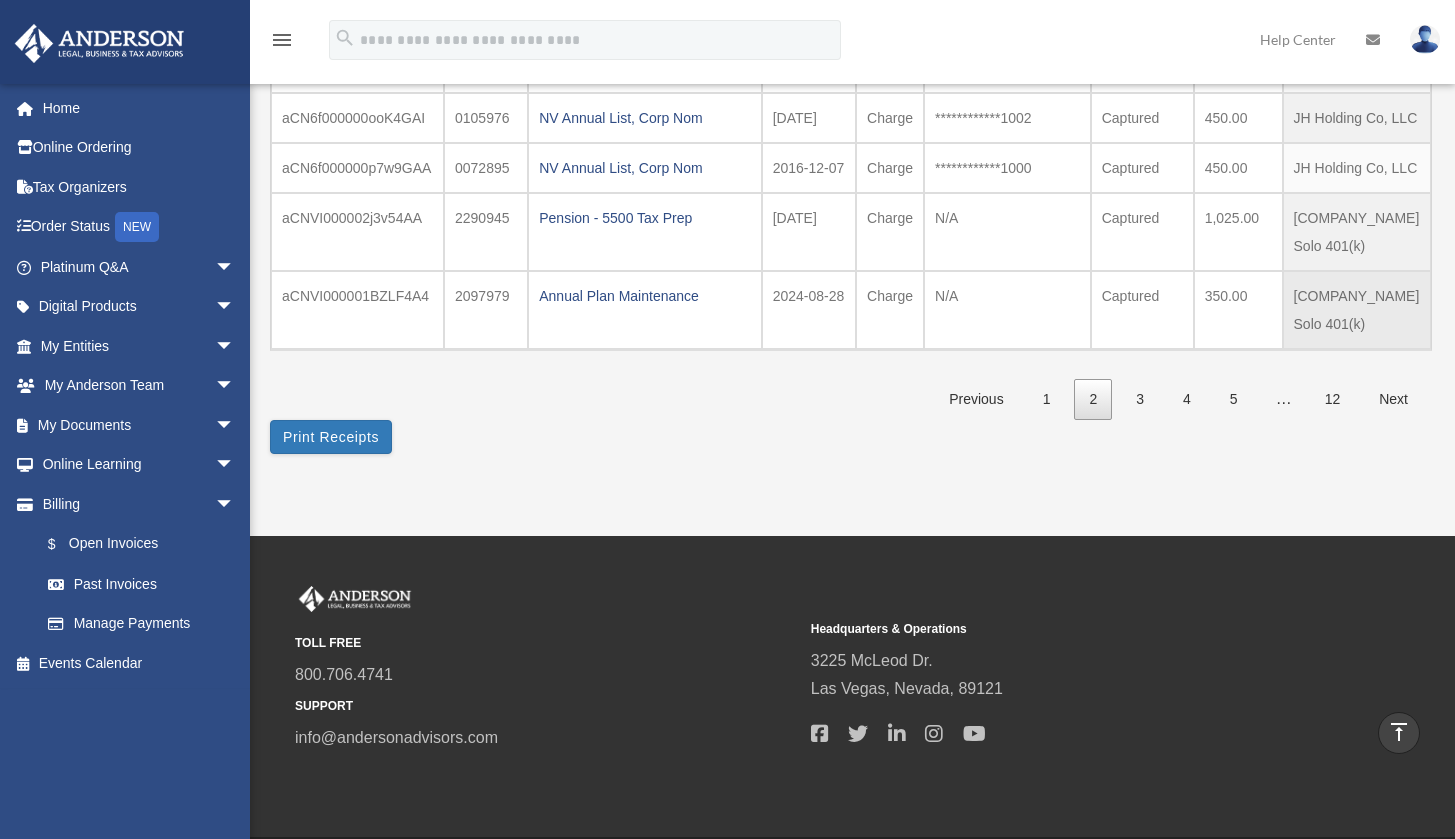drag, startPoint x: 277, startPoint y: 365, endPoint x: 1353, endPoint y: 527, distance: 1088.1268 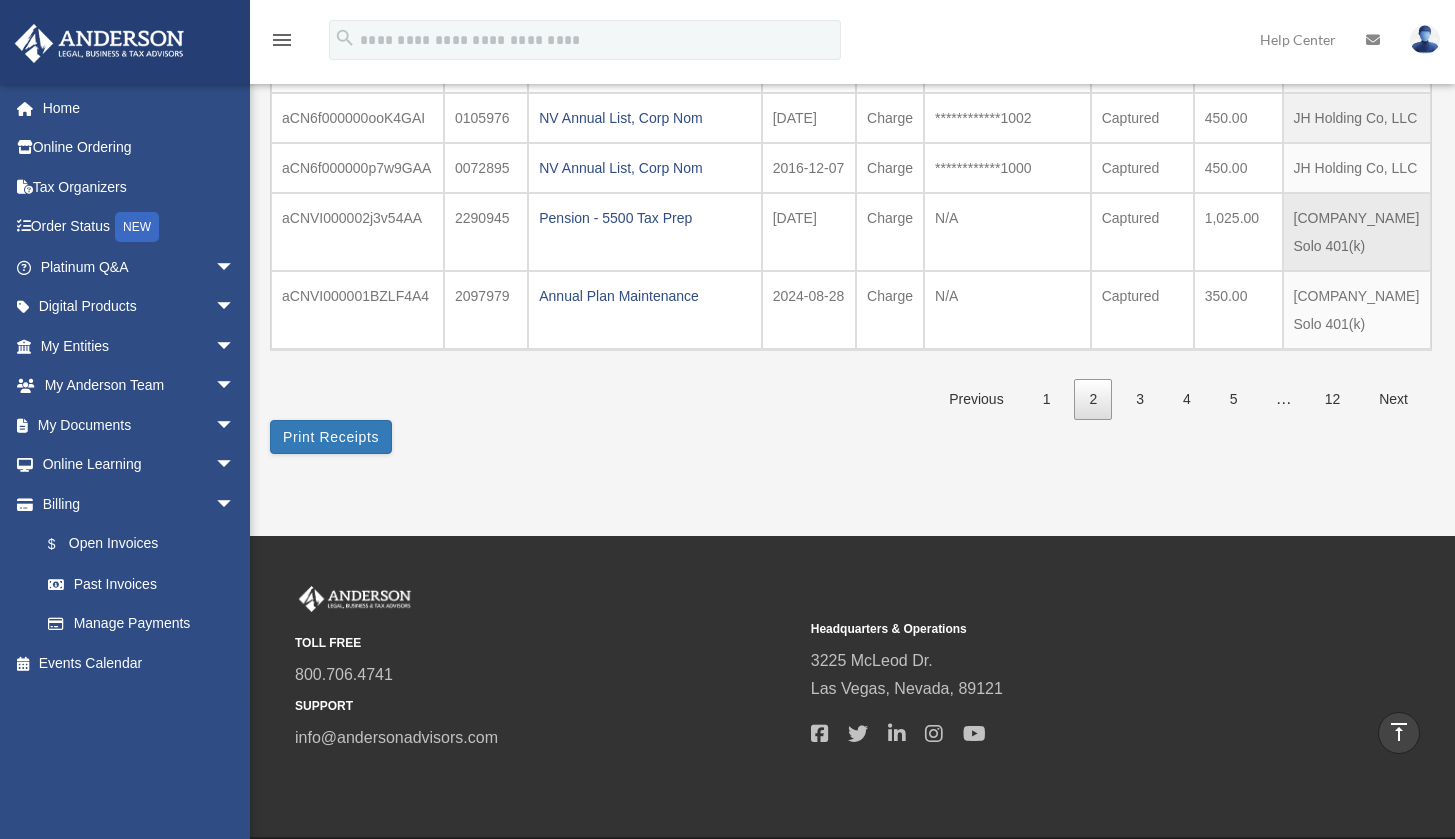 copy on "**********" 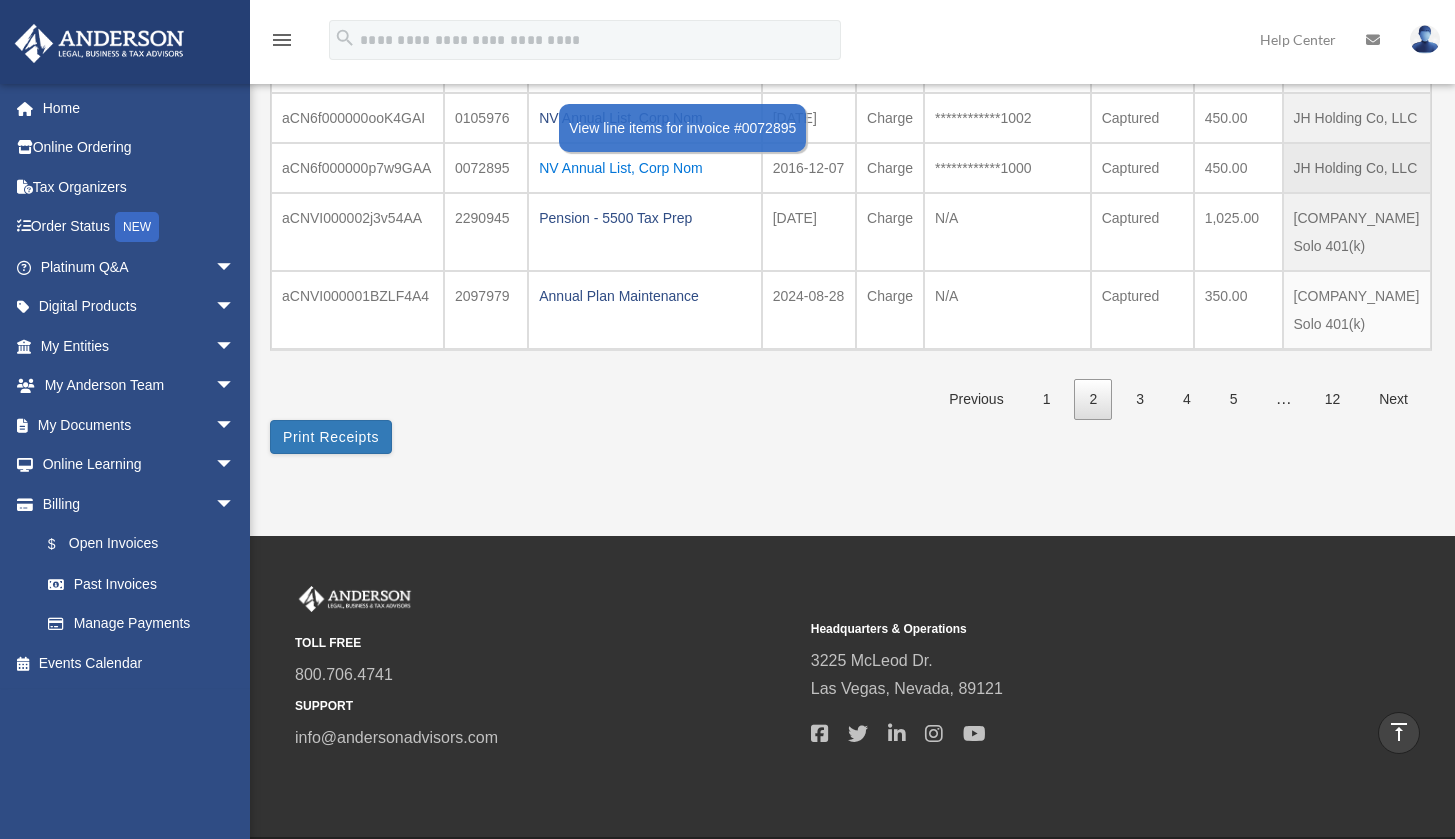 click on "NV Annual List, Corp Nom" at bounding box center [644, 168] 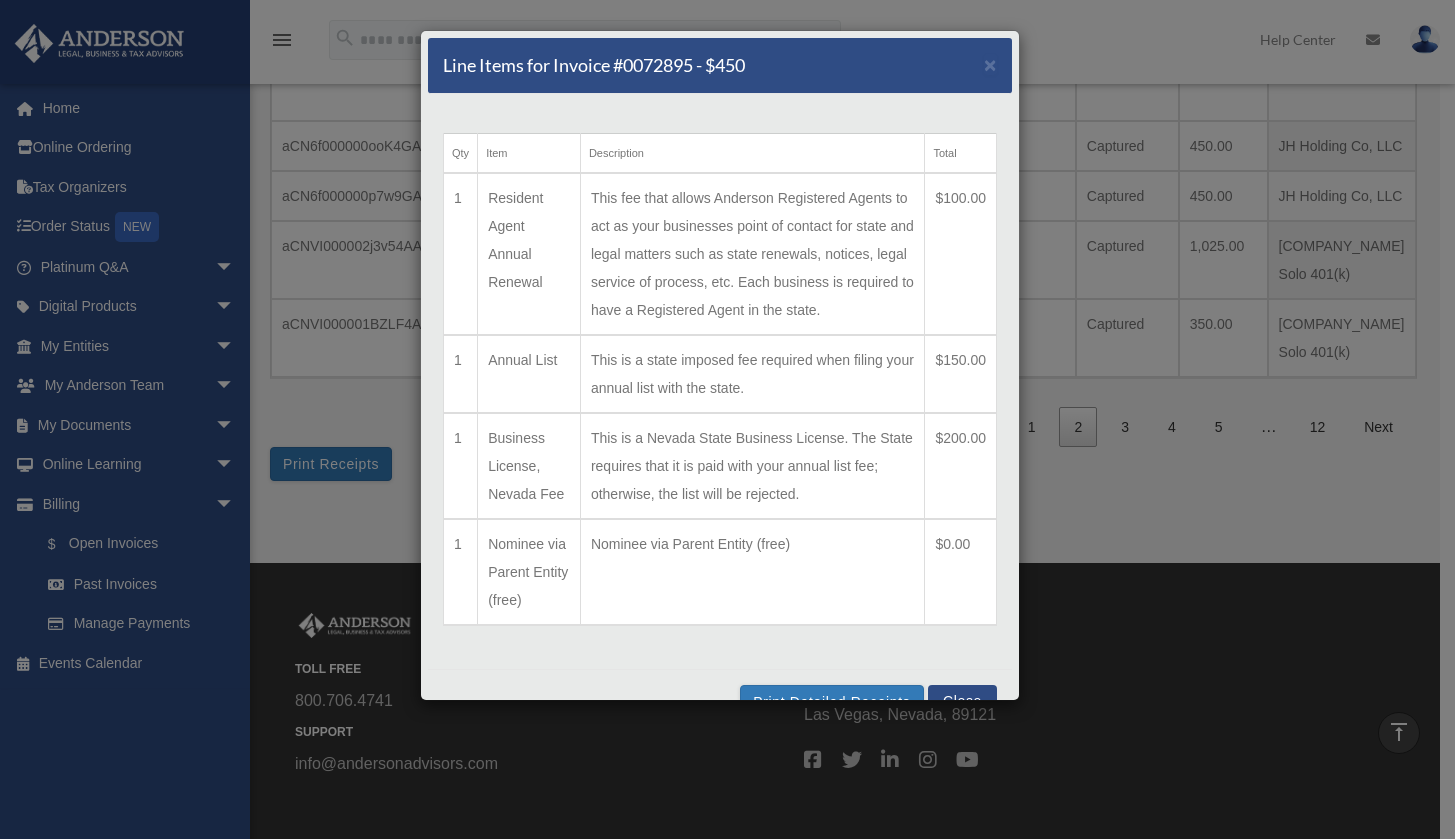 click on "×" at bounding box center [990, 64] 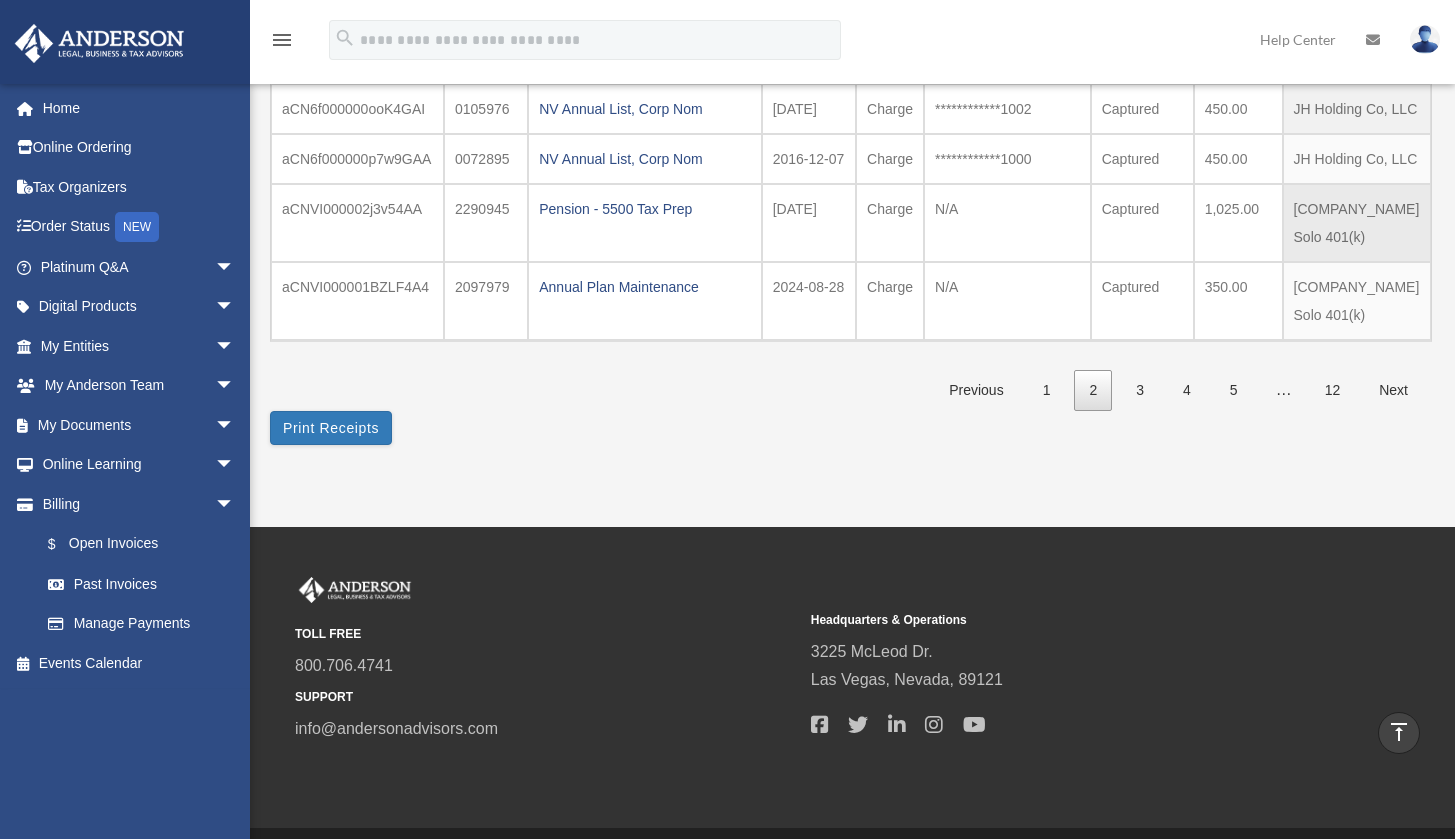 scroll, scrollTop: 604, scrollLeft: 0, axis: vertical 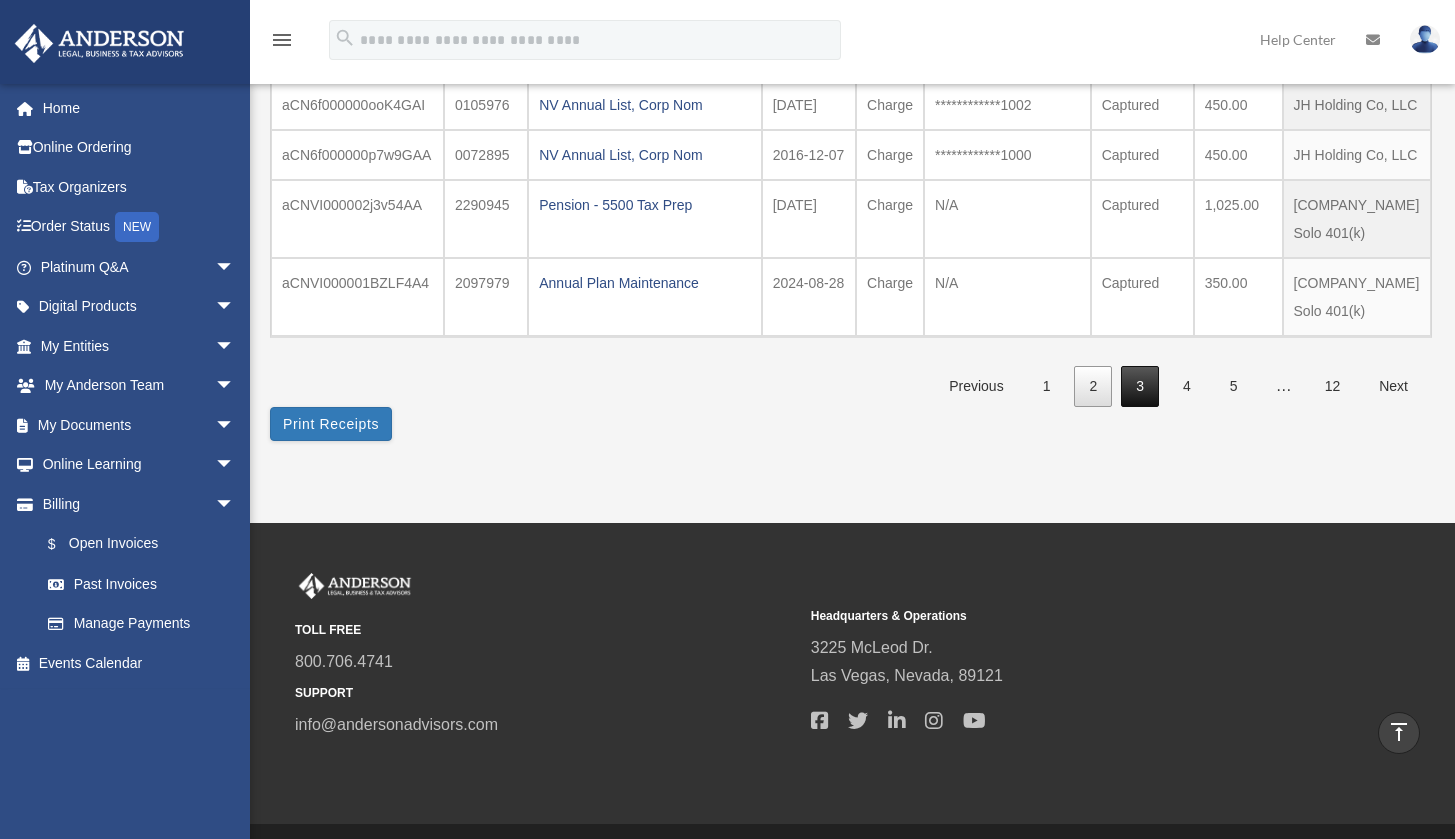 click on "3" at bounding box center [1140, 386] 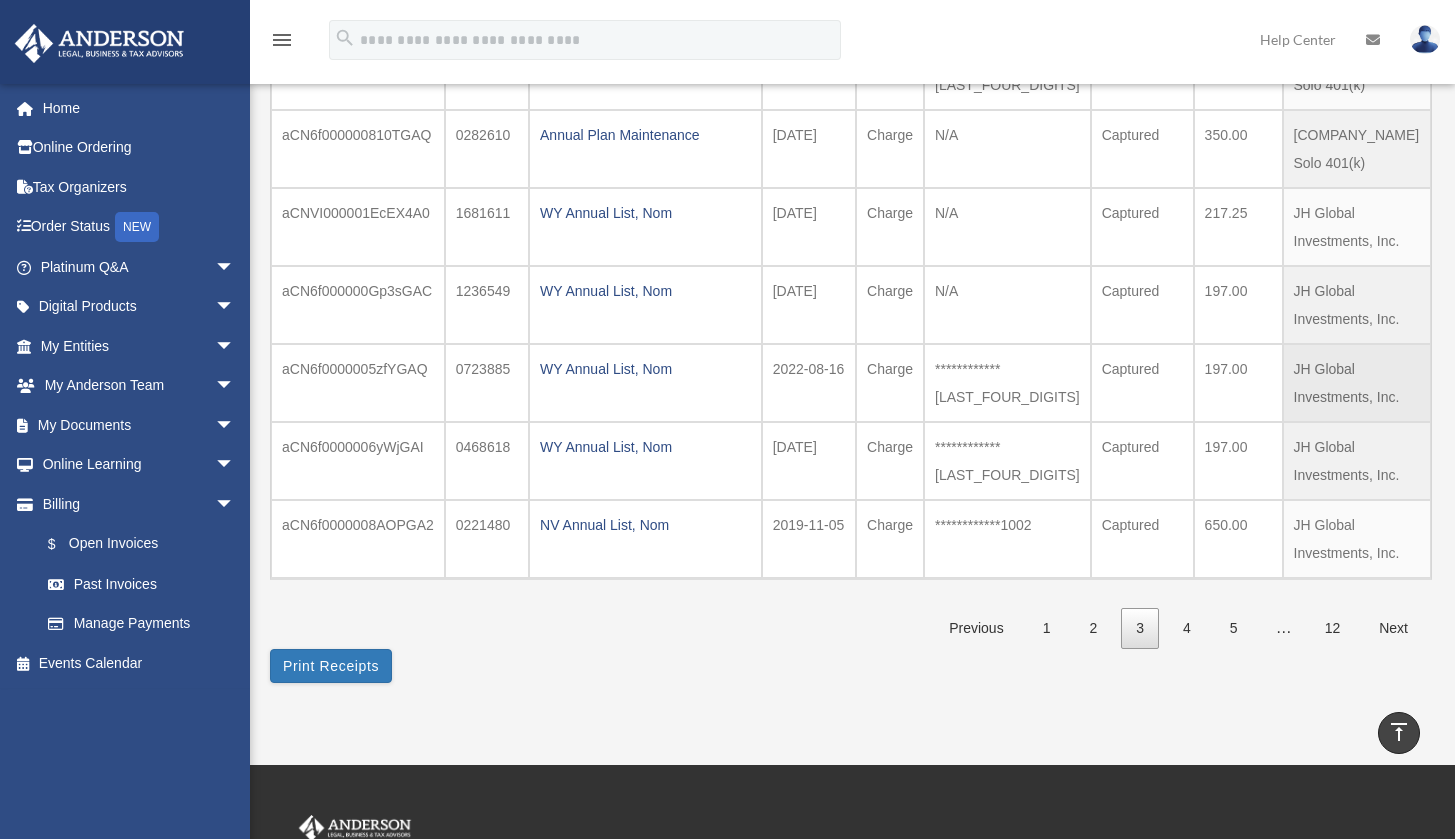 scroll, scrollTop: 558, scrollLeft: 0, axis: vertical 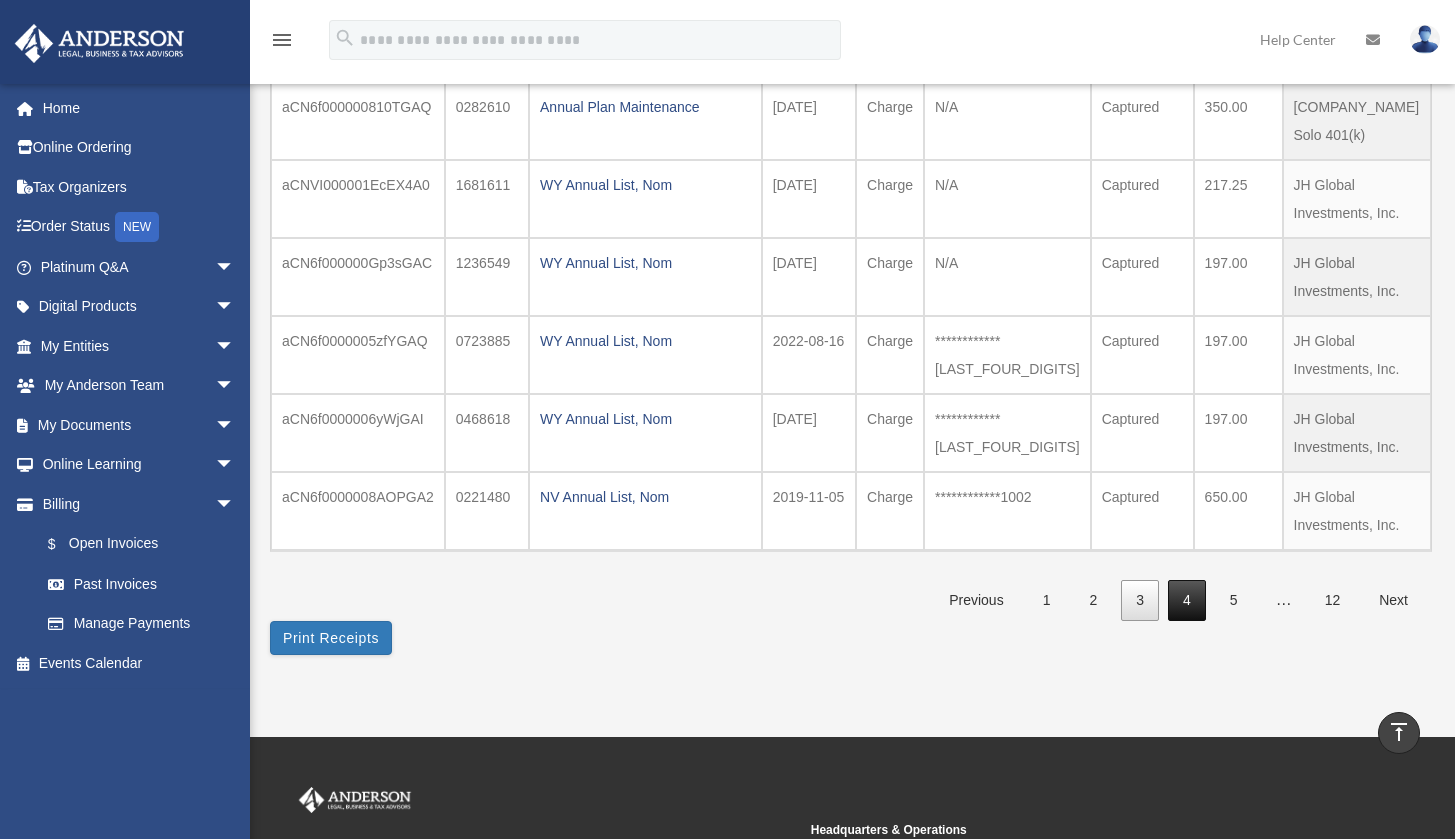 click on "4" at bounding box center [1187, 600] 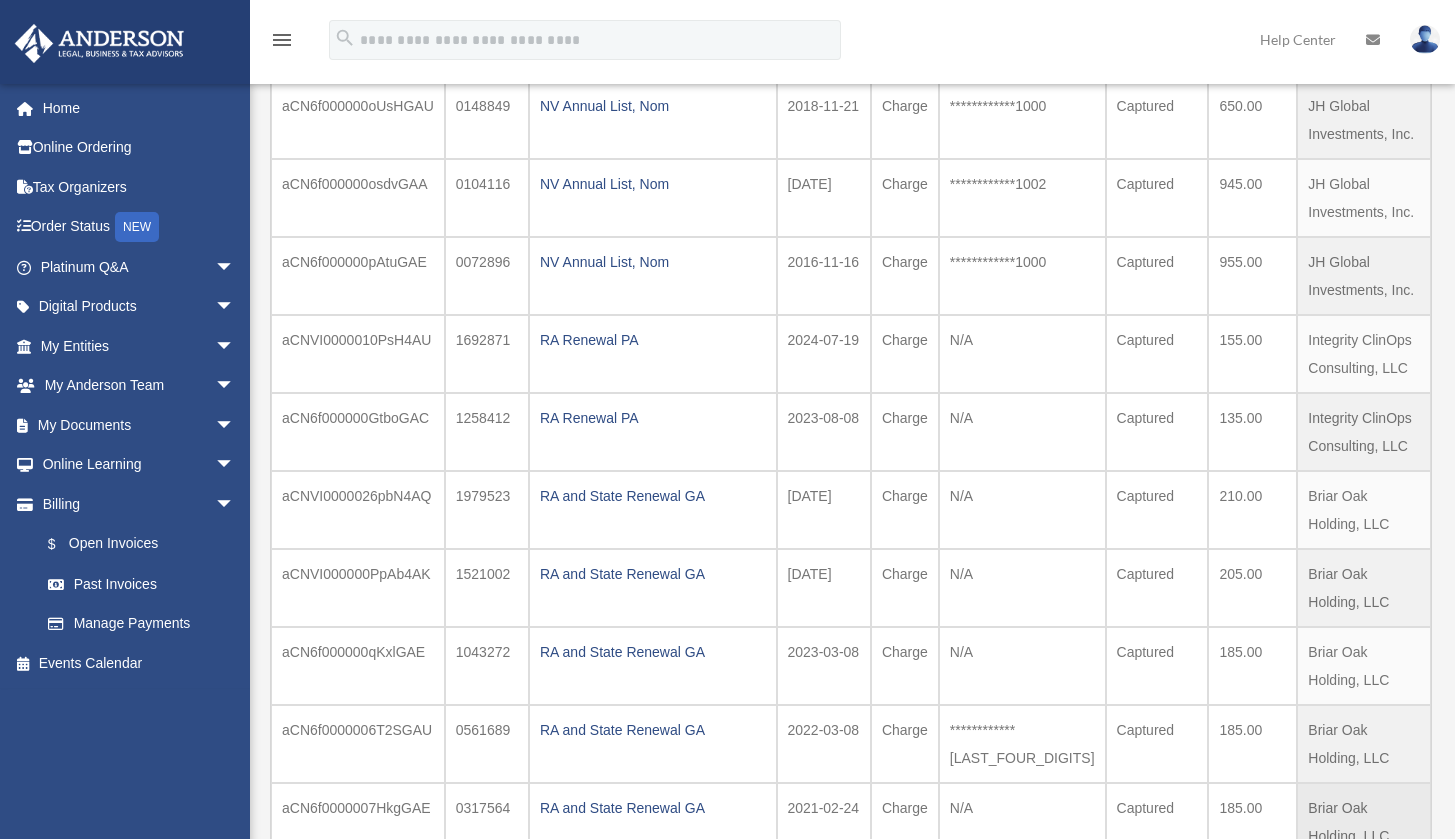scroll, scrollTop: 433, scrollLeft: 0, axis: vertical 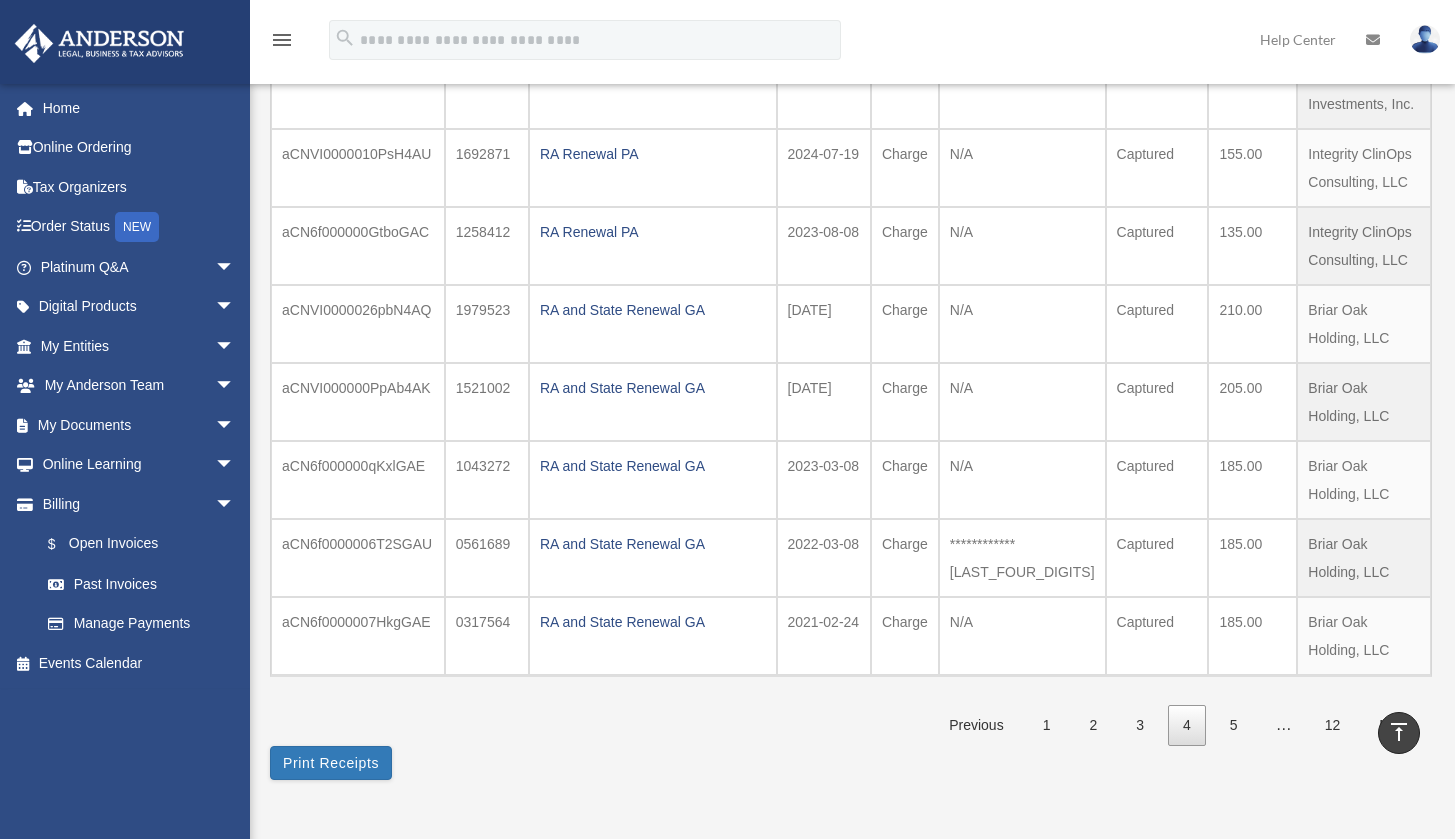 click on "5" at bounding box center (1234, 725) 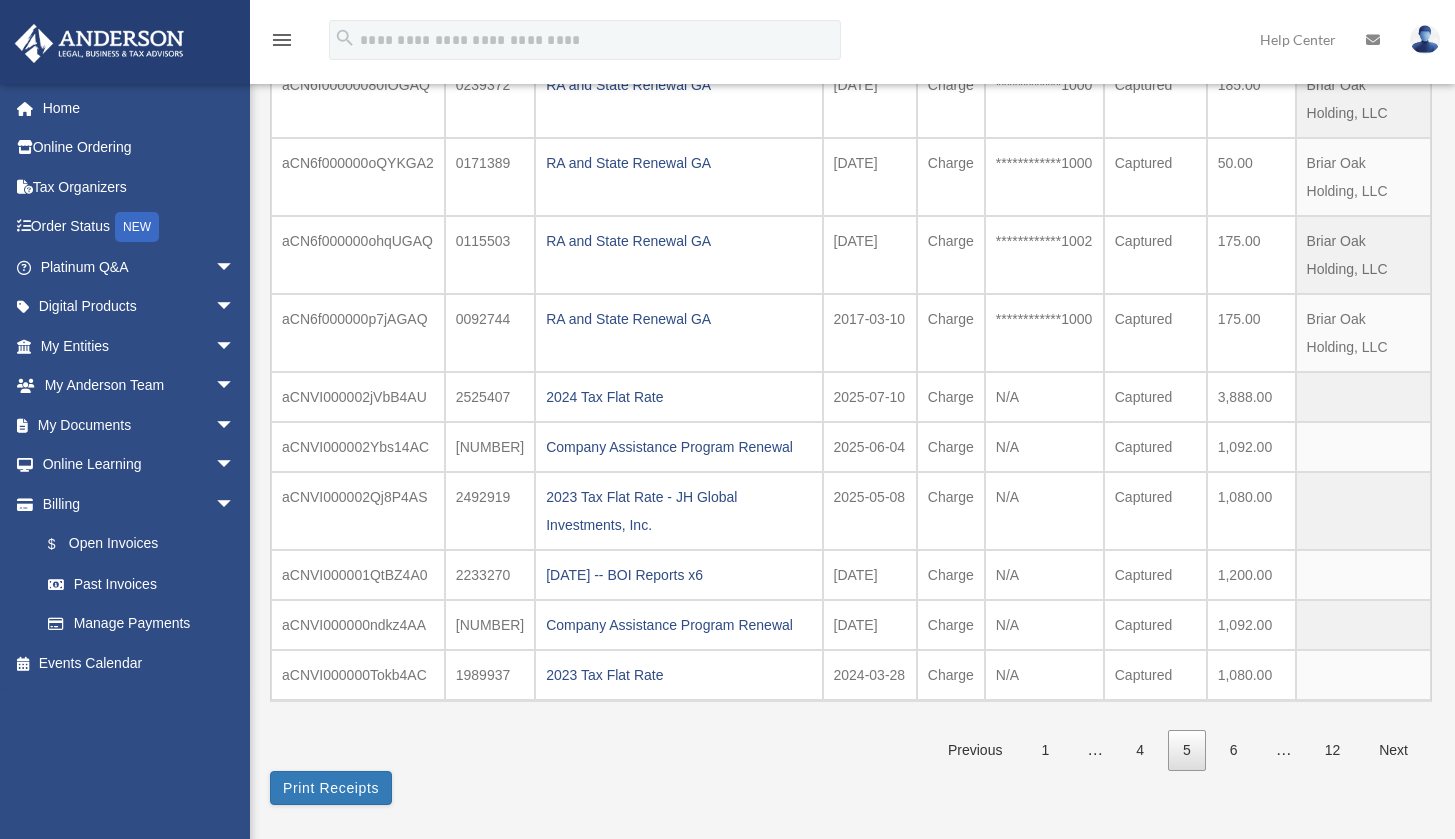 scroll, scrollTop: 440, scrollLeft: 0, axis: vertical 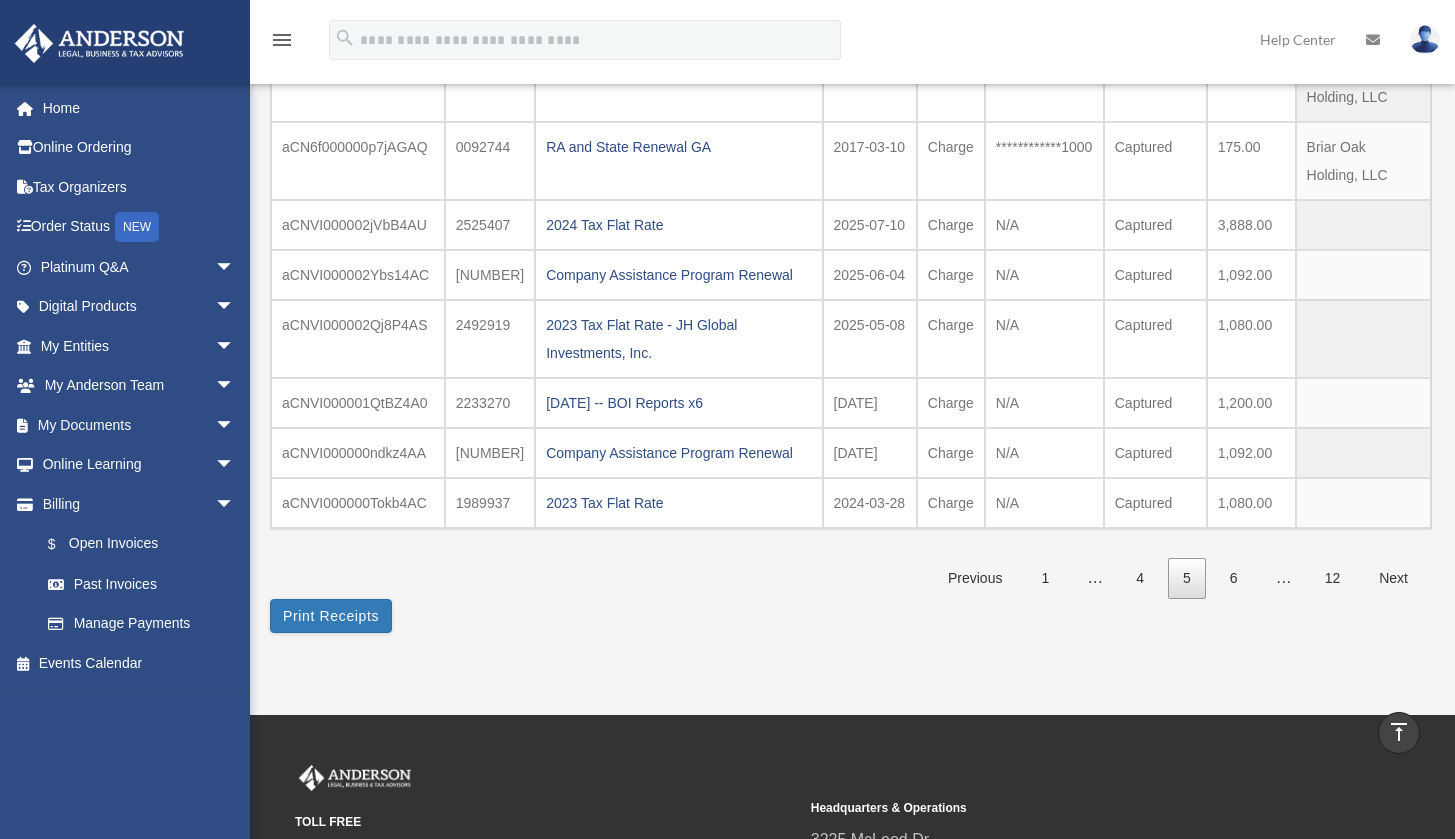 click on "6" at bounding box center [1234, 578] 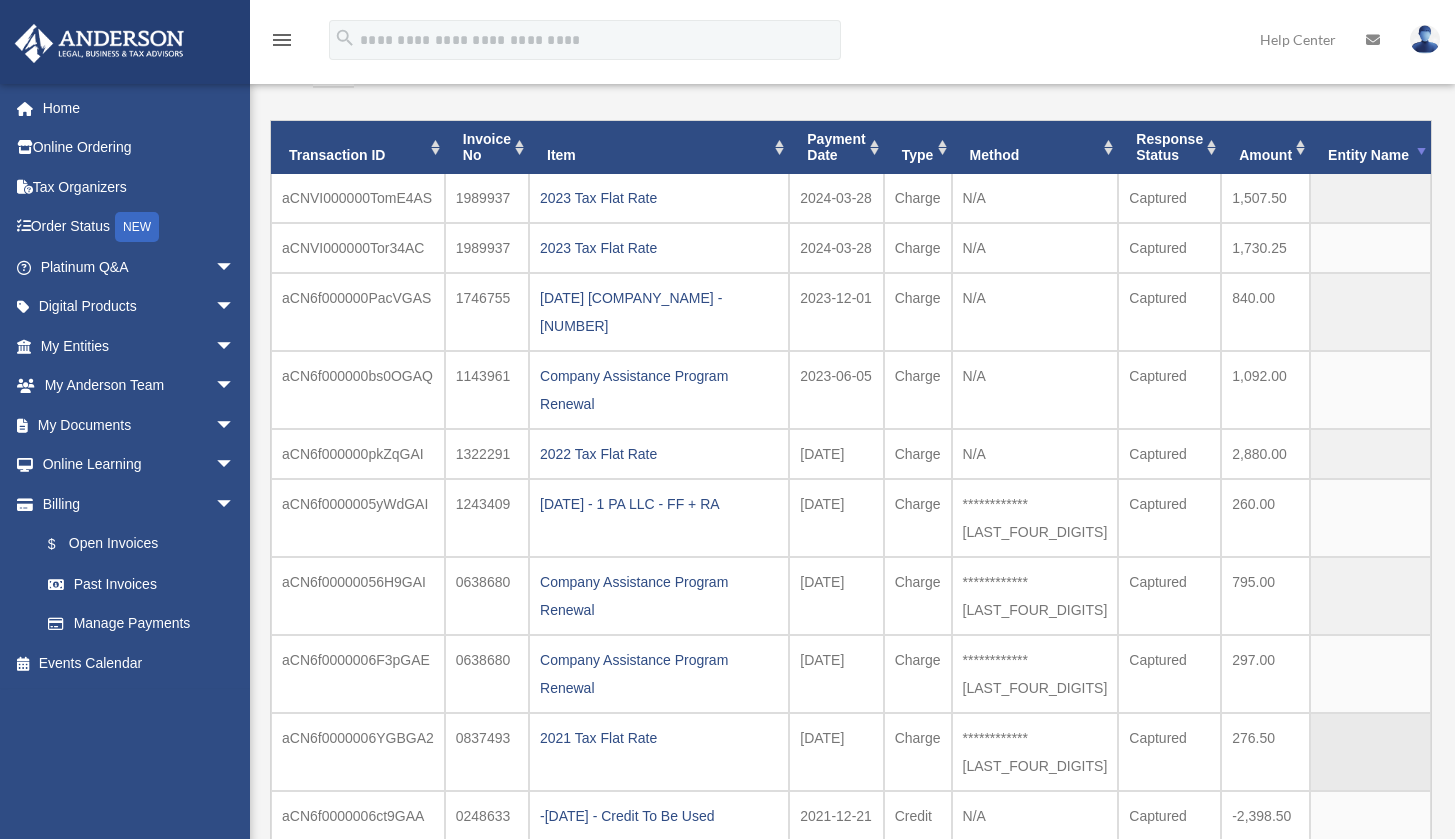 scroll, scrollTop: 159, scrollLeft: 0, axis: vertical 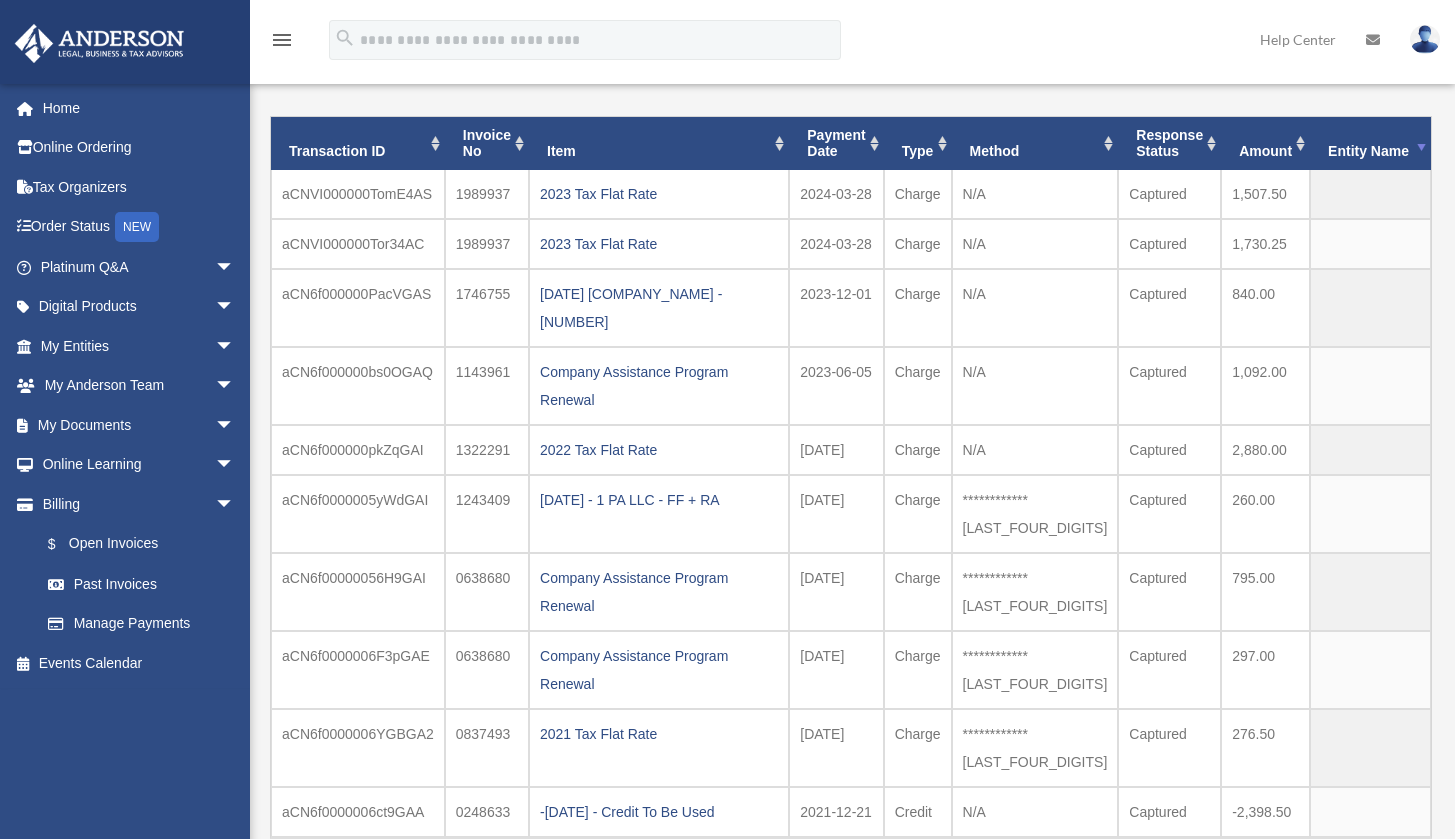 click on "7" at bounding box center (1234, 887) 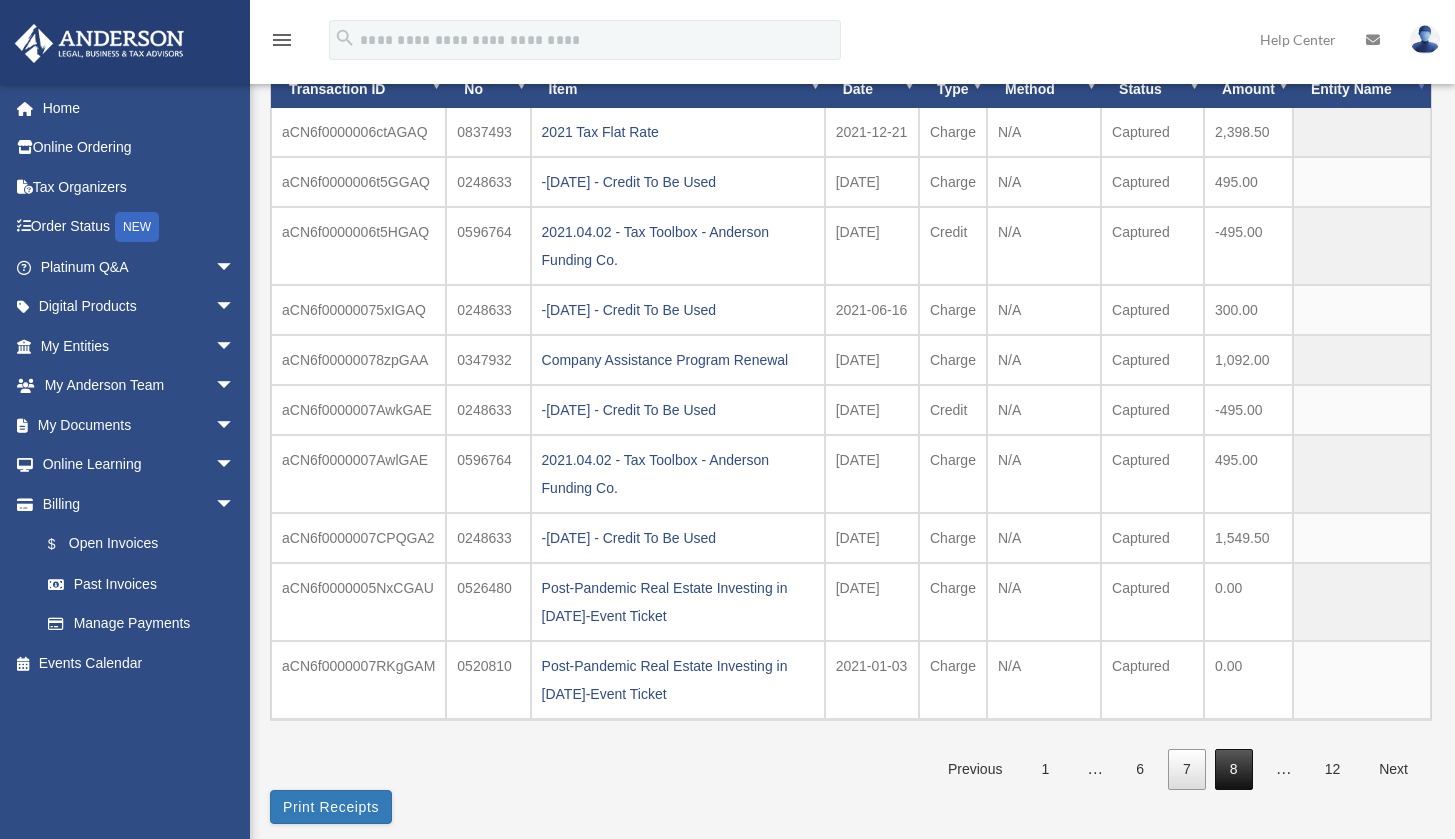 scroll, scrollTop: 322, scrollLeft: 0, axis: vertical 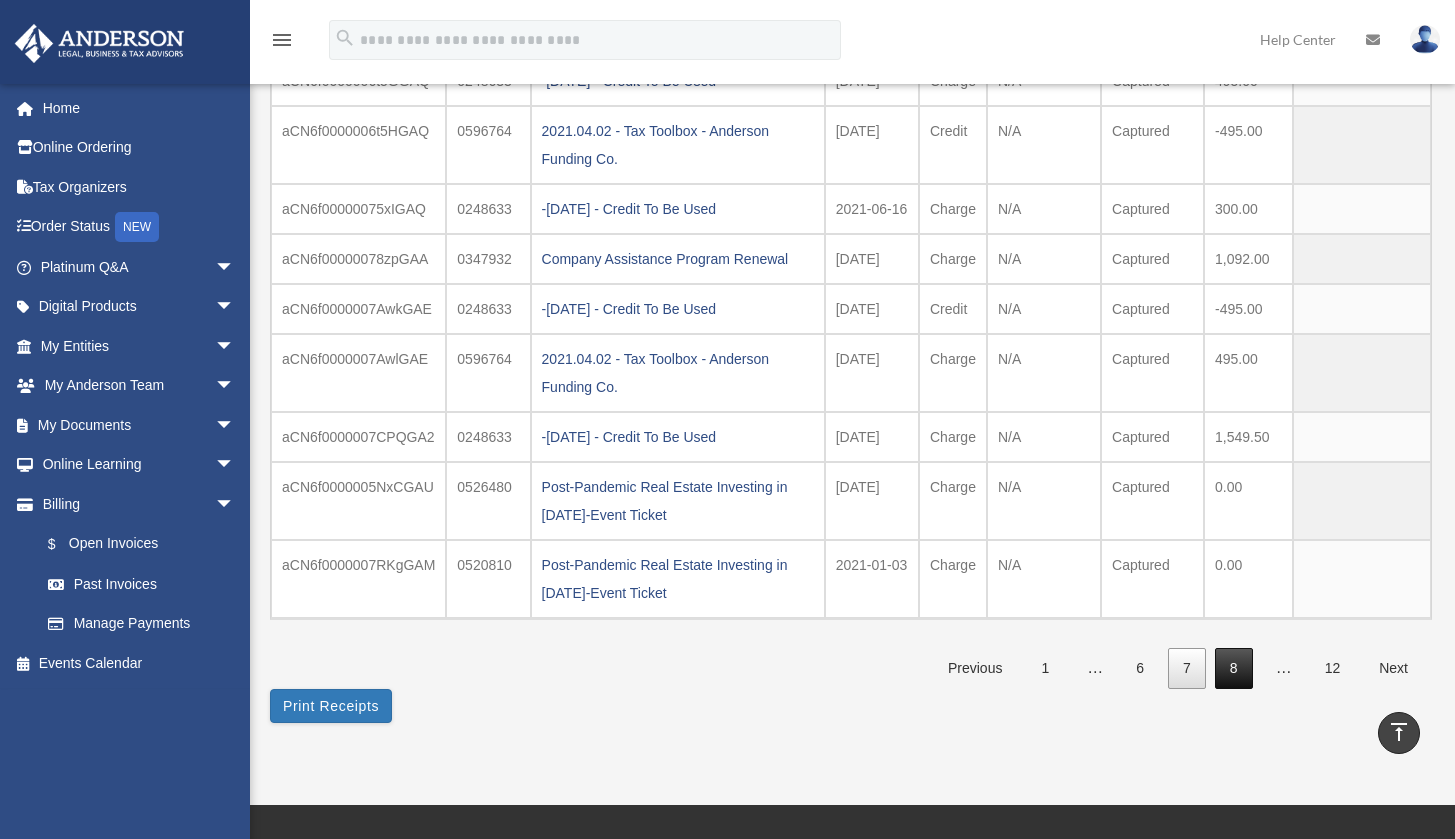 click on "8" at bounding box center [1234, 668] 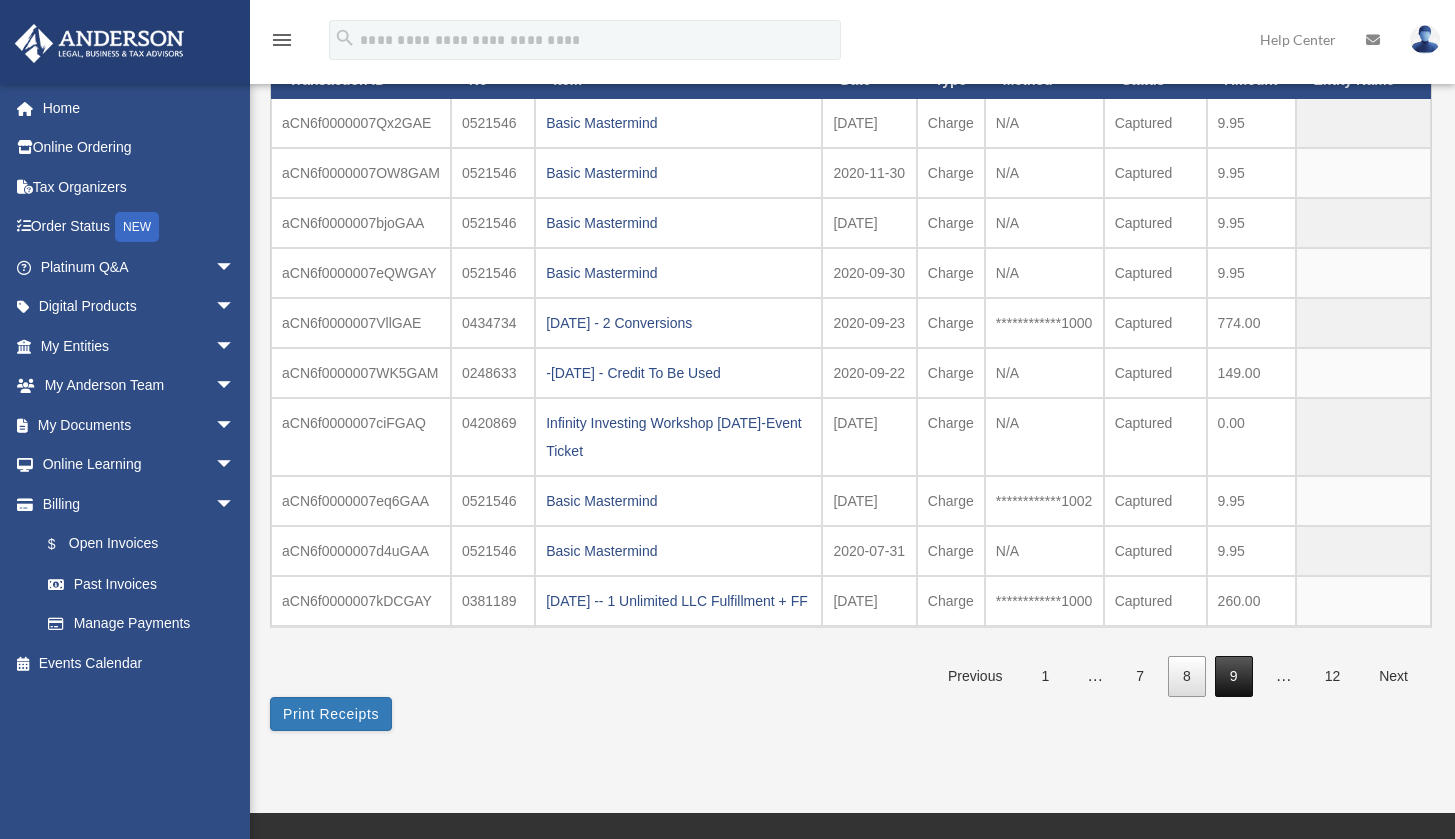 scroll, scrollTop: 234, scrollLeft: 0, axis: vertical 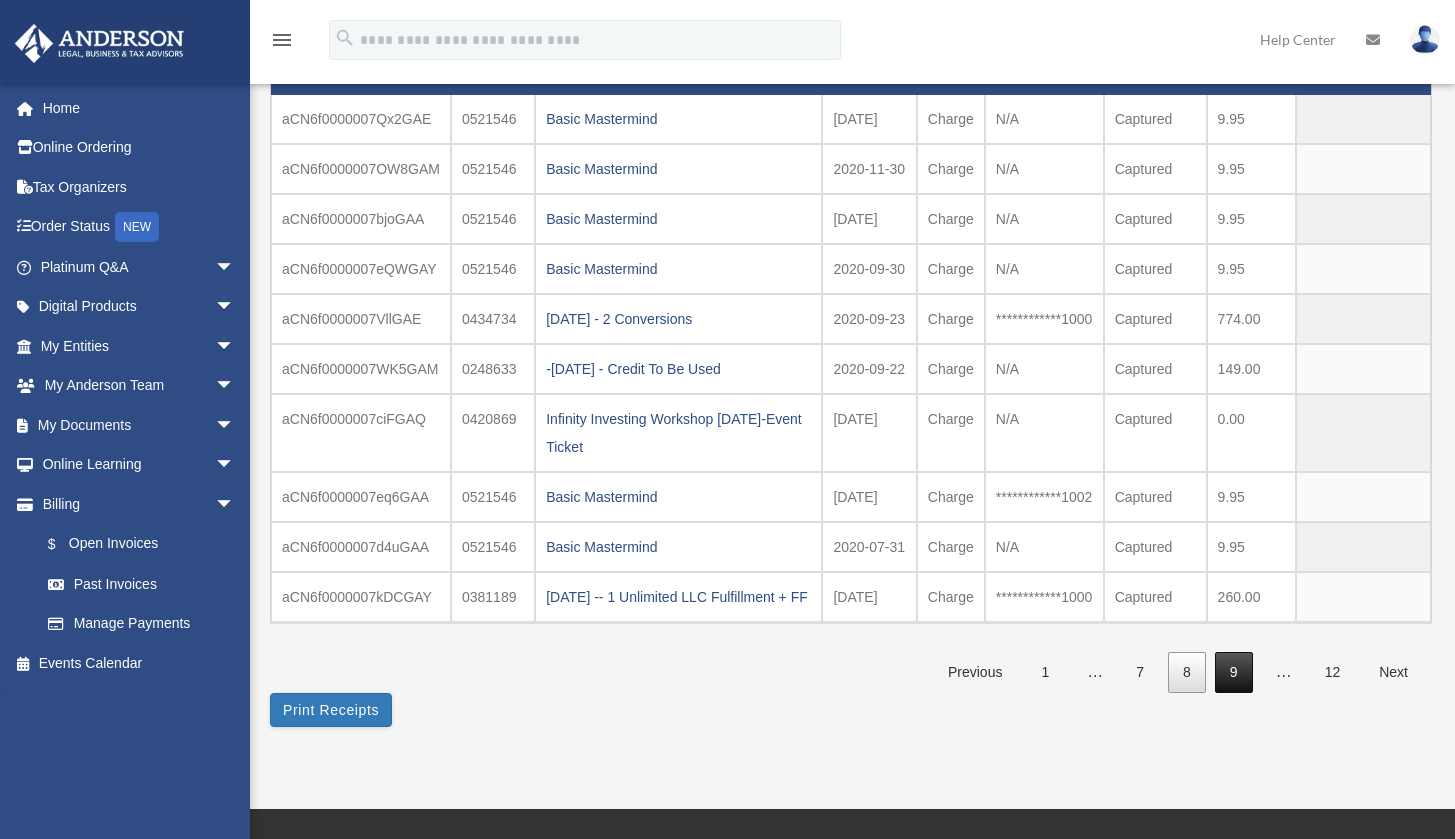 click on "9" at bounding box center (1234, 672) 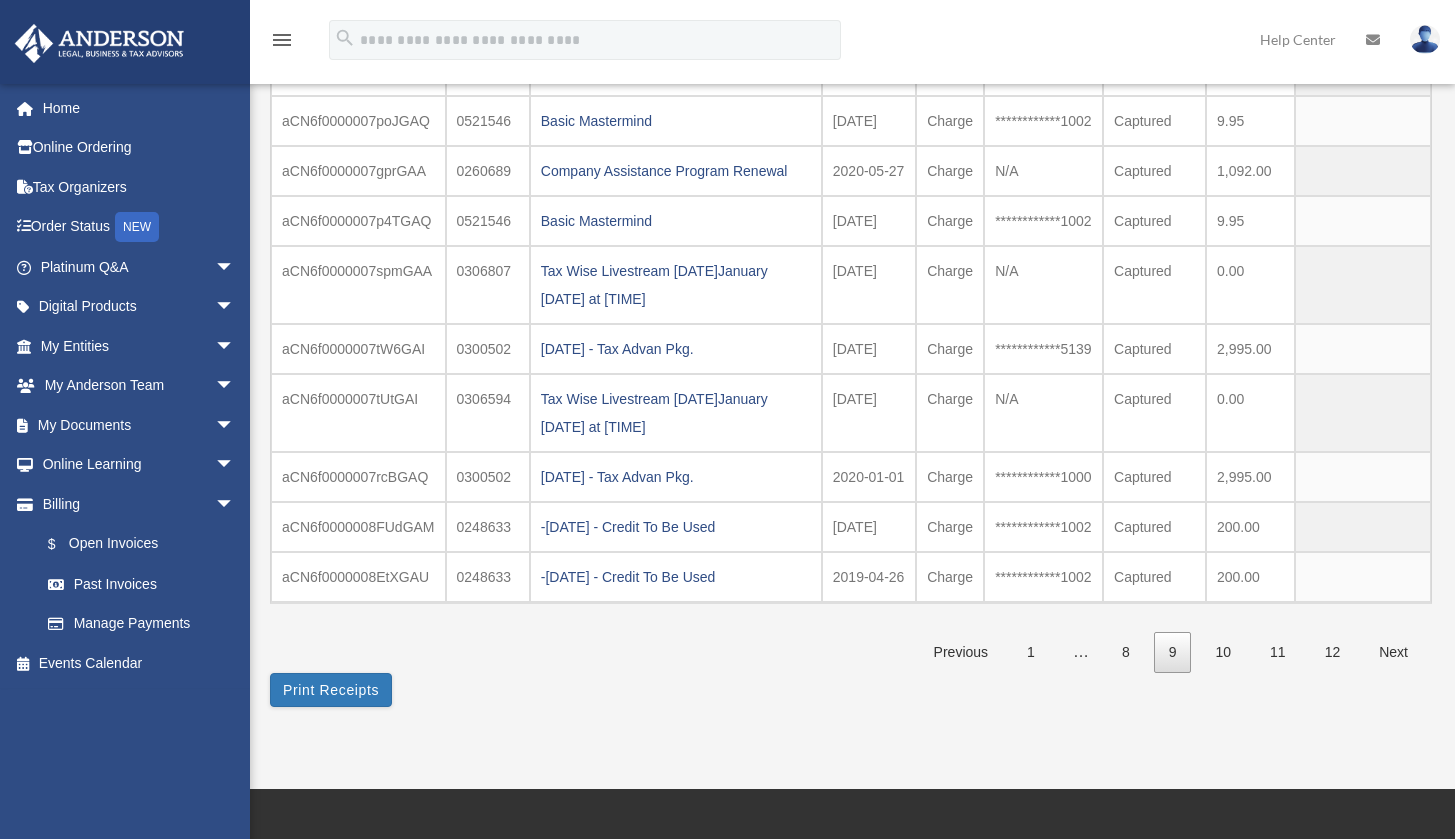 scroll, scrollTop: 286, scrollLeft: 0, axis: vertical 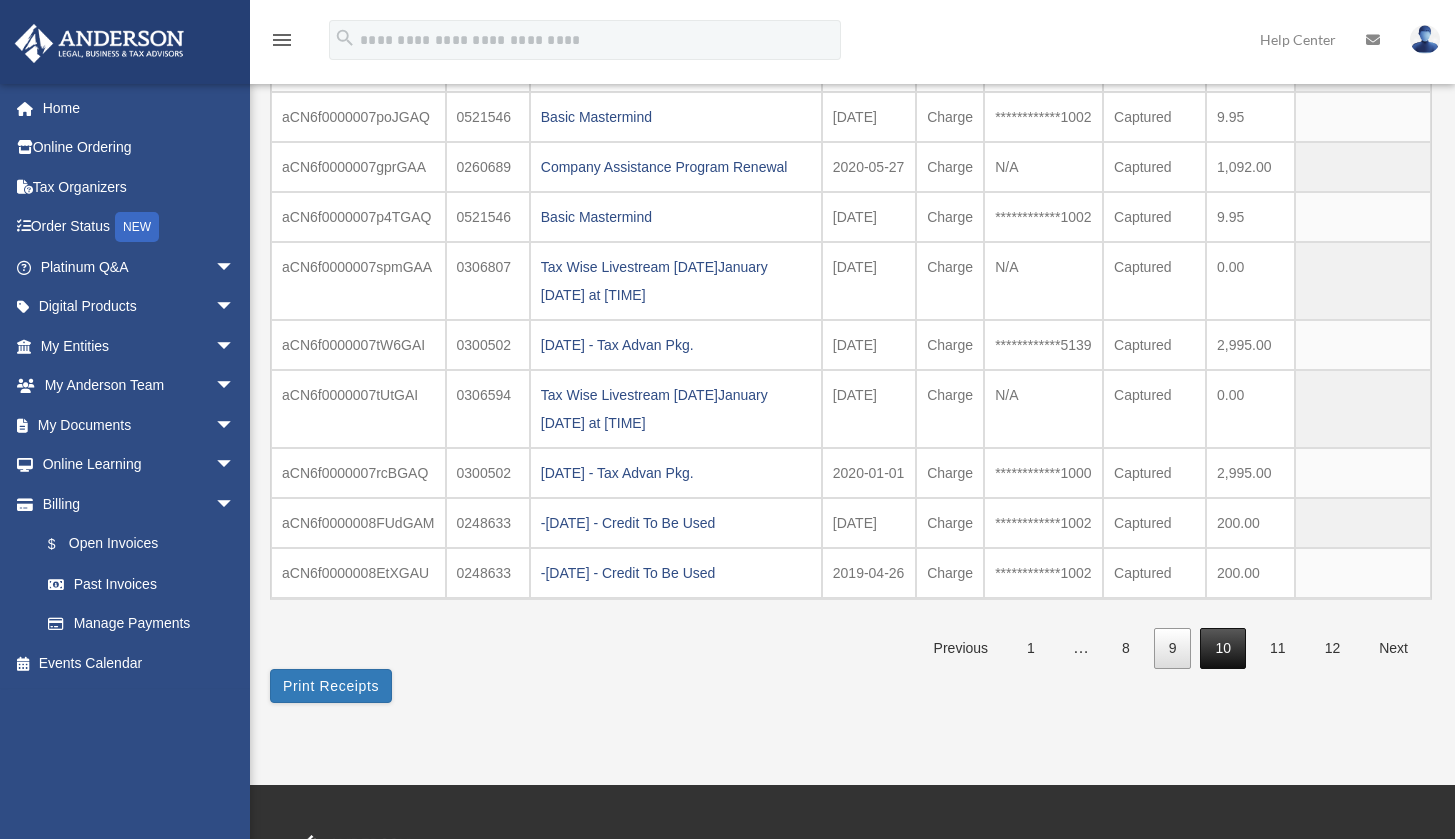 click on "10" at bounding box center (1223, 648) 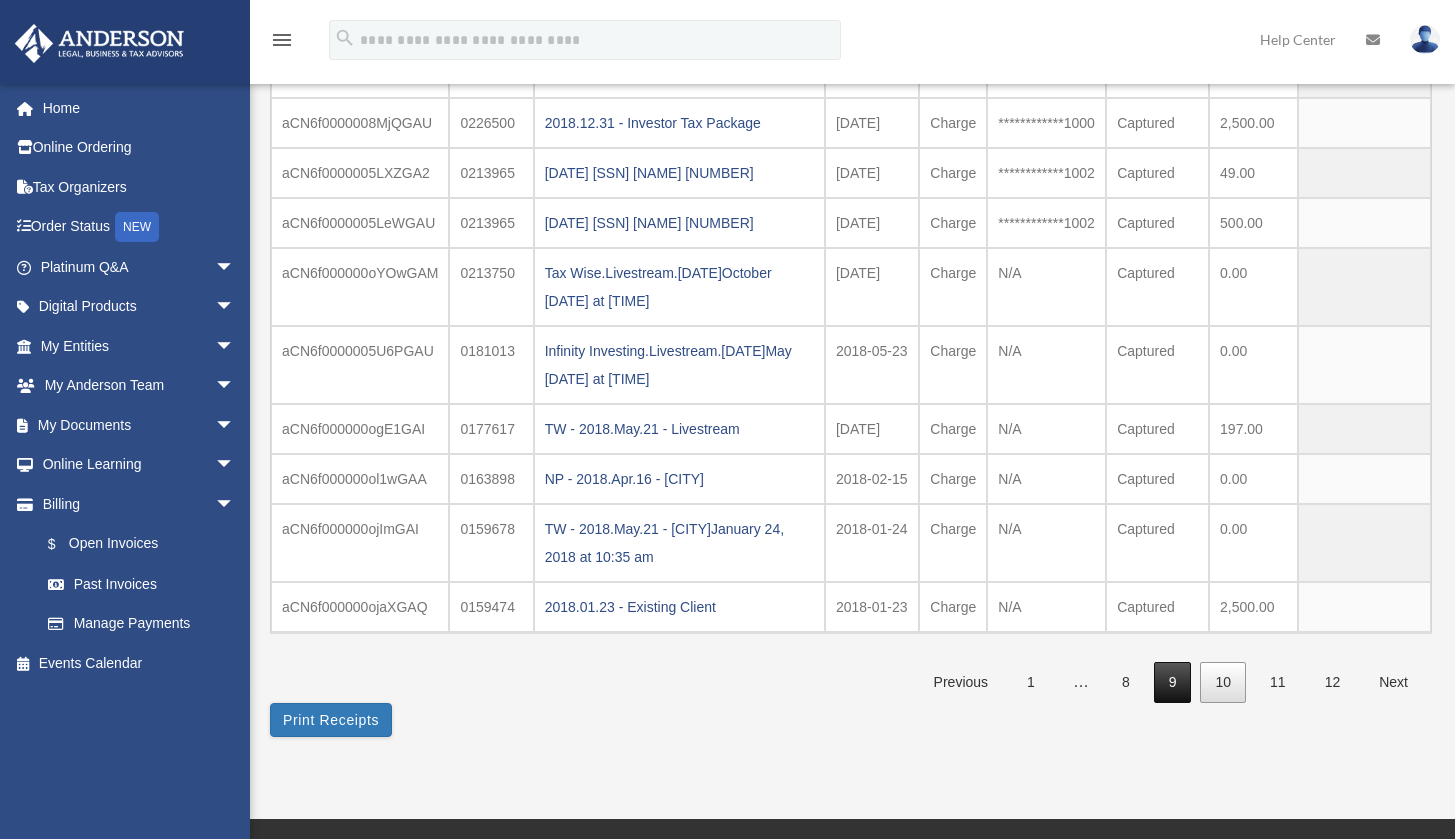 scroll, scrollTop: 284, scrollLeft: 0, axis: vertical 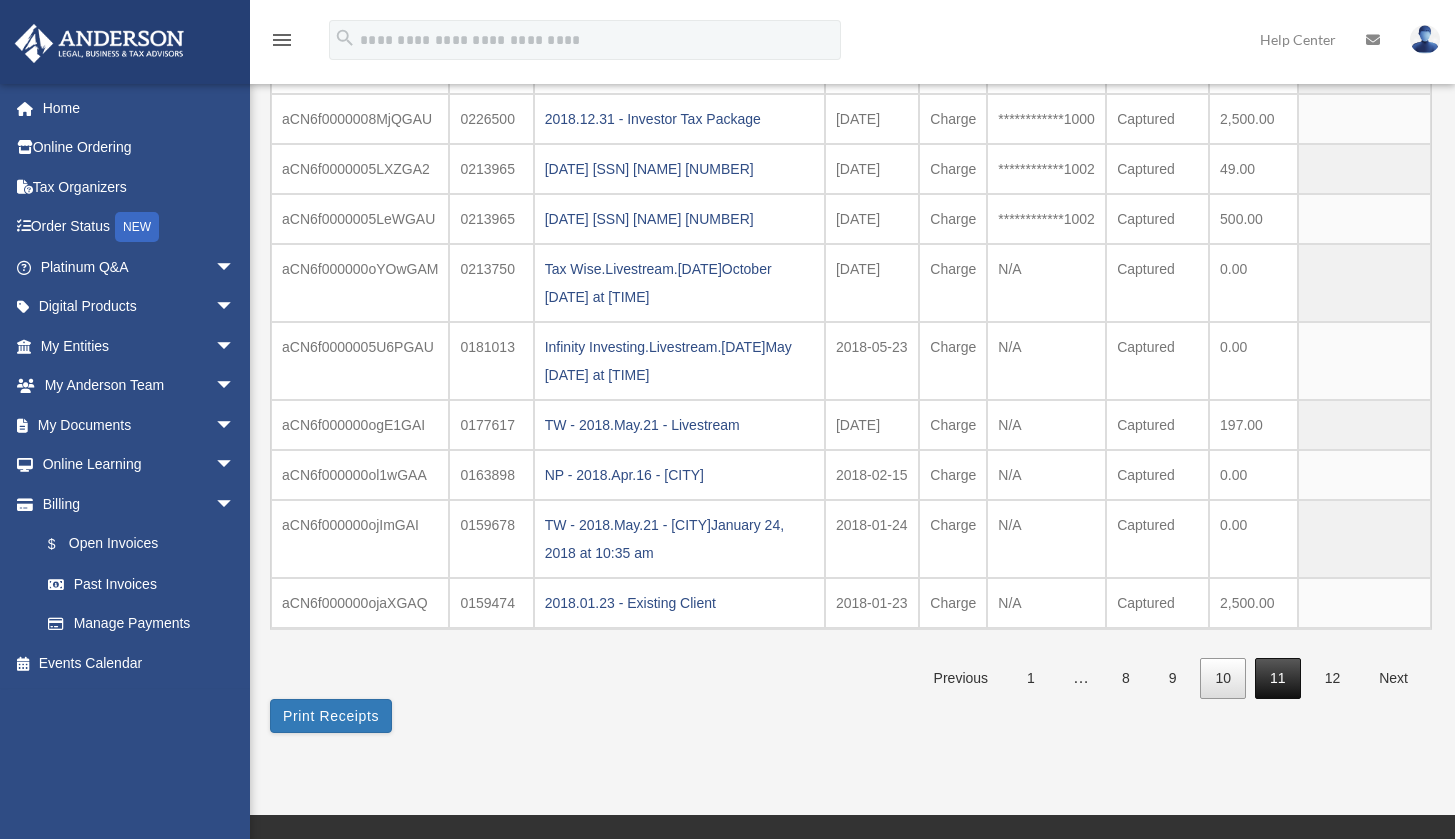 click on "11" at bounding box center (1278, 678) 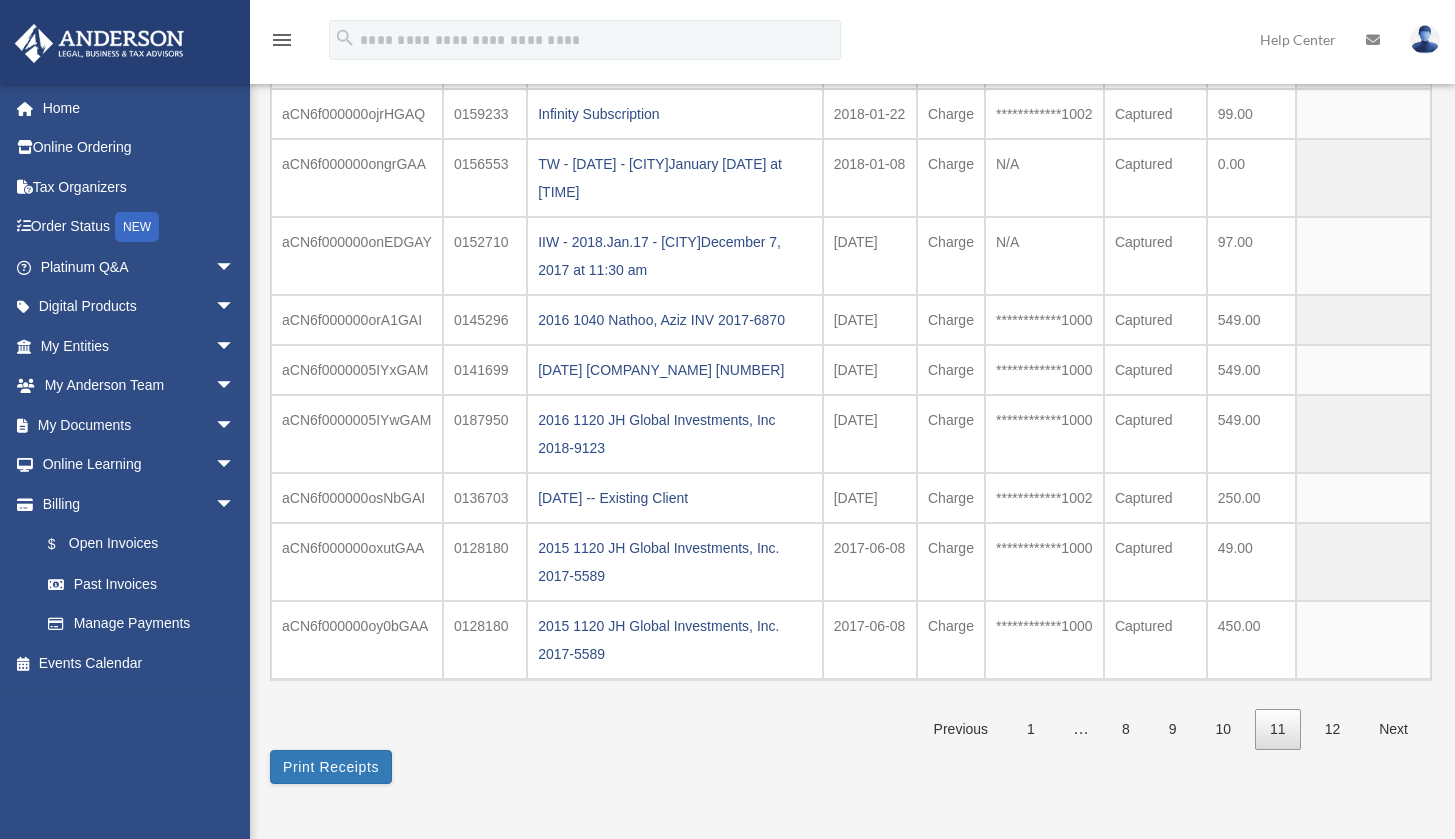 scroll, scrollTop: 285, scrollLeft: 0, axis: vertical 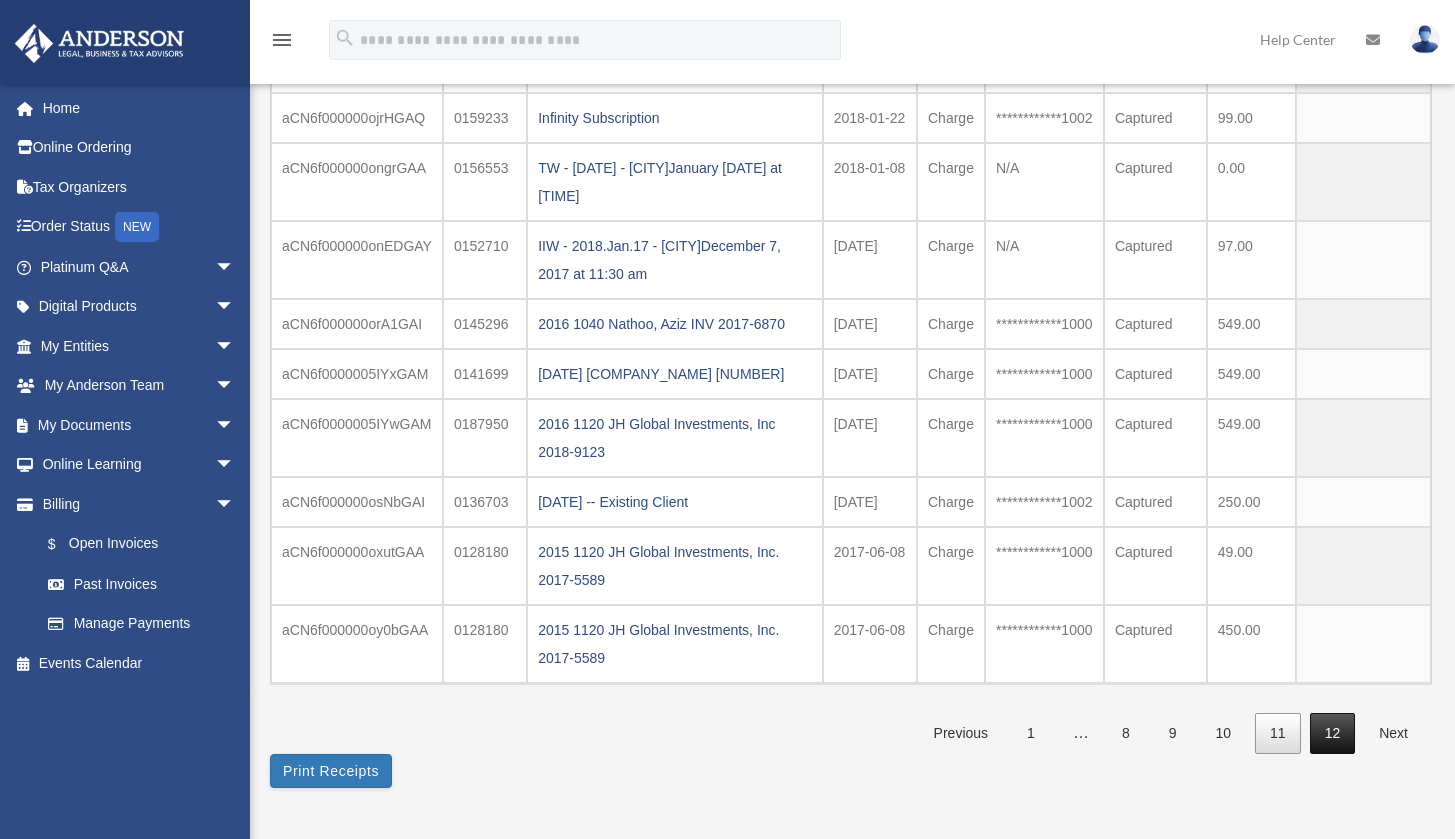click on "12" at bounding box center [1333, 733] 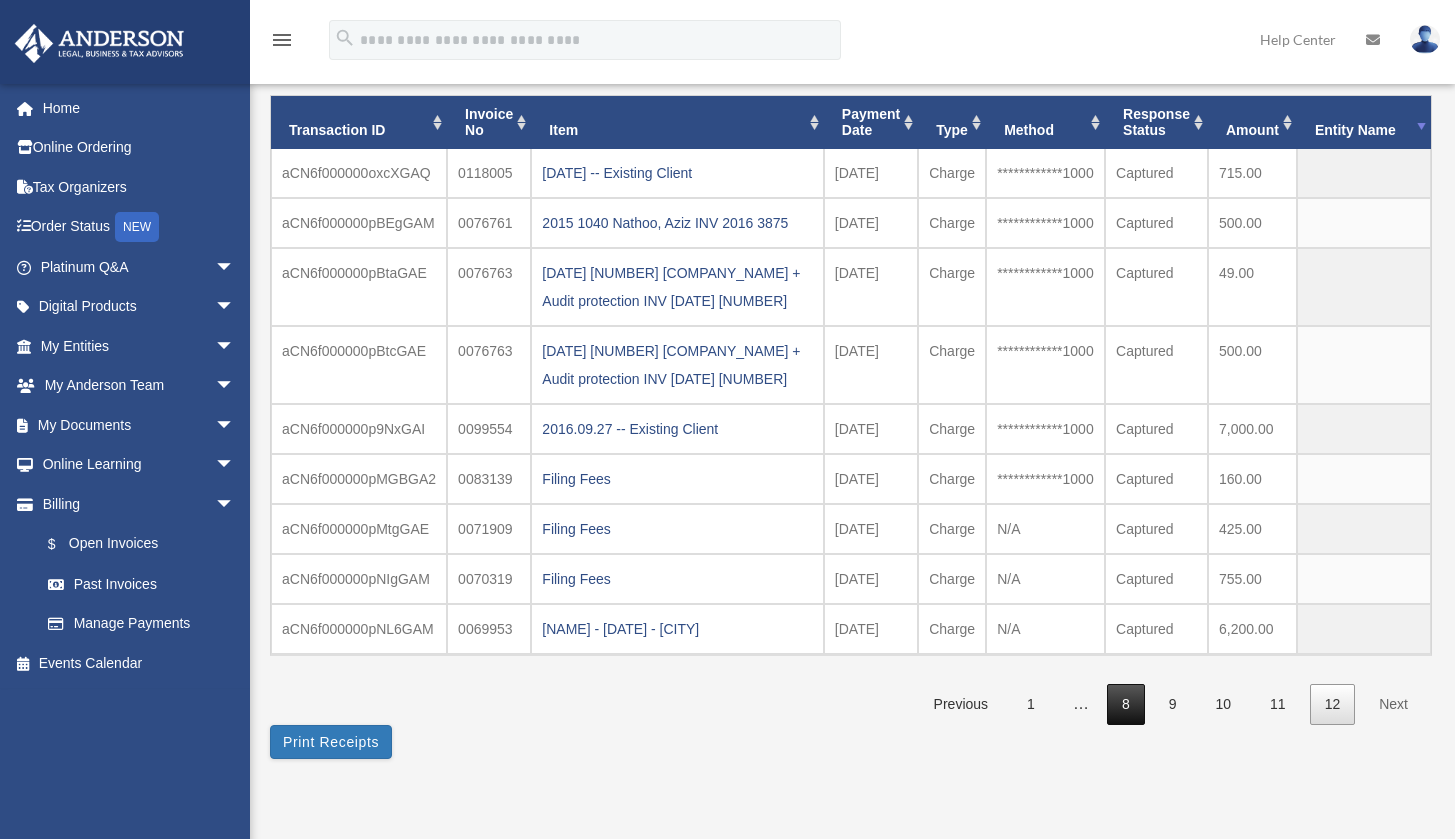 scroll, scrollTop: 184, scrollLeft: 0, axis: vertical 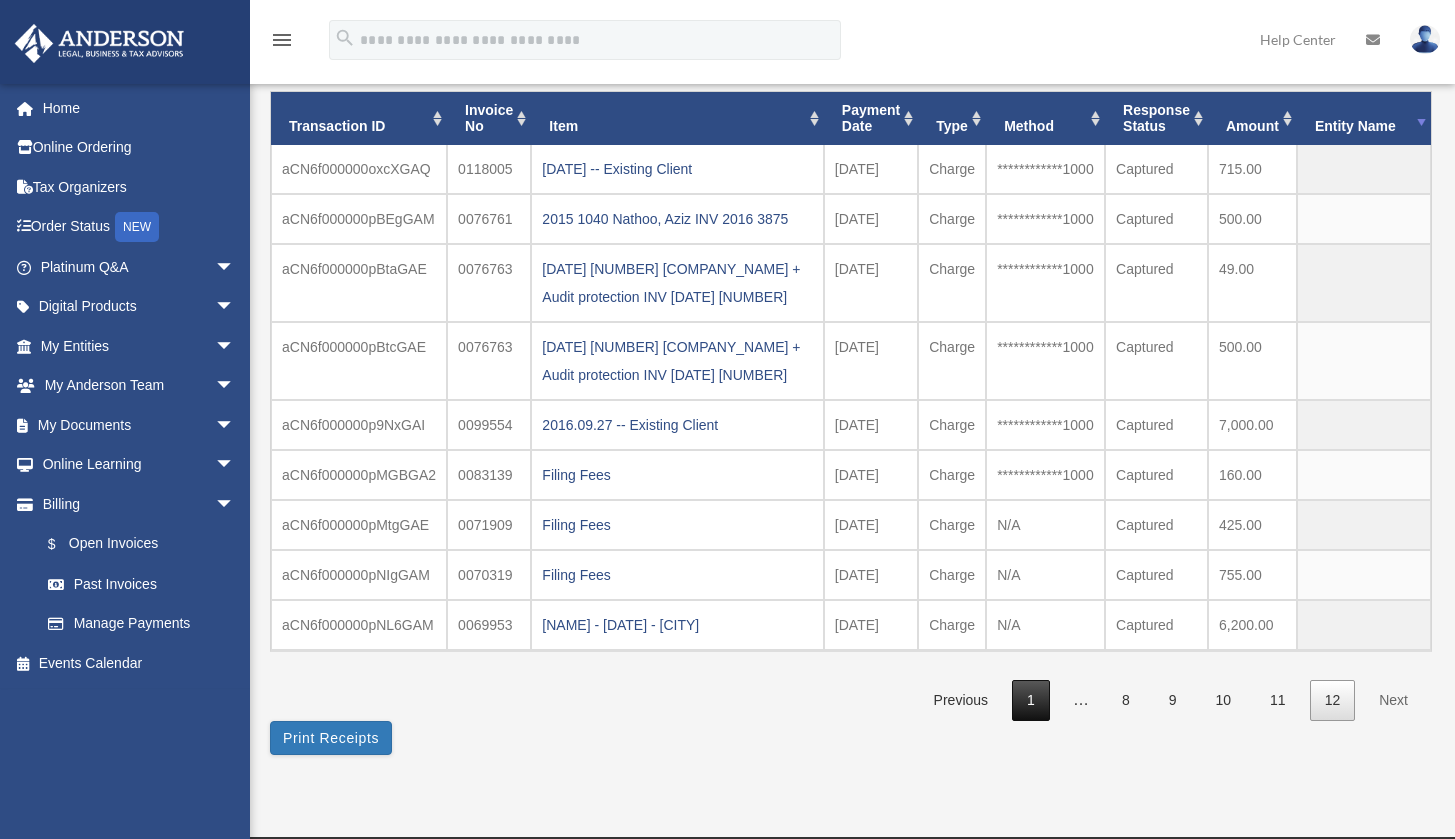 click on "1" at bounding box center [1031, 700] 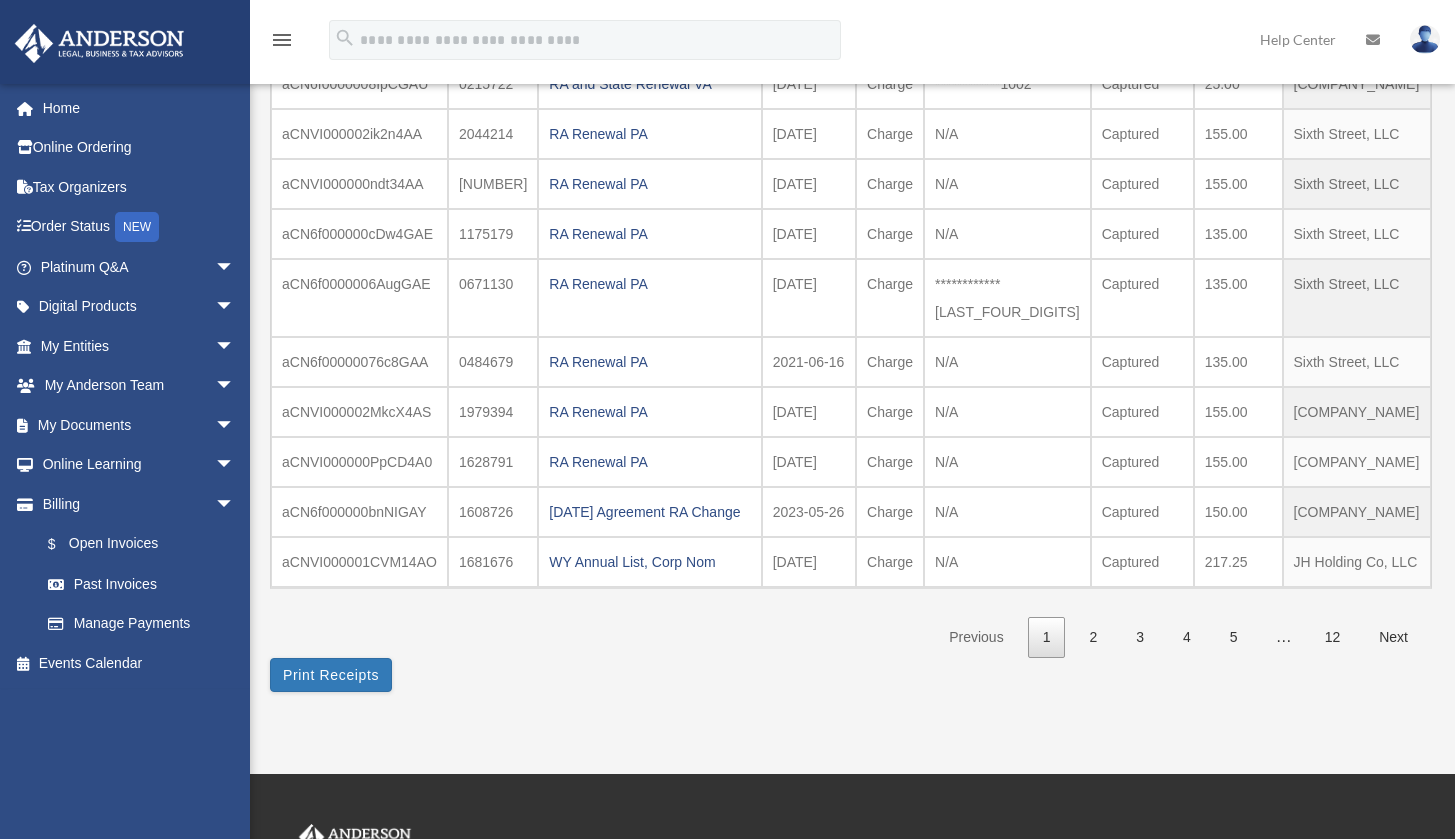 scroll, scrollTop: 316, scrollLeft: 0, axis: vertical 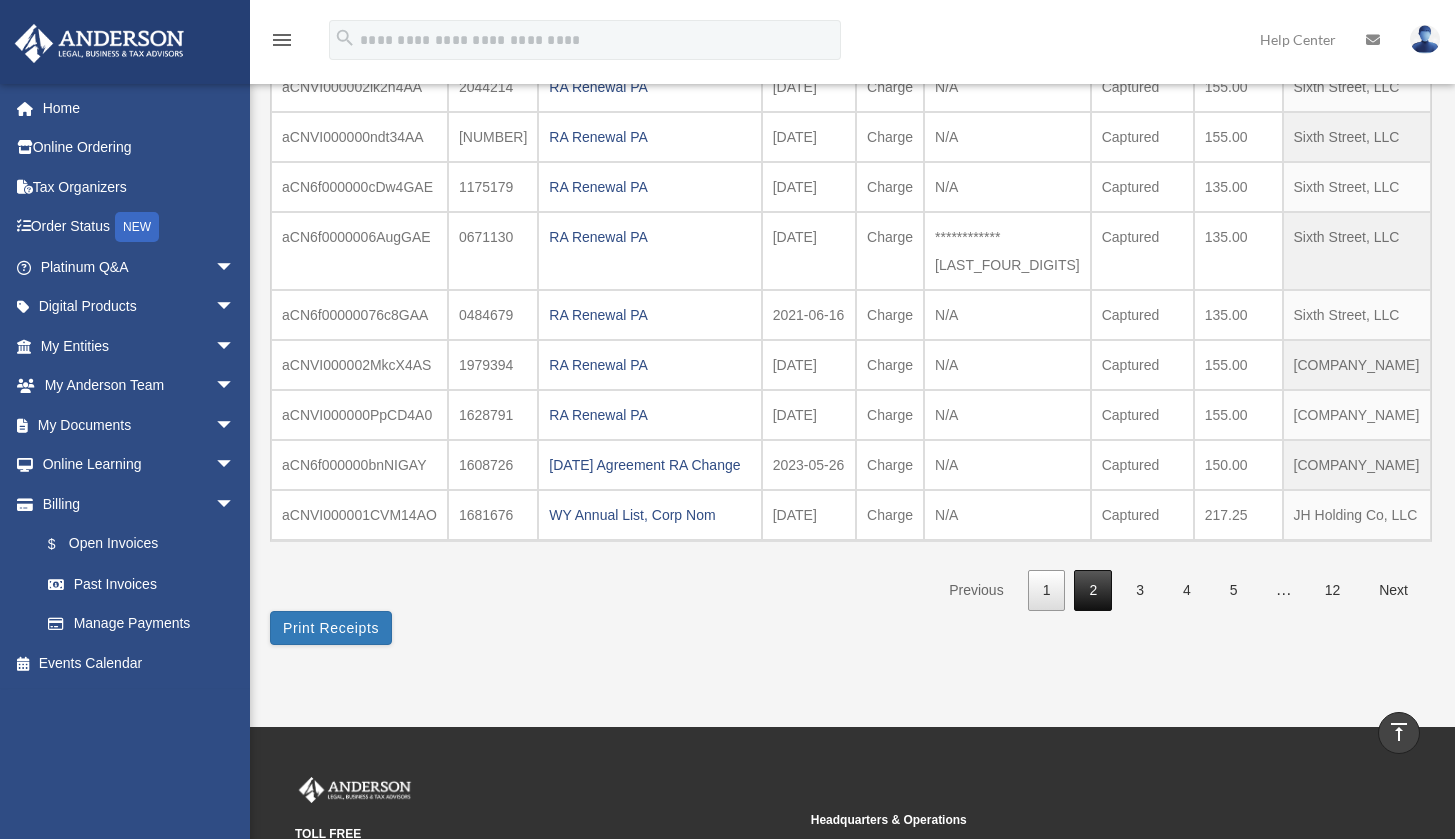click on "2" at bounding box center (1093, 590) 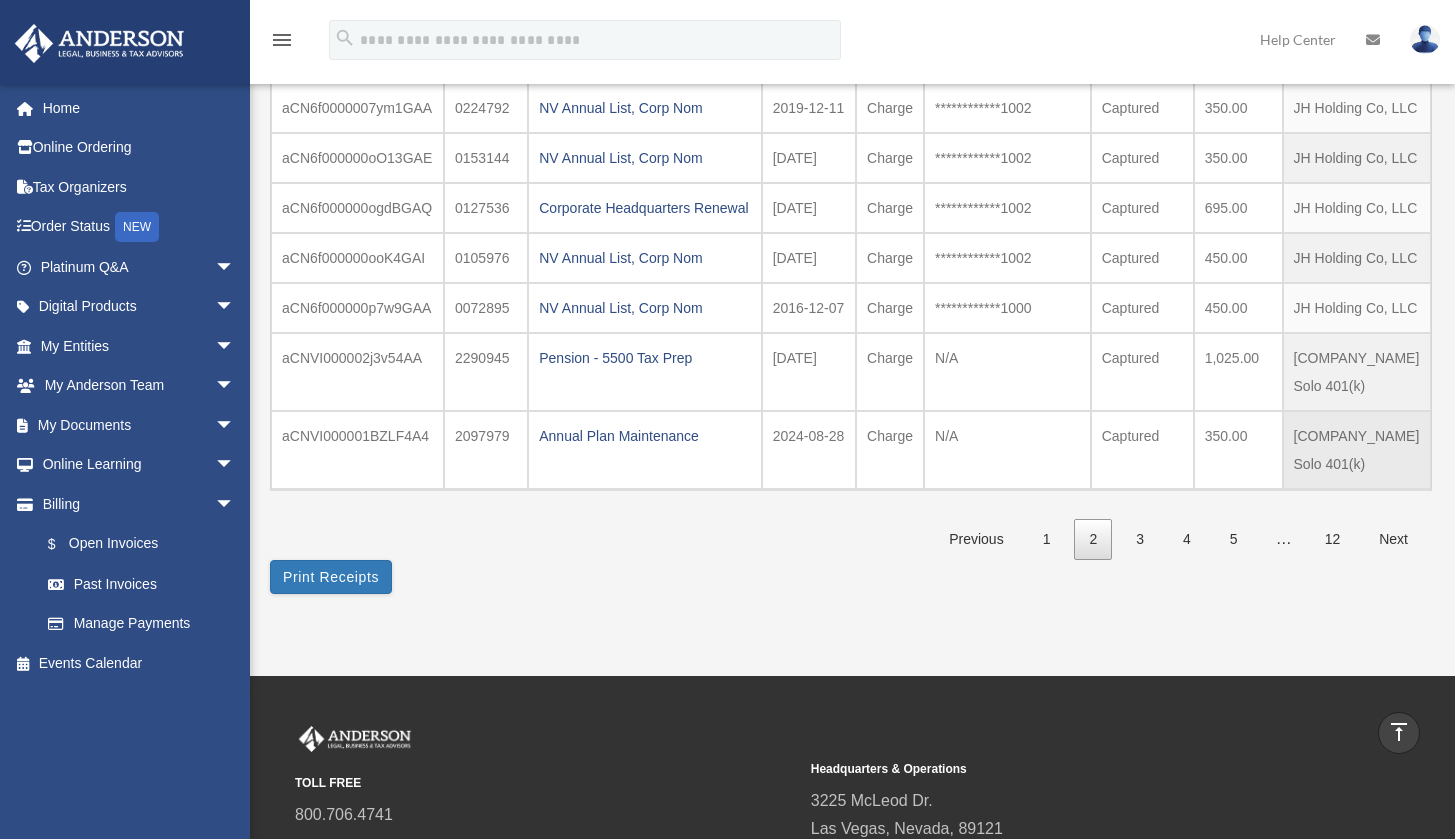 scroll, scrollTop: 455, scrollLeft: 0, axis: vertical 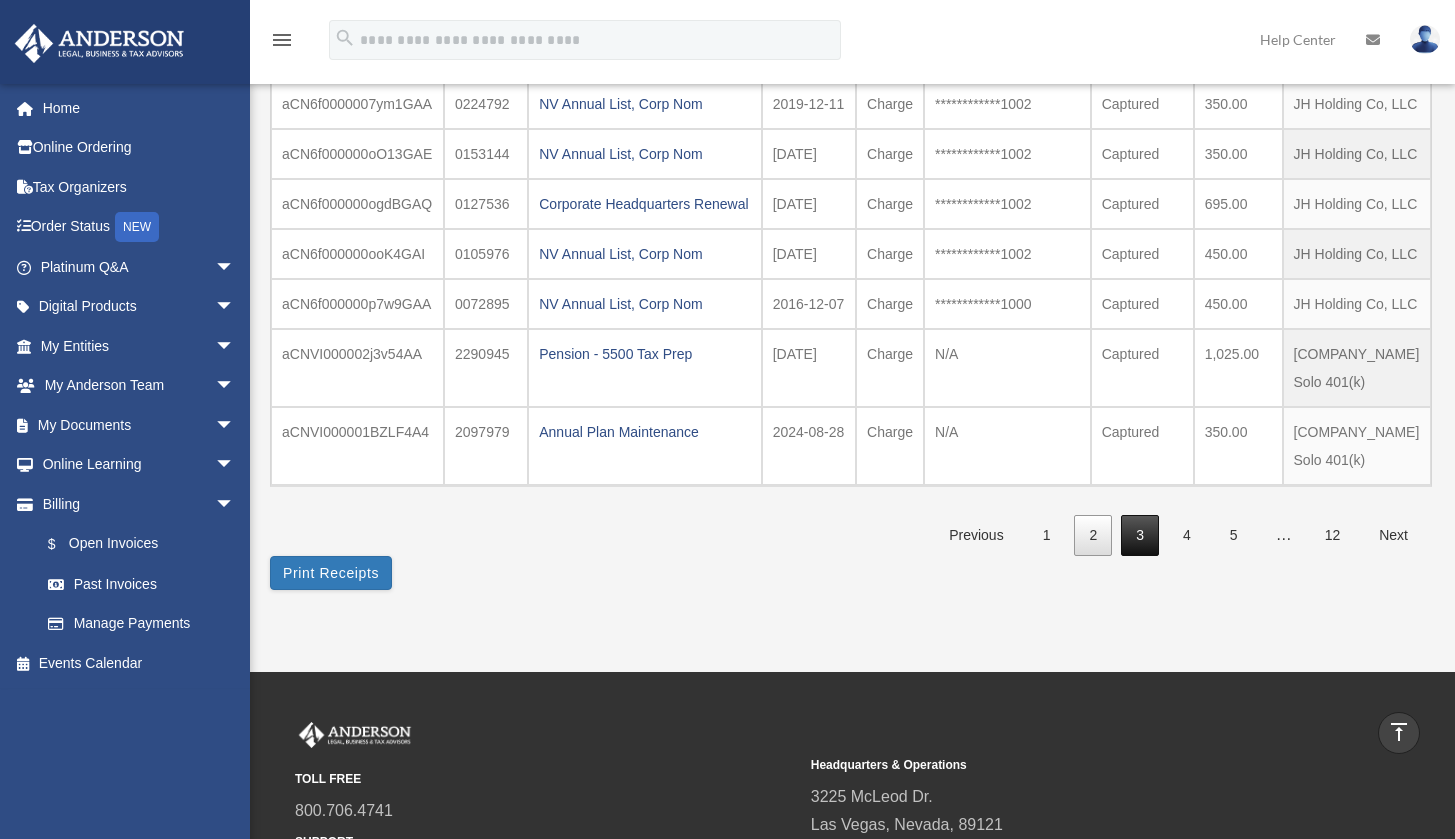click on "3" at bounding box center [1140, 535] 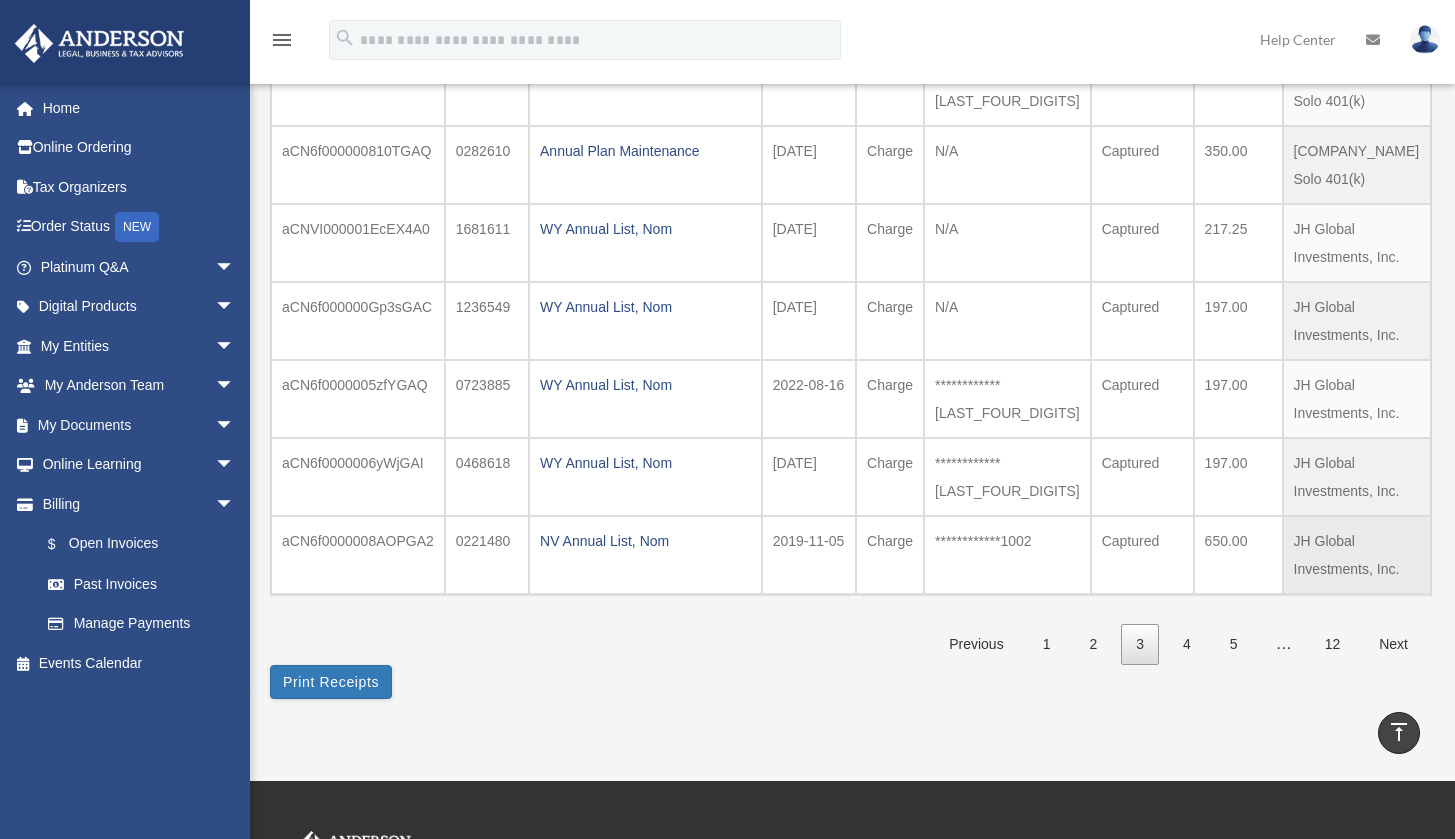 scroll, scrollTop: 518, scrollLeft: 0, axis: vertical 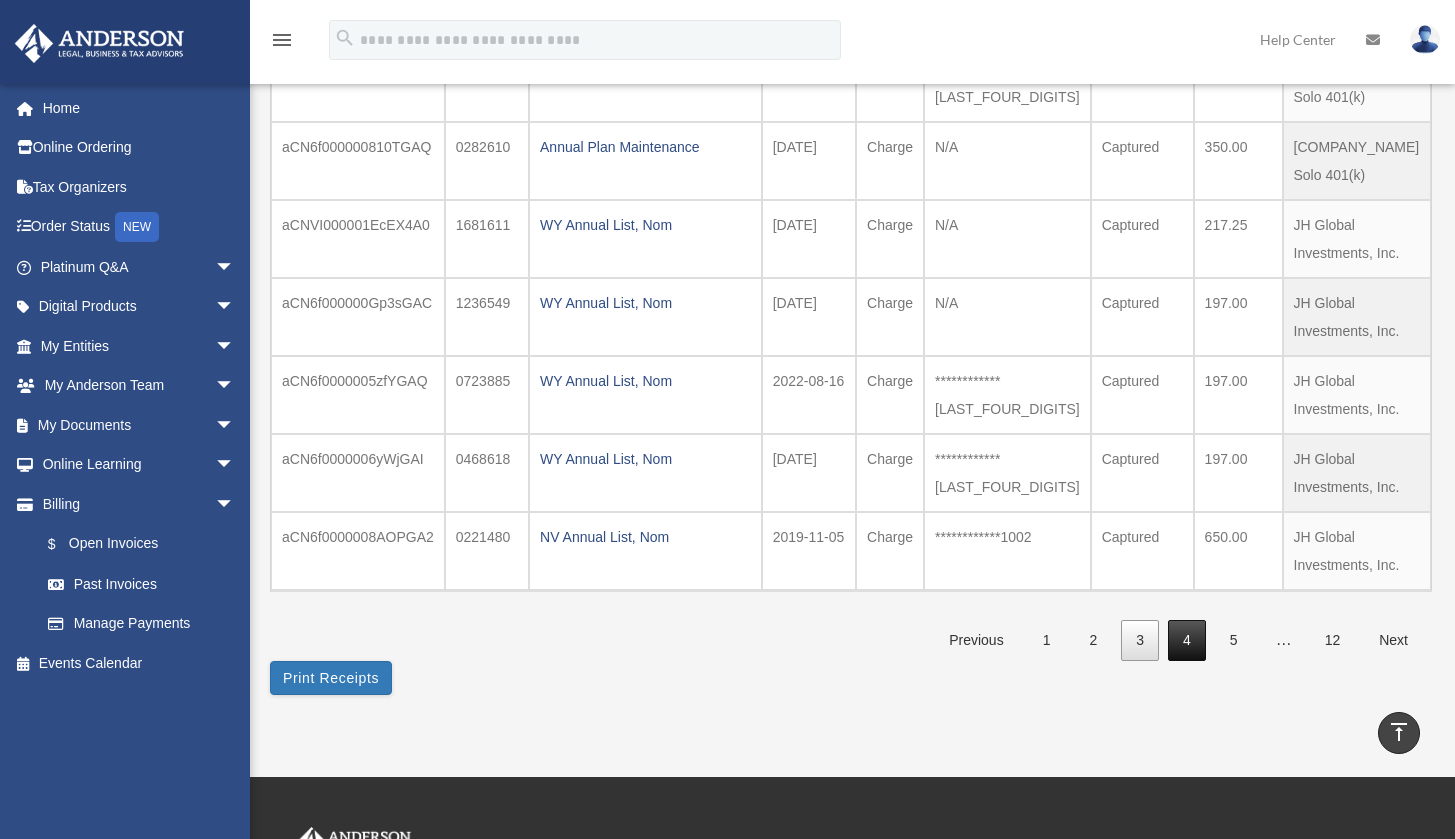 click on "4" at bounding box center [1187, 640] 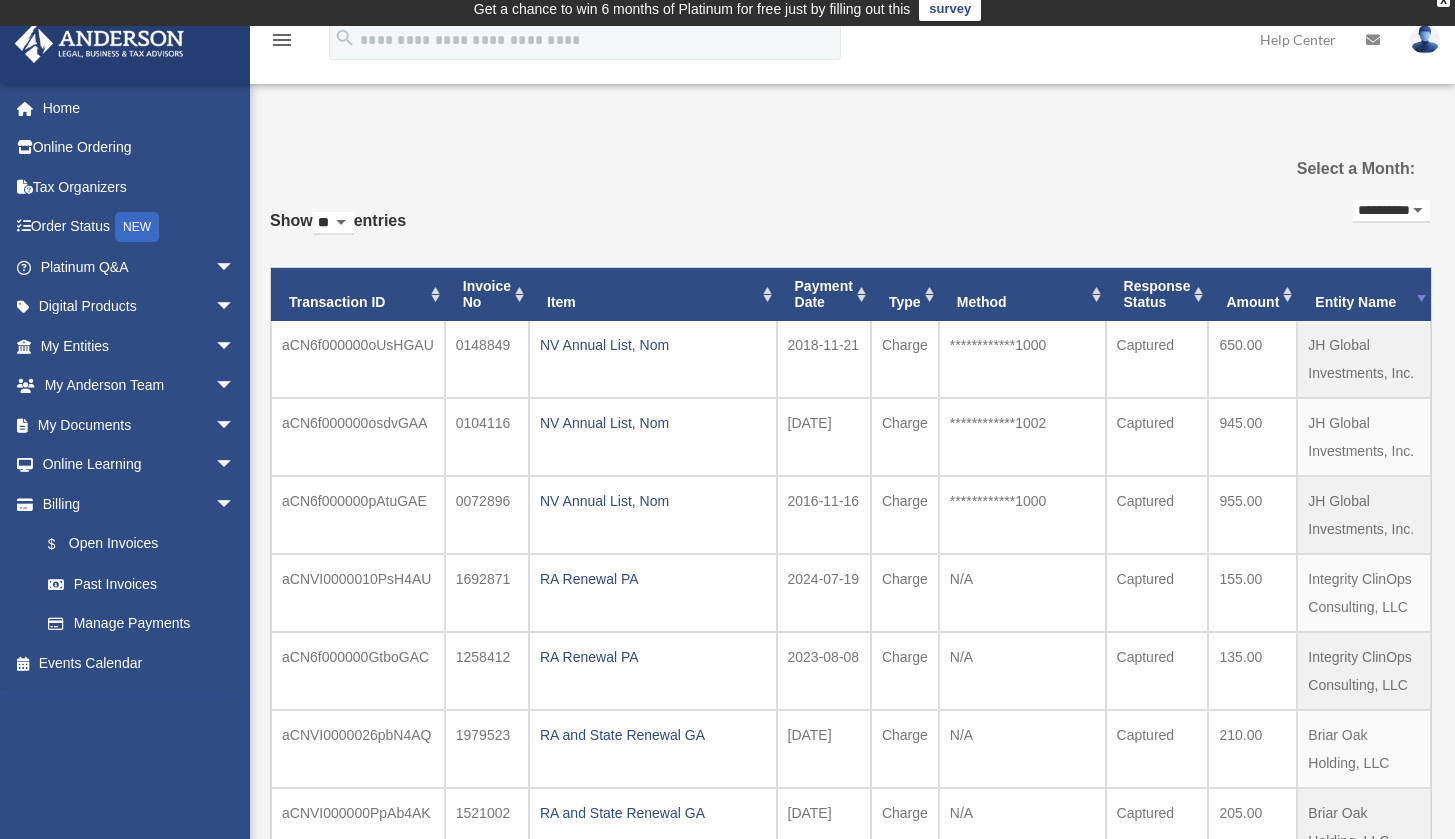 scroll, scrollTop: 0, scrollLeft: 0, axis: both 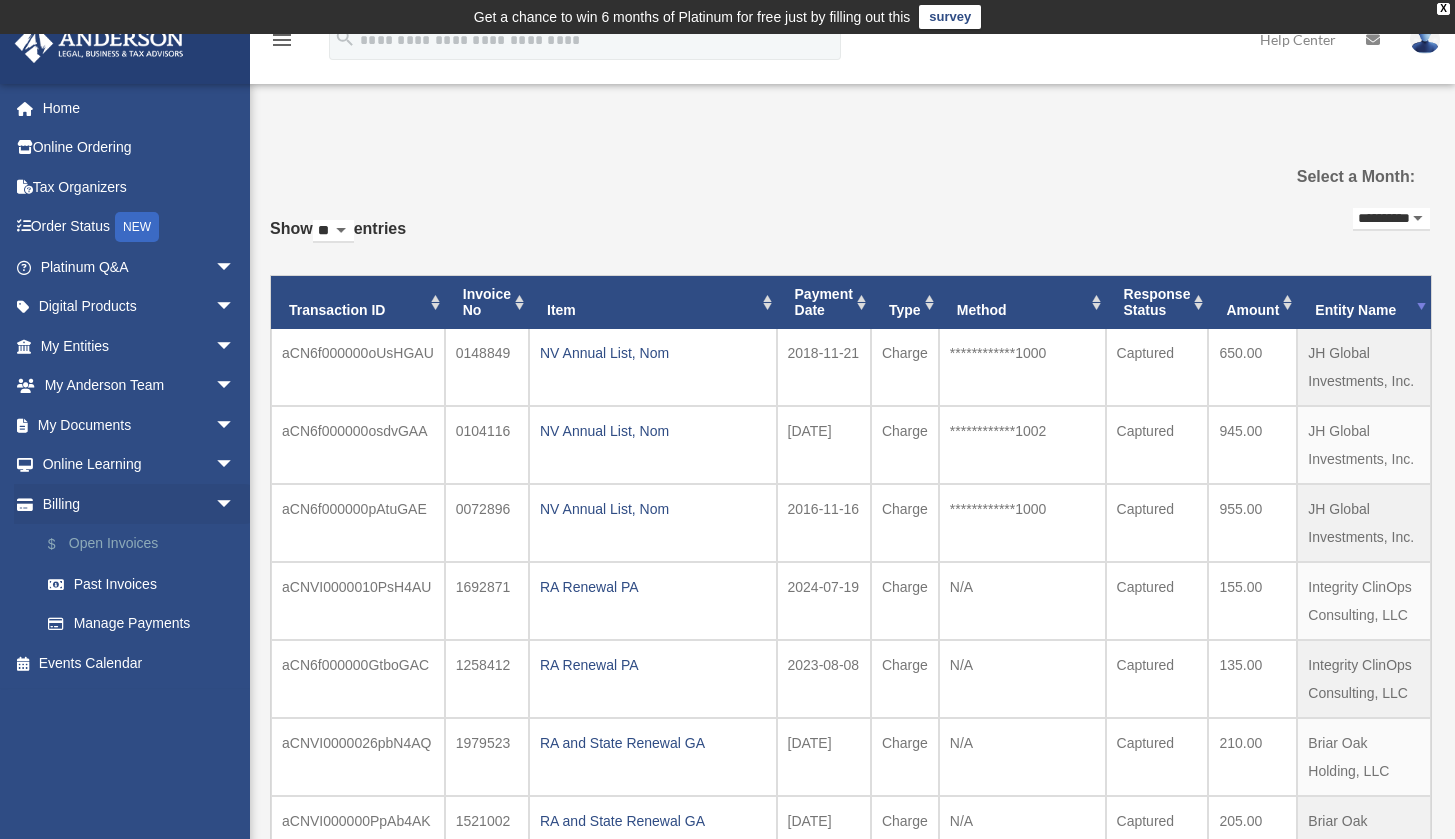click on "$ Open Invoices" at bounding box center (146, 544) 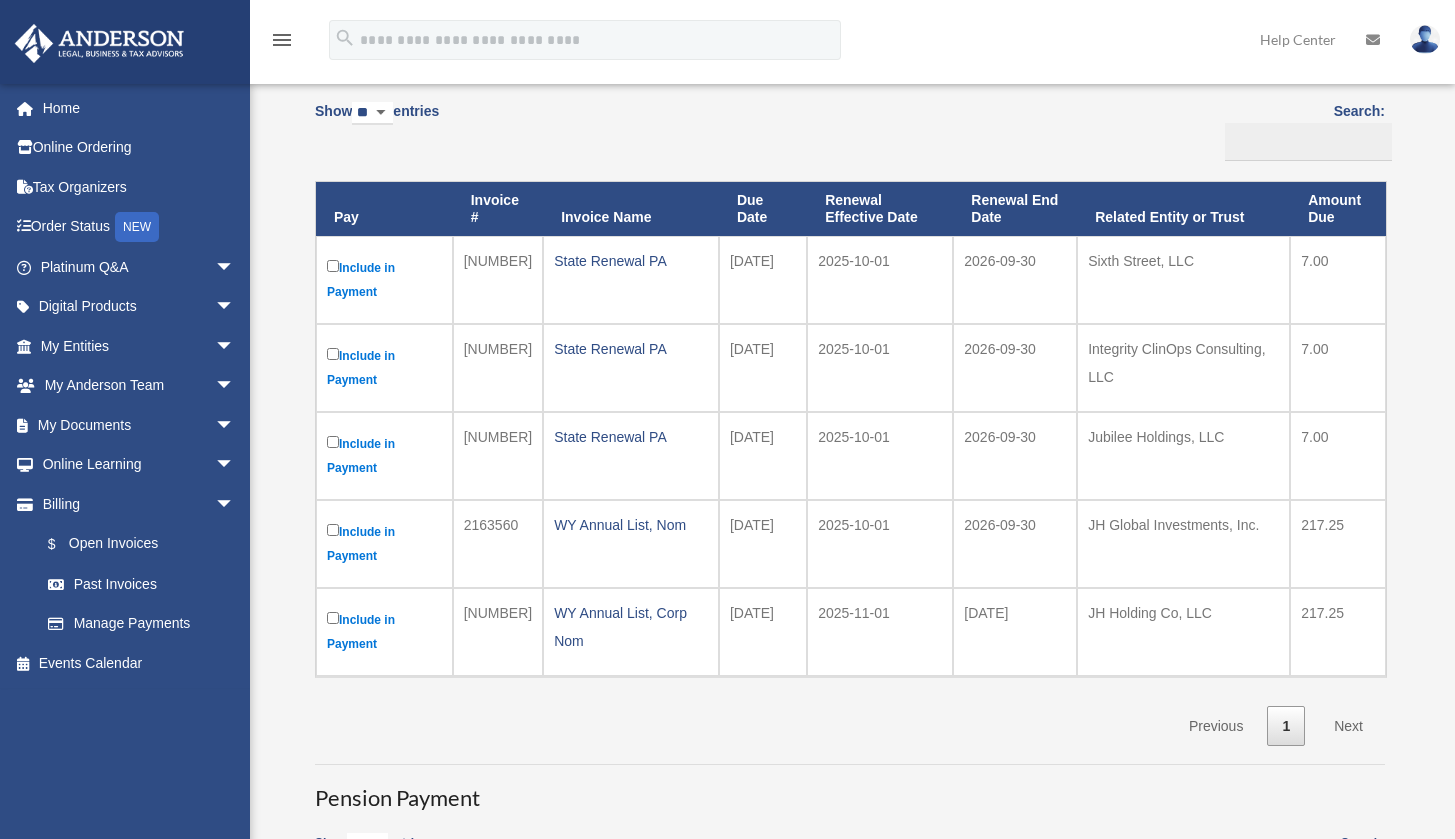 scroll, scrollTop: 210, scrollLeft: 0, axis: vertical 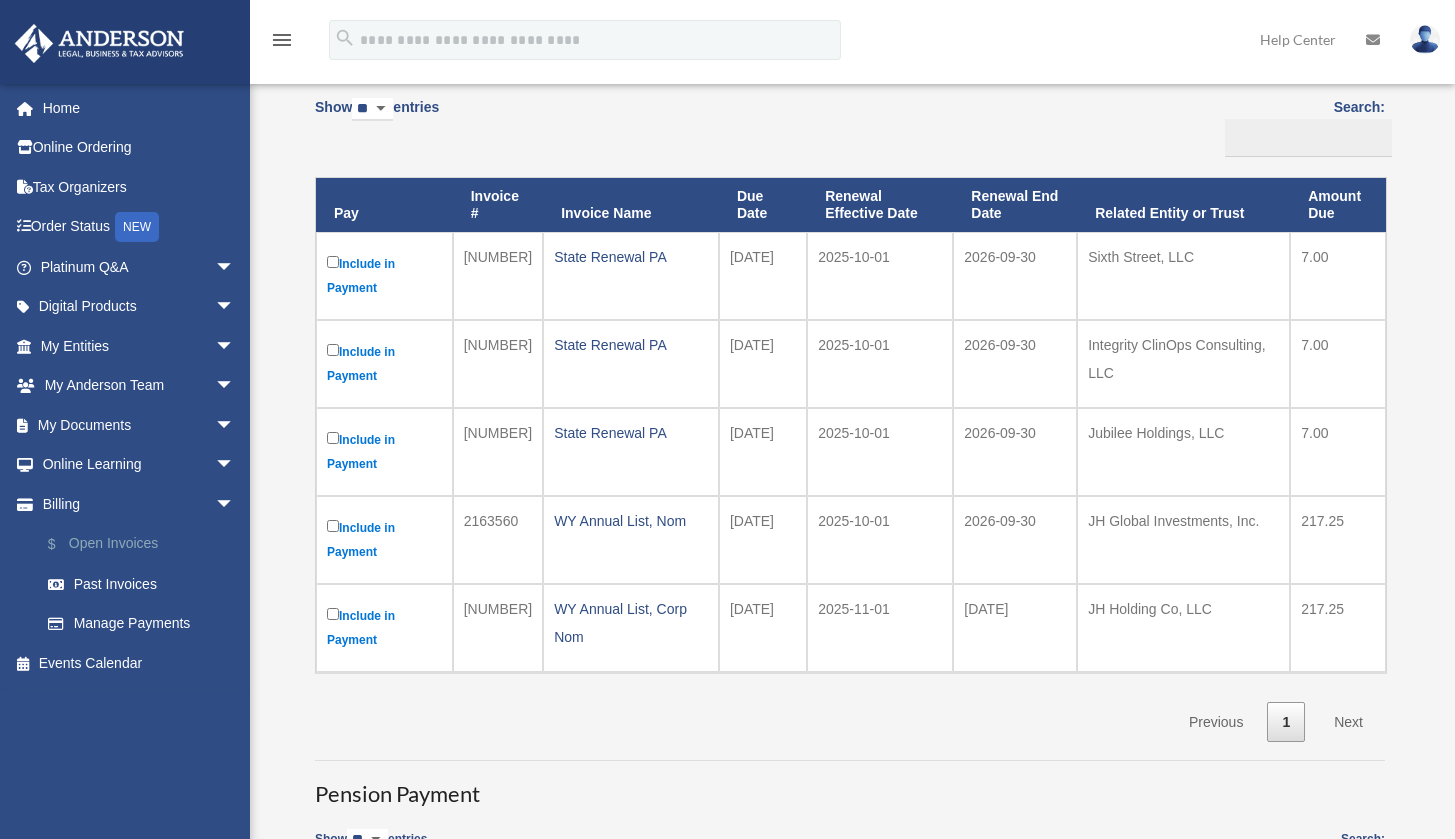 click on "$ Open Invoices" at bounding box center [146, 544] 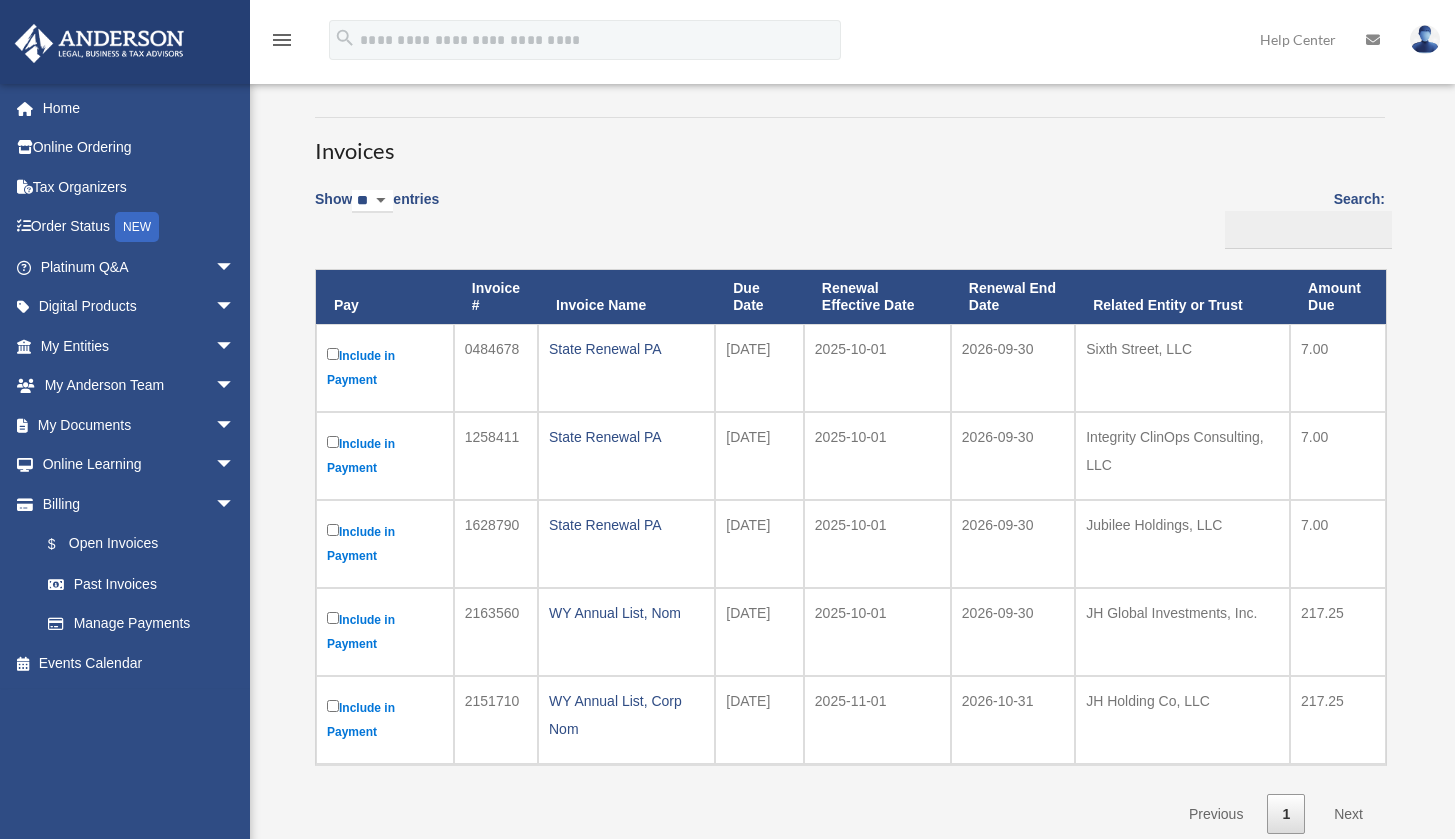scroll, scrollTop: 0, scrollLeft: 0, axis: both 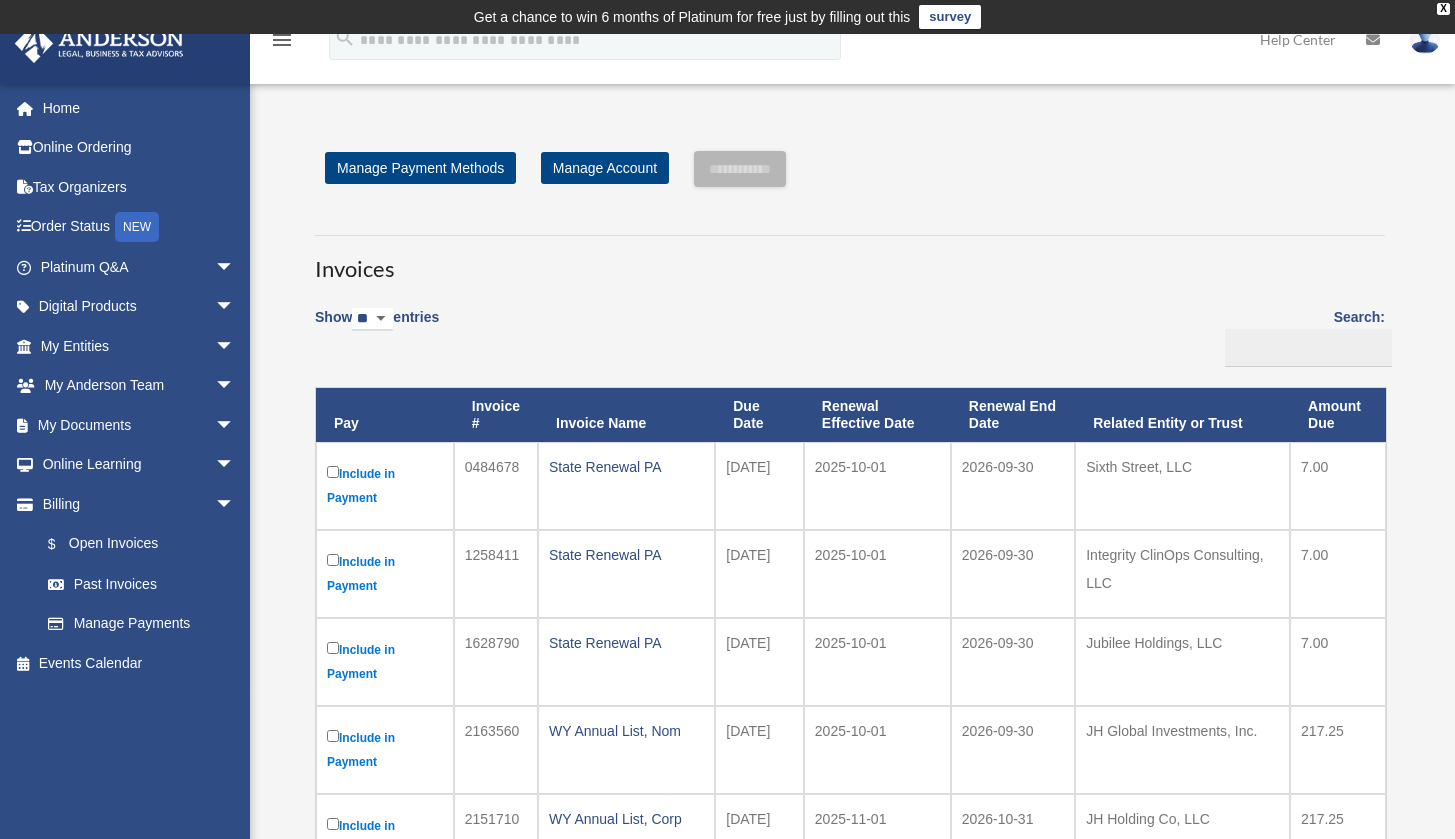 click on "Related Entity or Trust" at bounding box center [1182, 415] 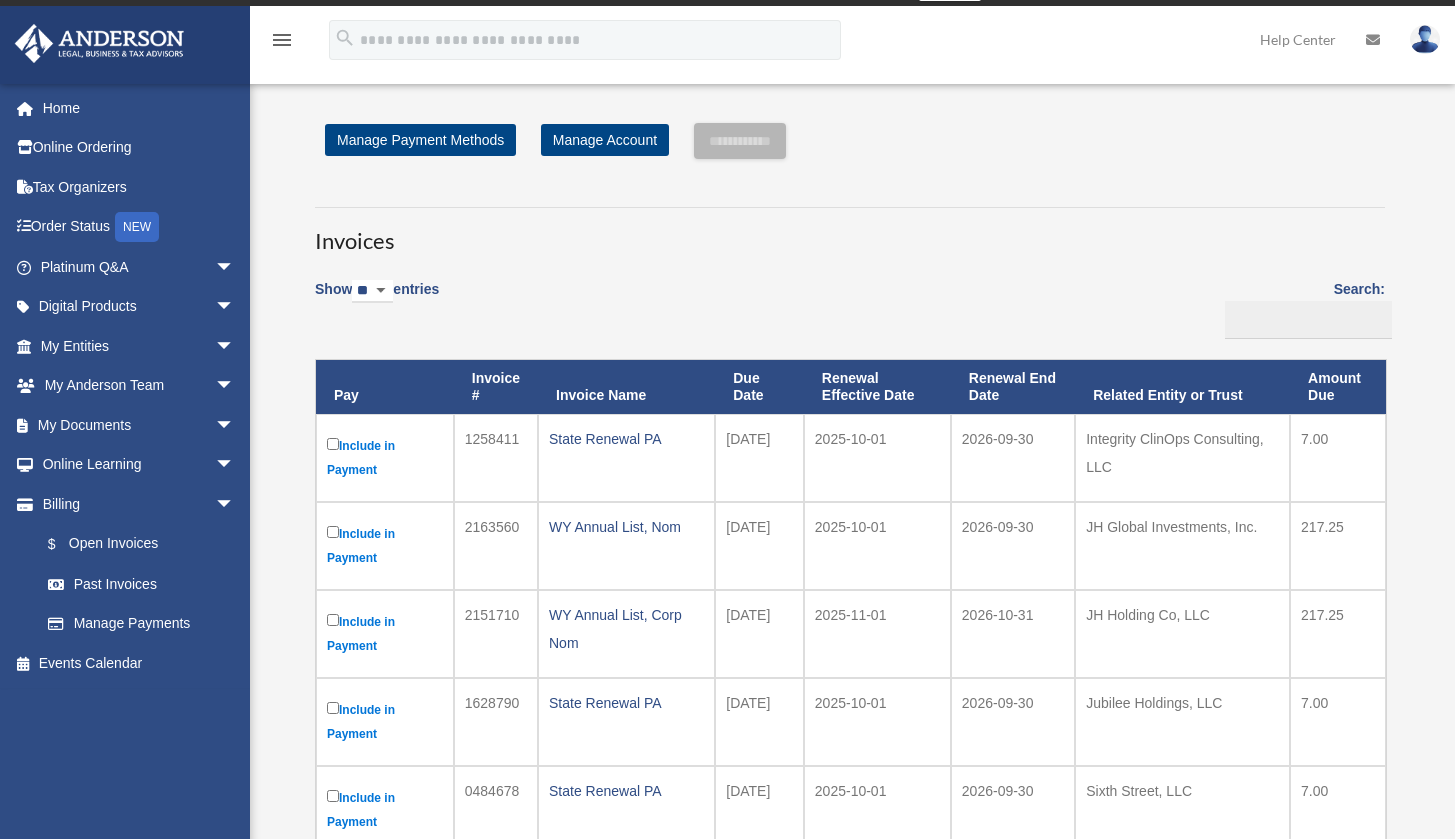 scroll, scrollTop: 194, scrollLeft: 0, axis: vertical 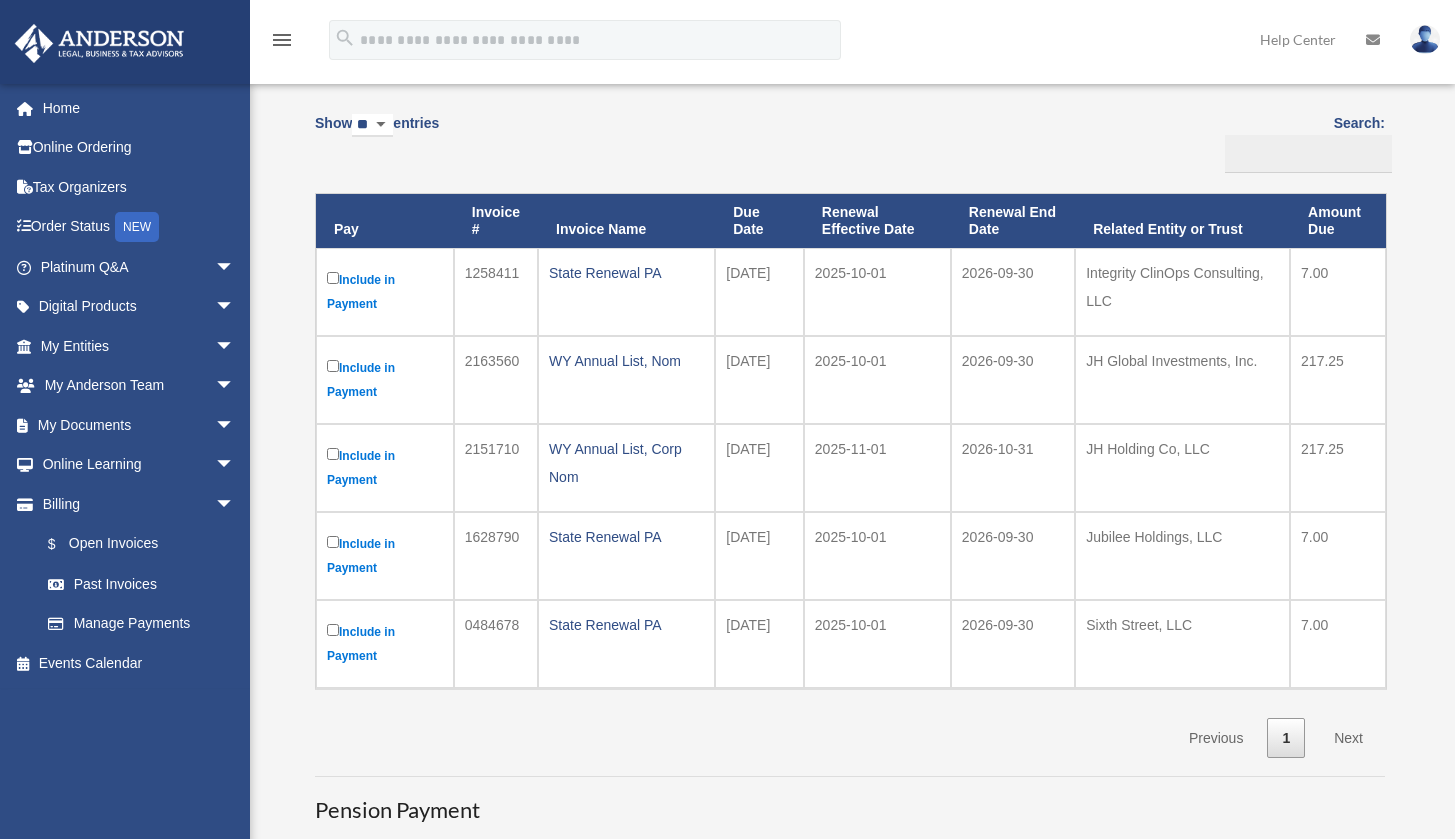 click on "Related Entity or Trust" at bounding box center (1182, 221) 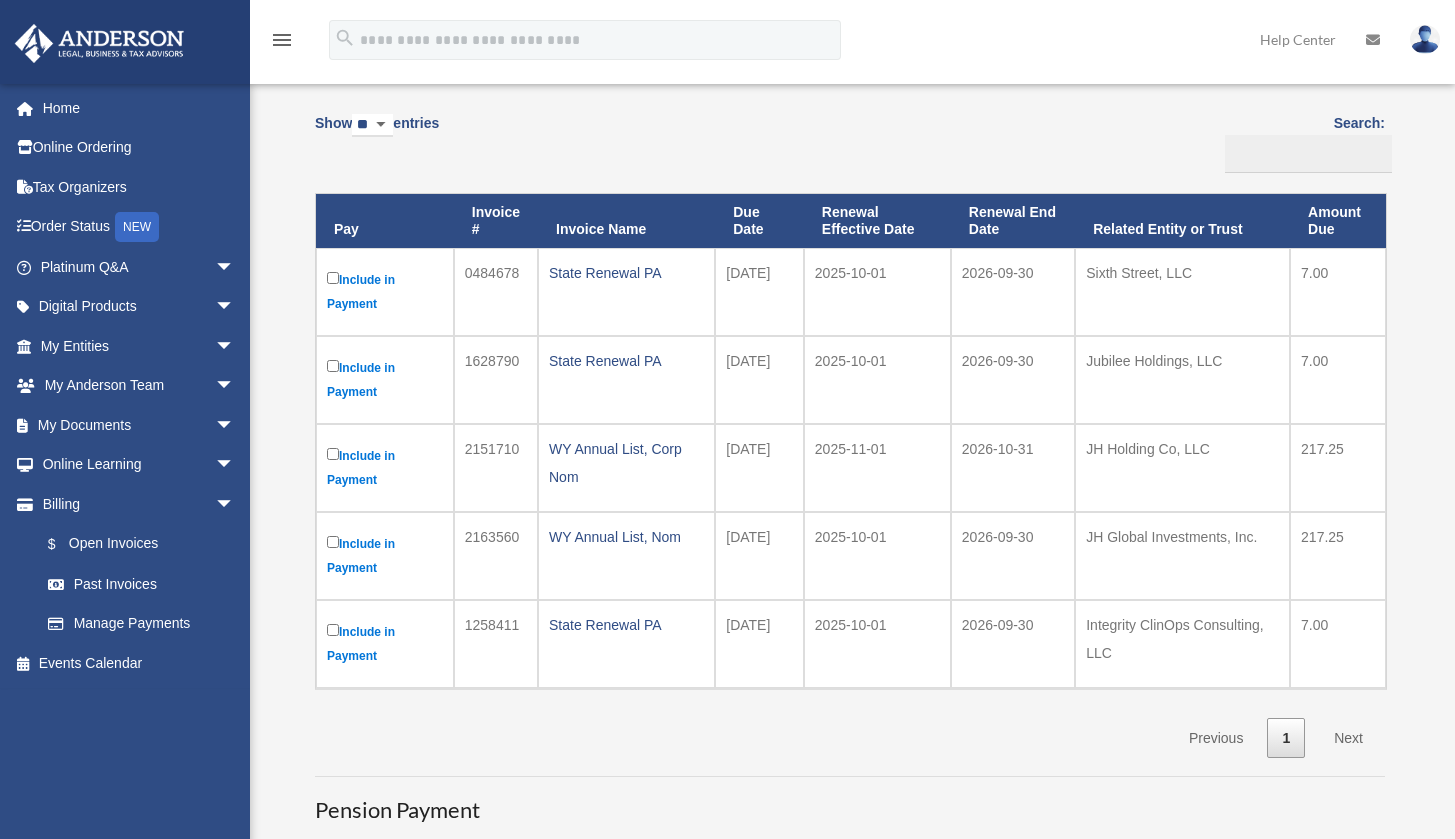 click on "Related Entity or Trust" at bounding box center (1182, 221) 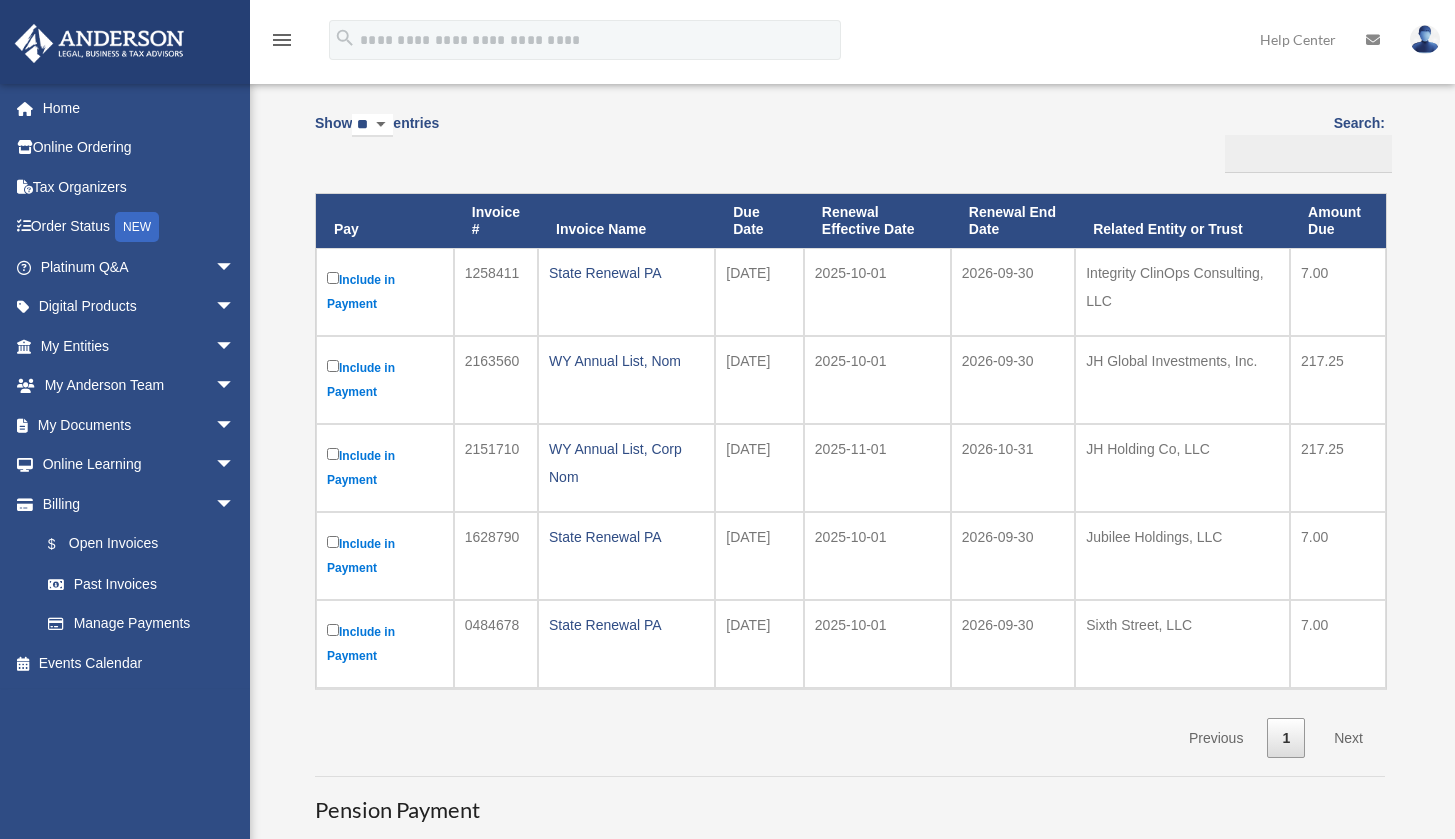 click on "Related Entity or Trust" at bounding box center (1182, 221) 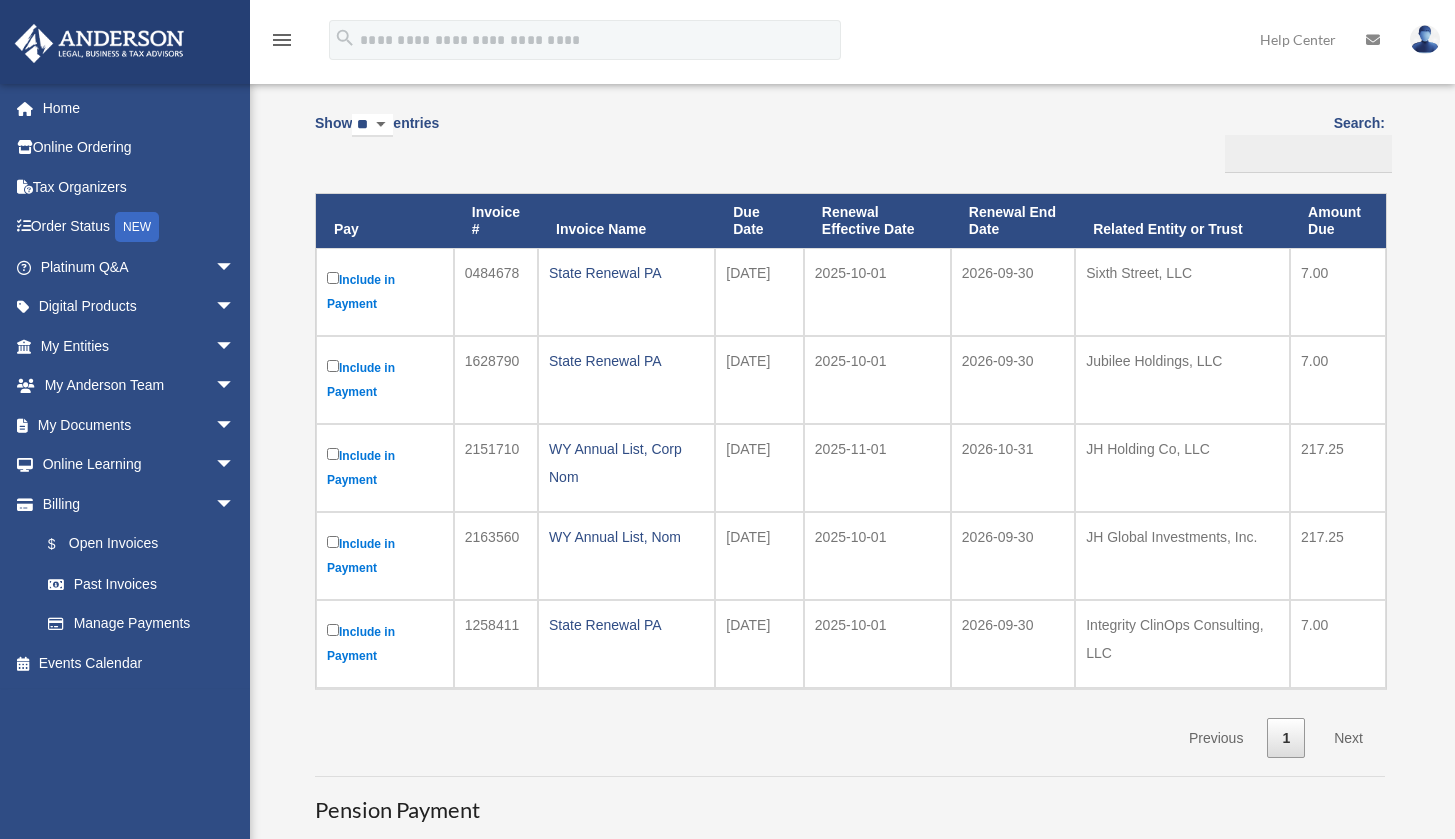 click on "Related Entity or Trust" at bounding box center (1182, 221) 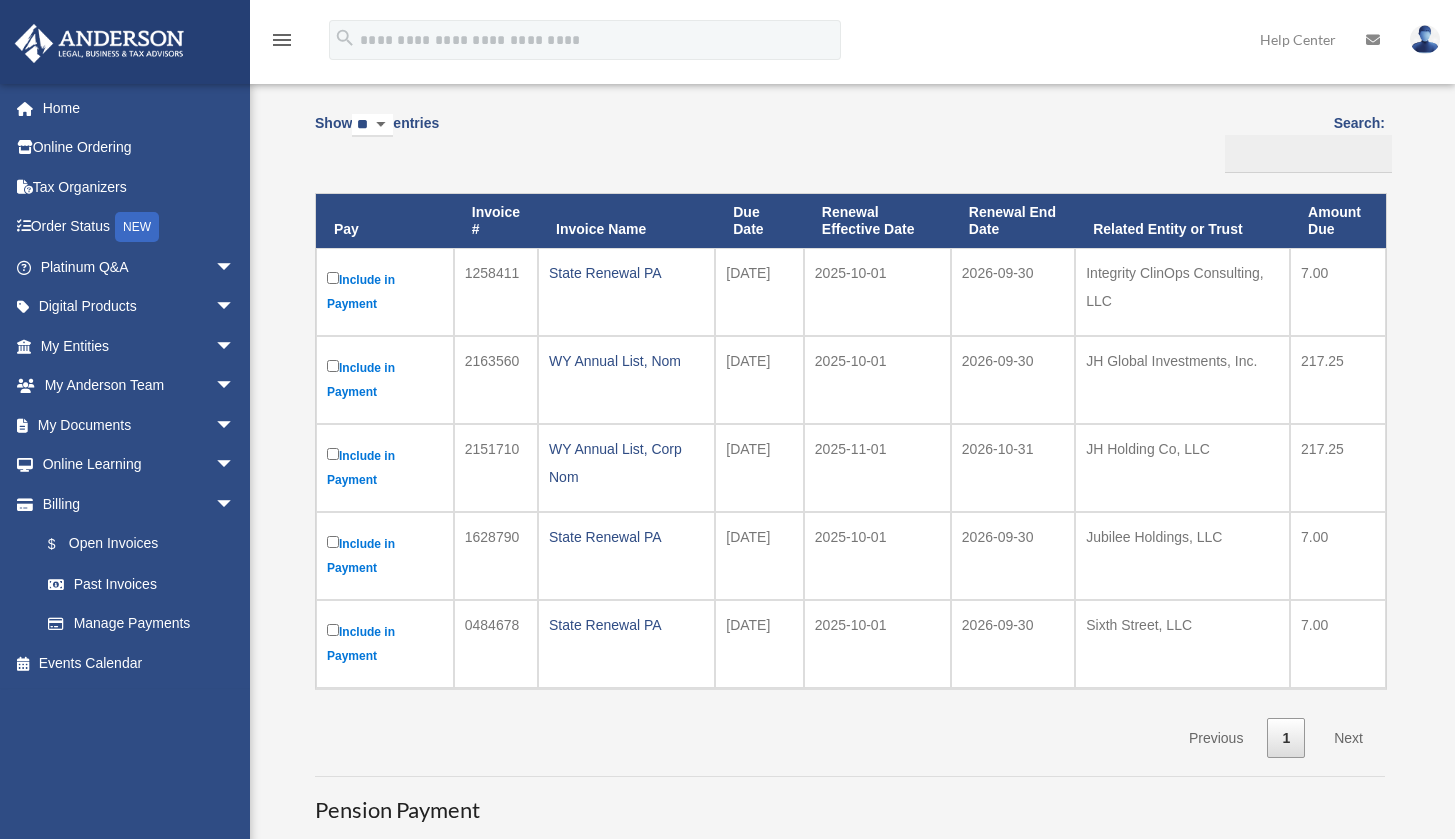 click on "Related Entity or Trust" at bounding box center (1182, 221) 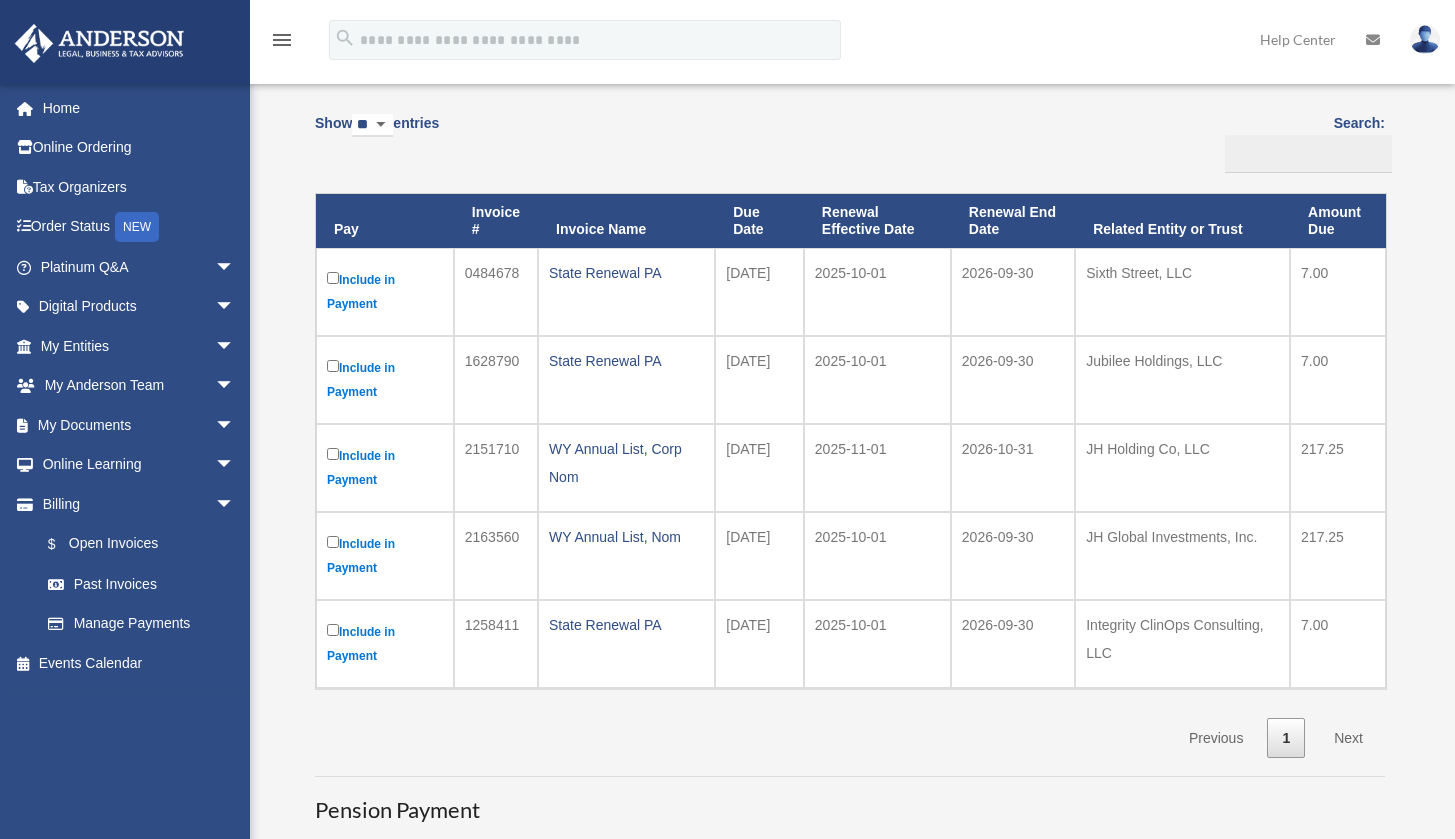 click on "Related Entity or Trust" at bounding box center [1182, 221] 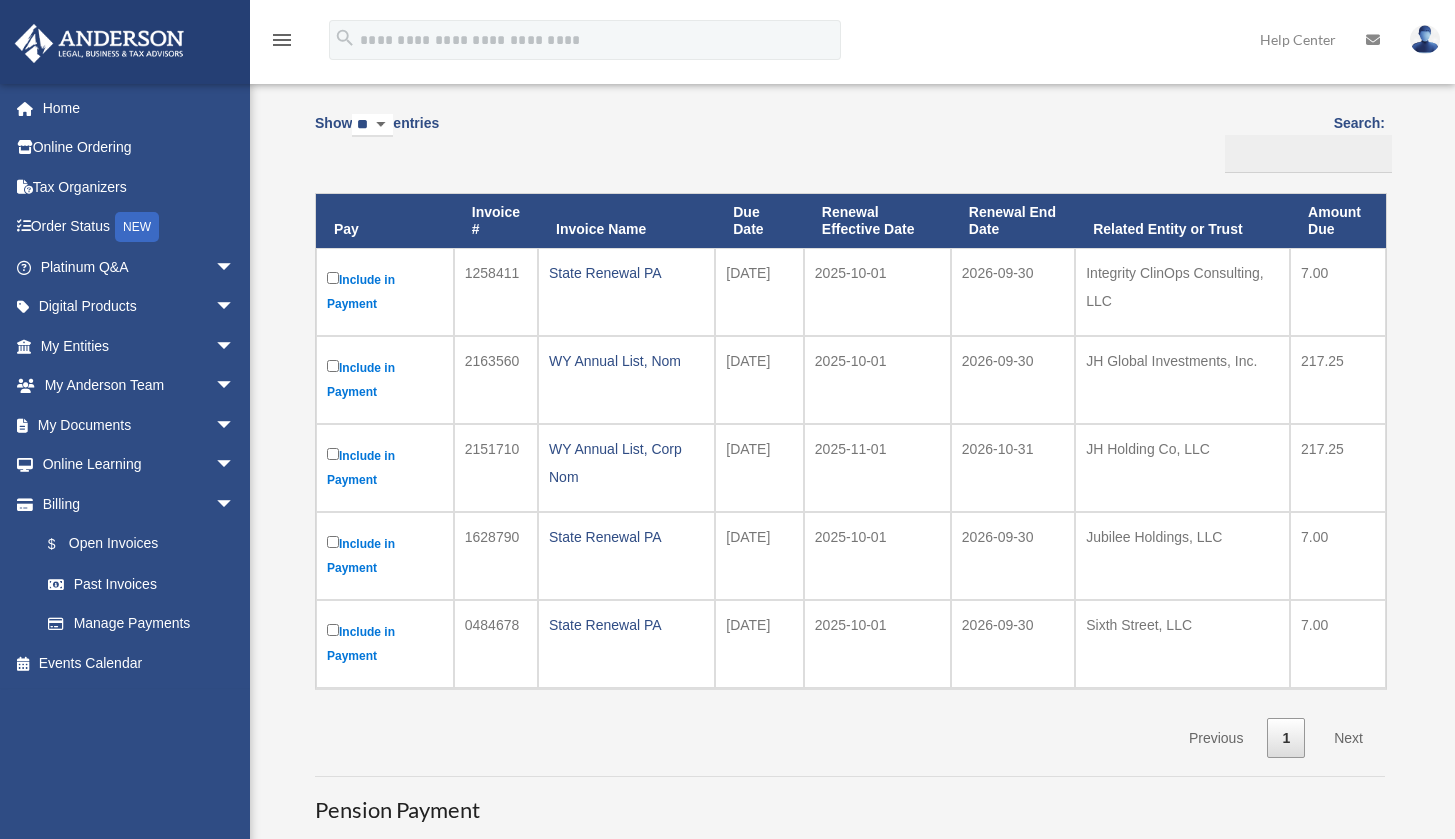 click on "Related Entity or Trust" at bounding box center [1182, 221] 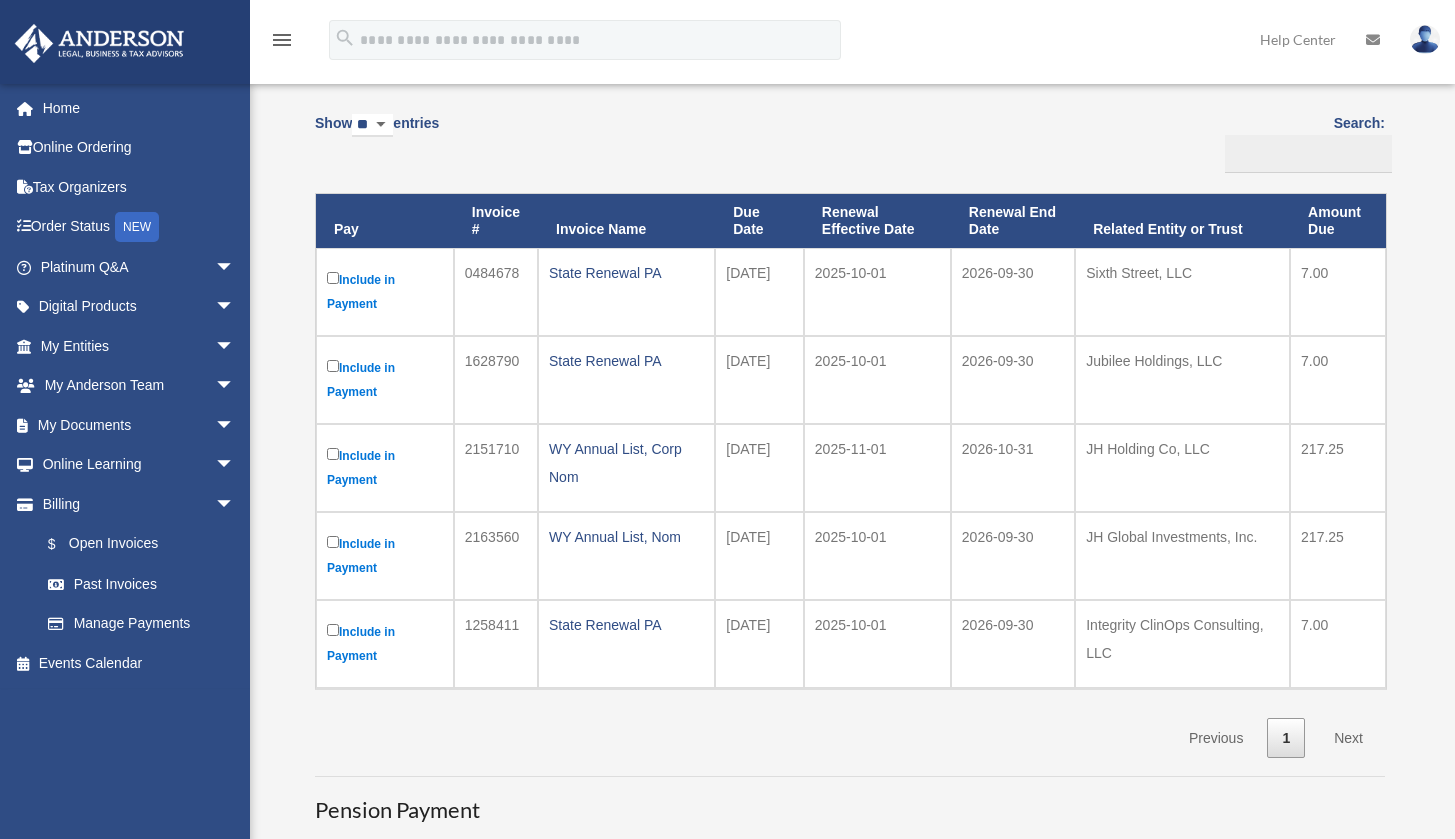 click on "Related Entity or Trust" at bounding box center [1182, 221] 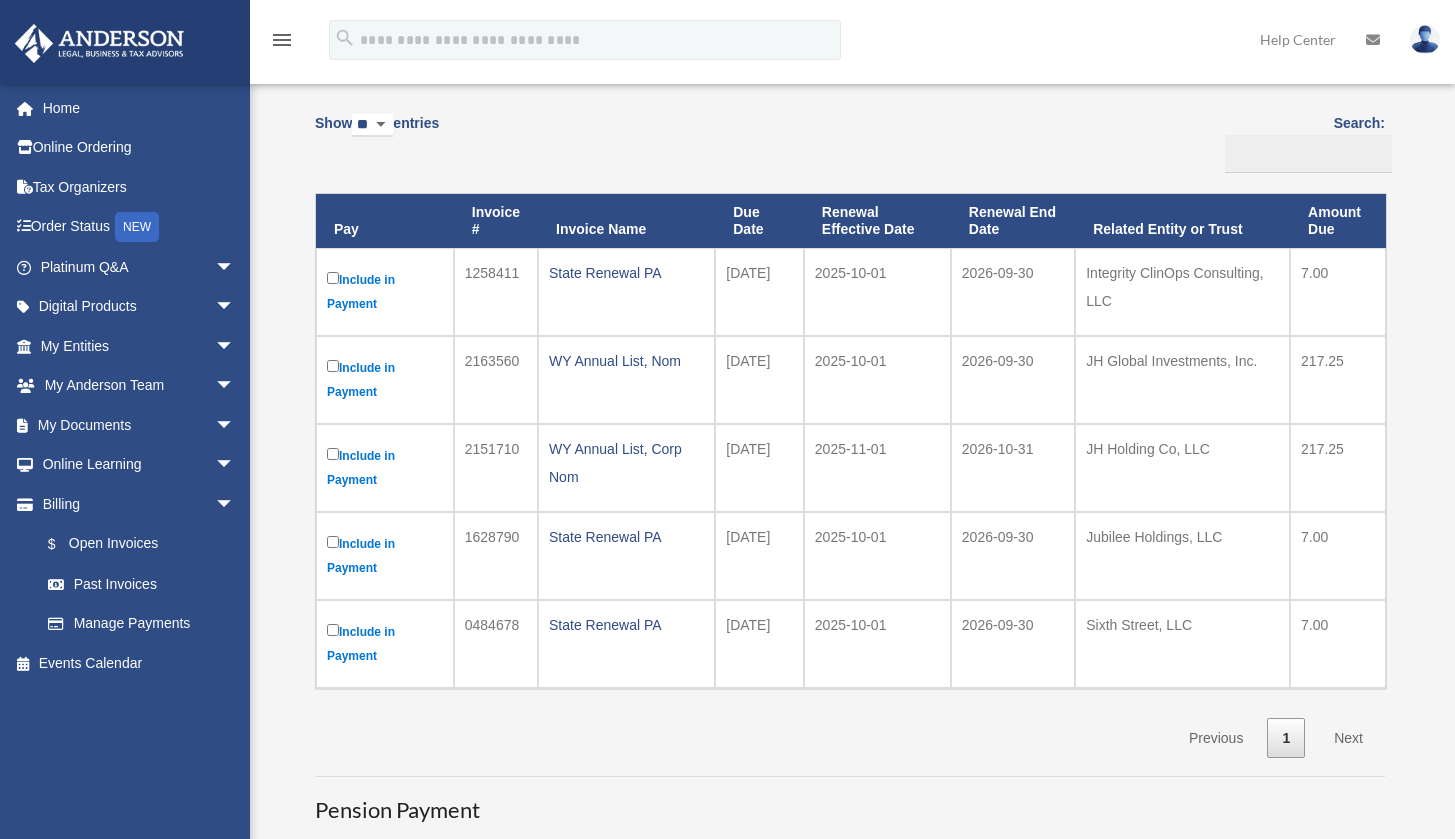 click on "Related Entity or Trust" at bounding box center (1182, 221) 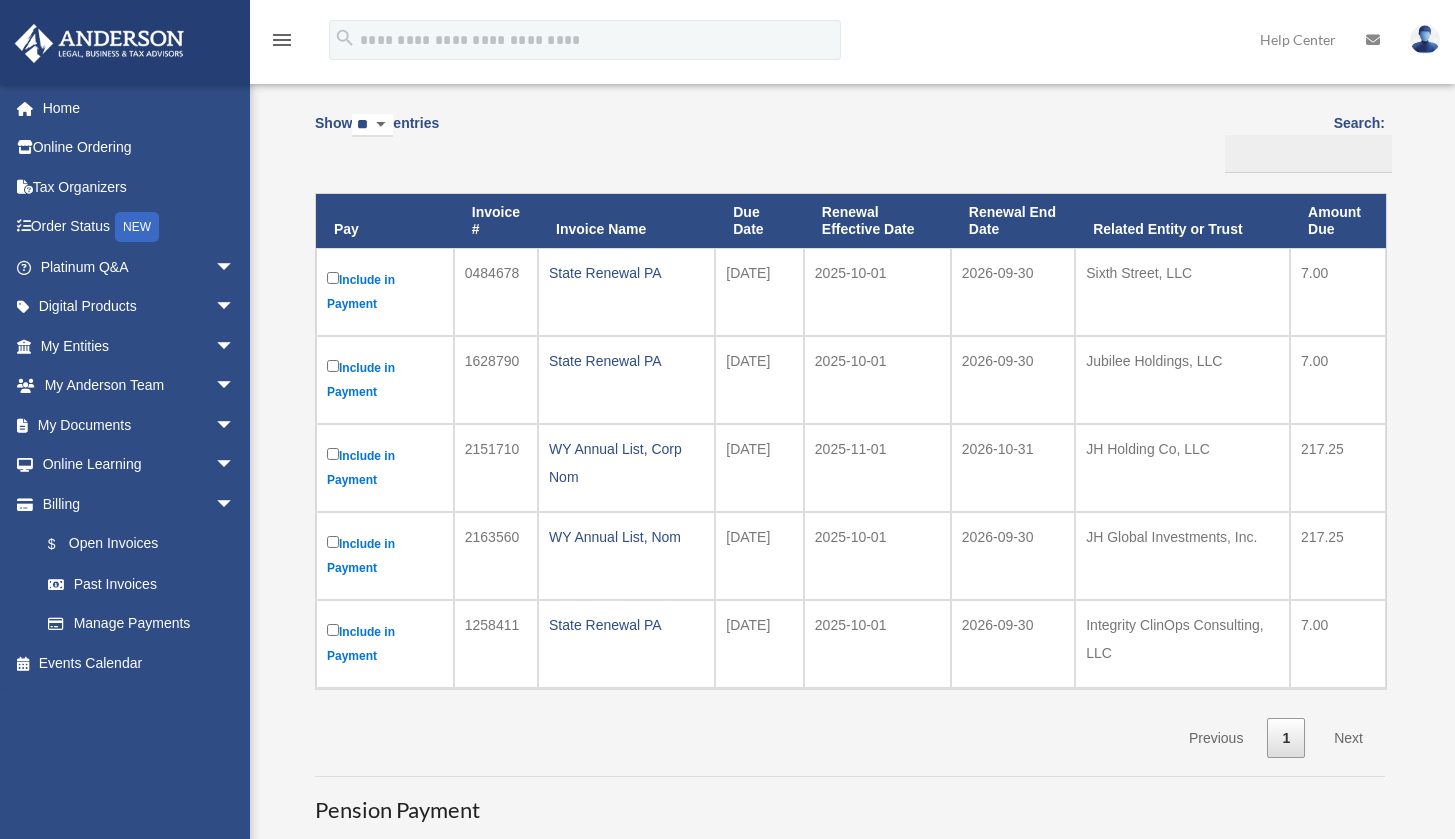 click on "Related Entity or Trust" at bounding box center [1182, 221] 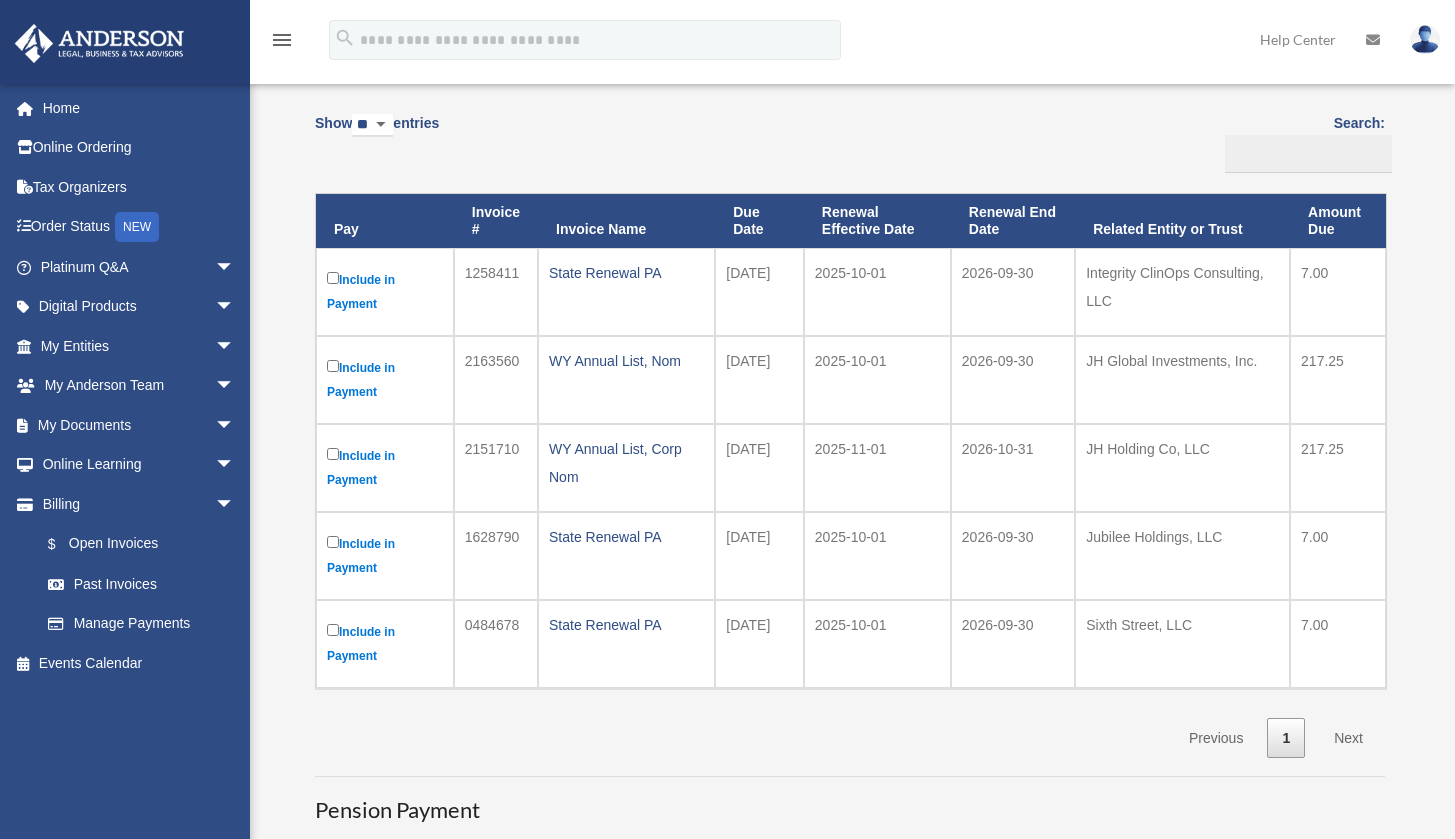 click on "Related Entity or Trust" at bounding box center [1182, 221] 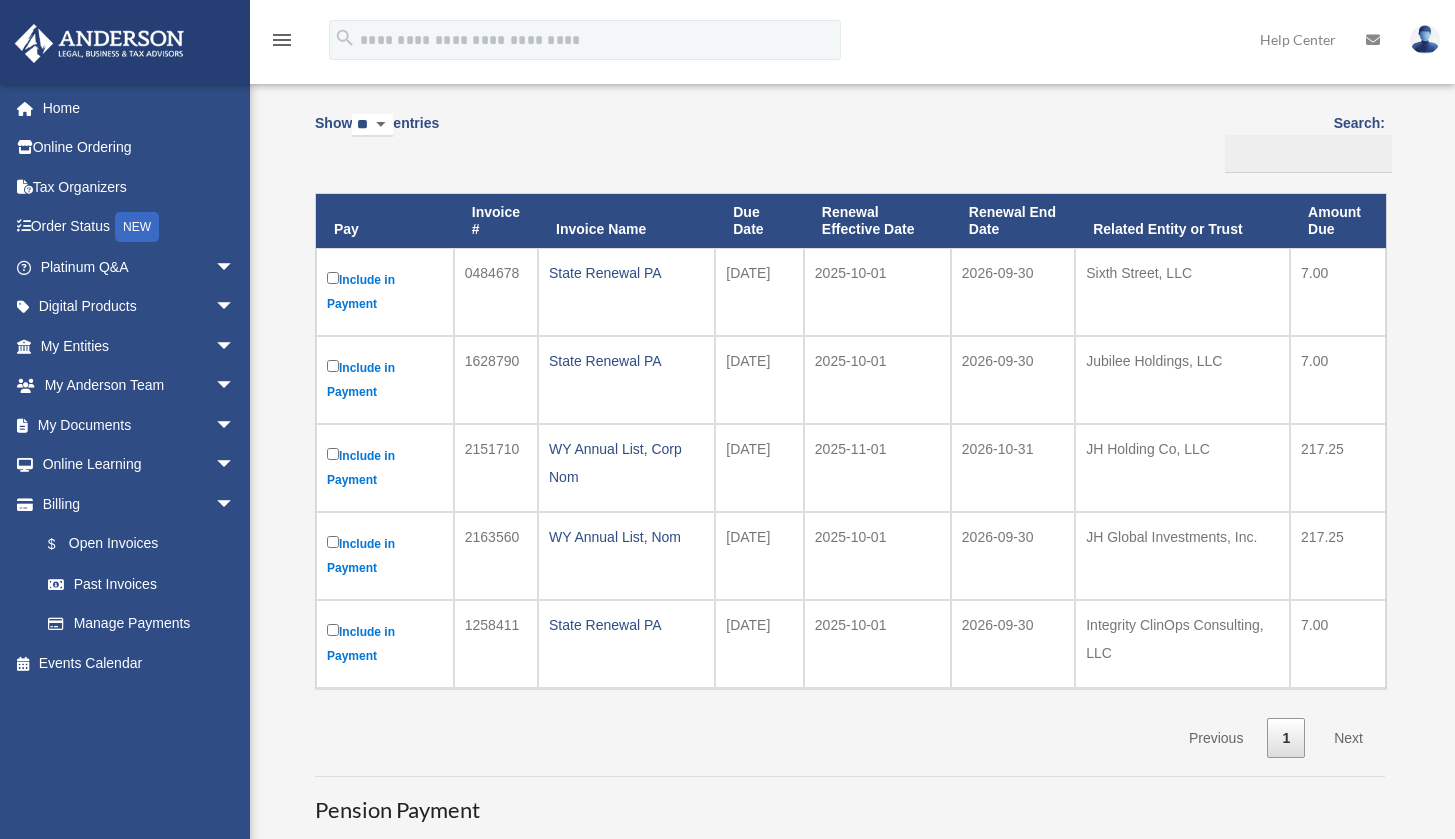 click on "Related Entity or Trust" at bounding box center [1182, 221] 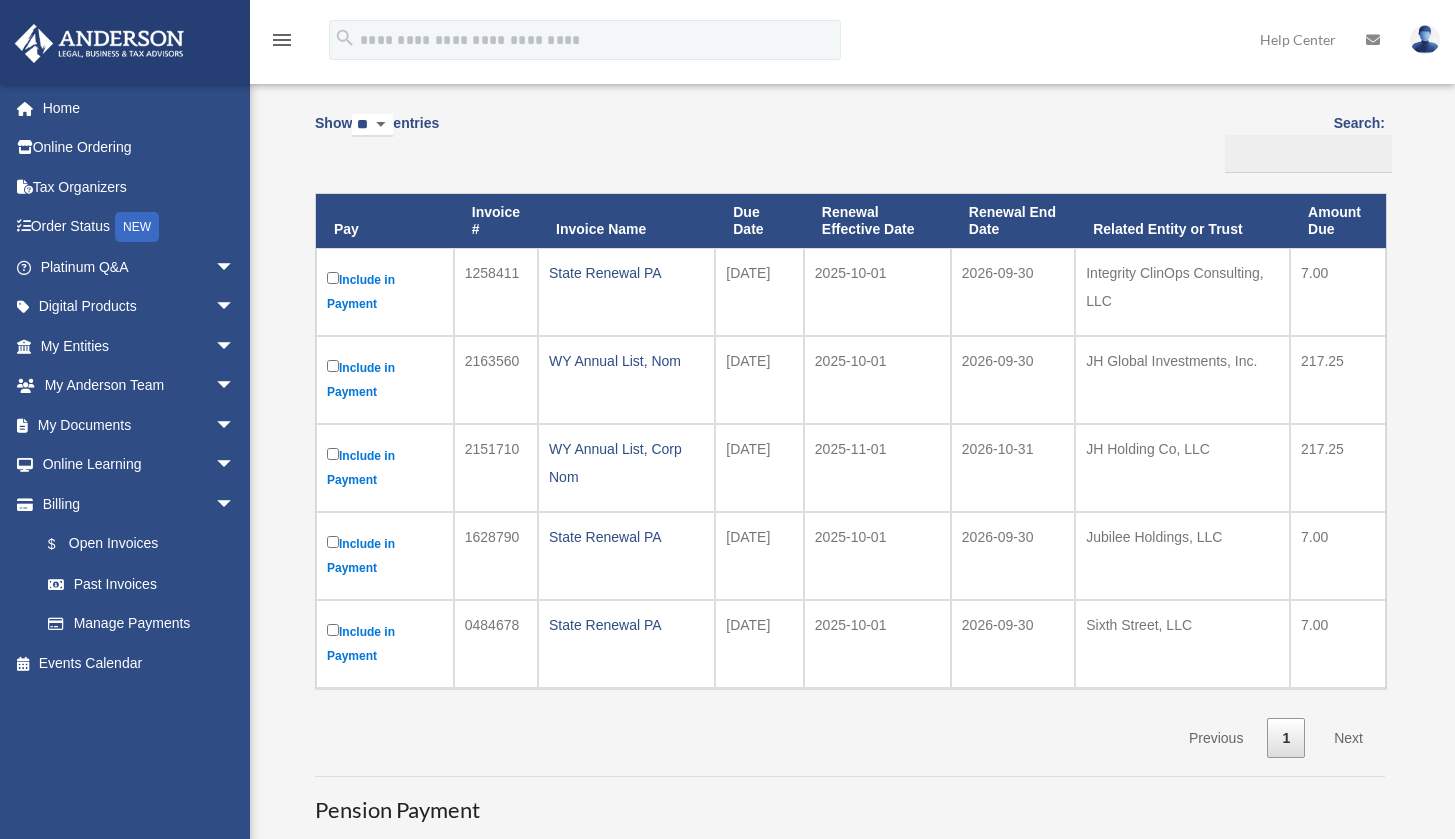 scroll, scrollTop: 0, scrollLeft: 0, axis: both 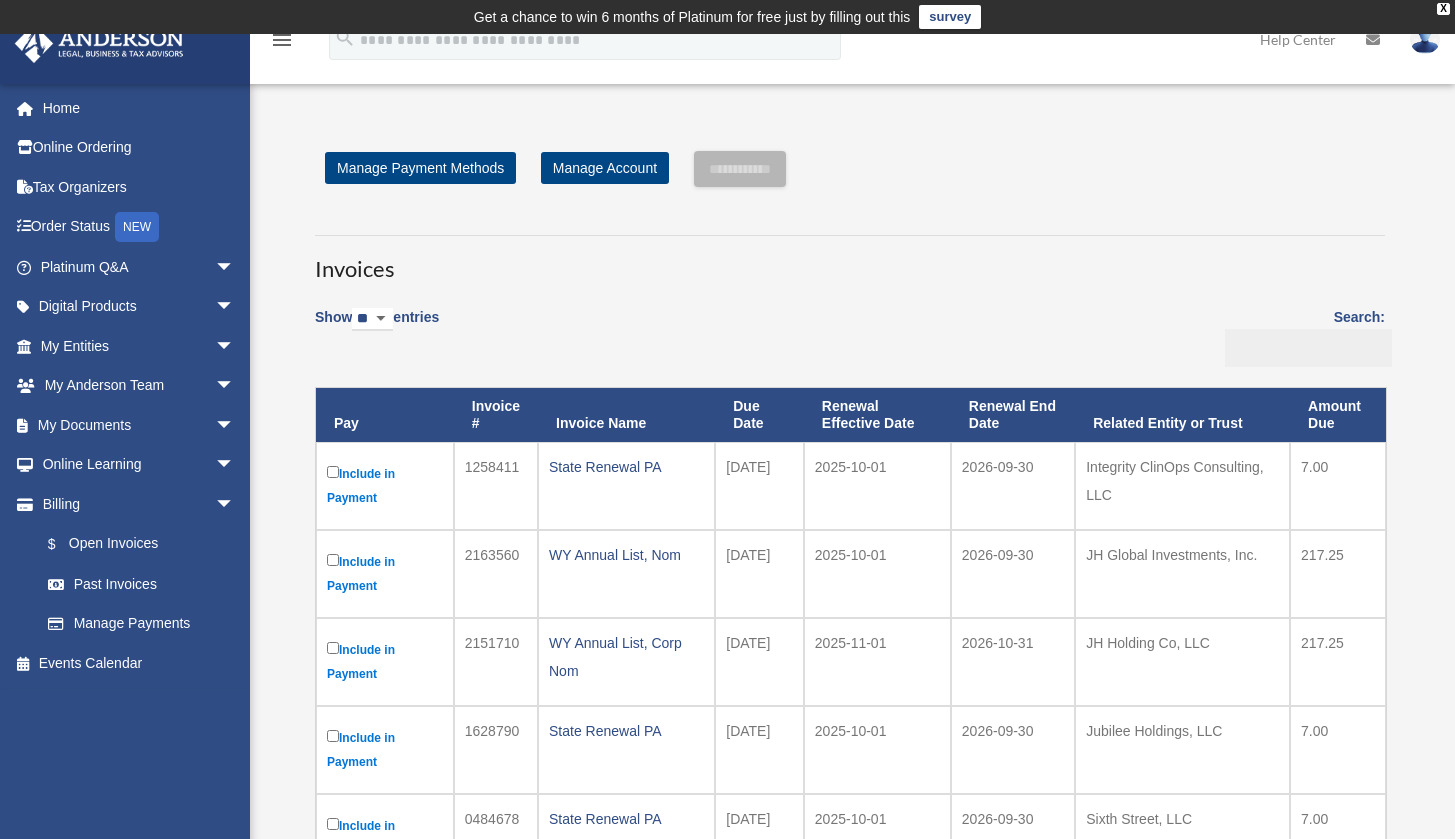 click on "Search:" at bounding box center (1308, 348) 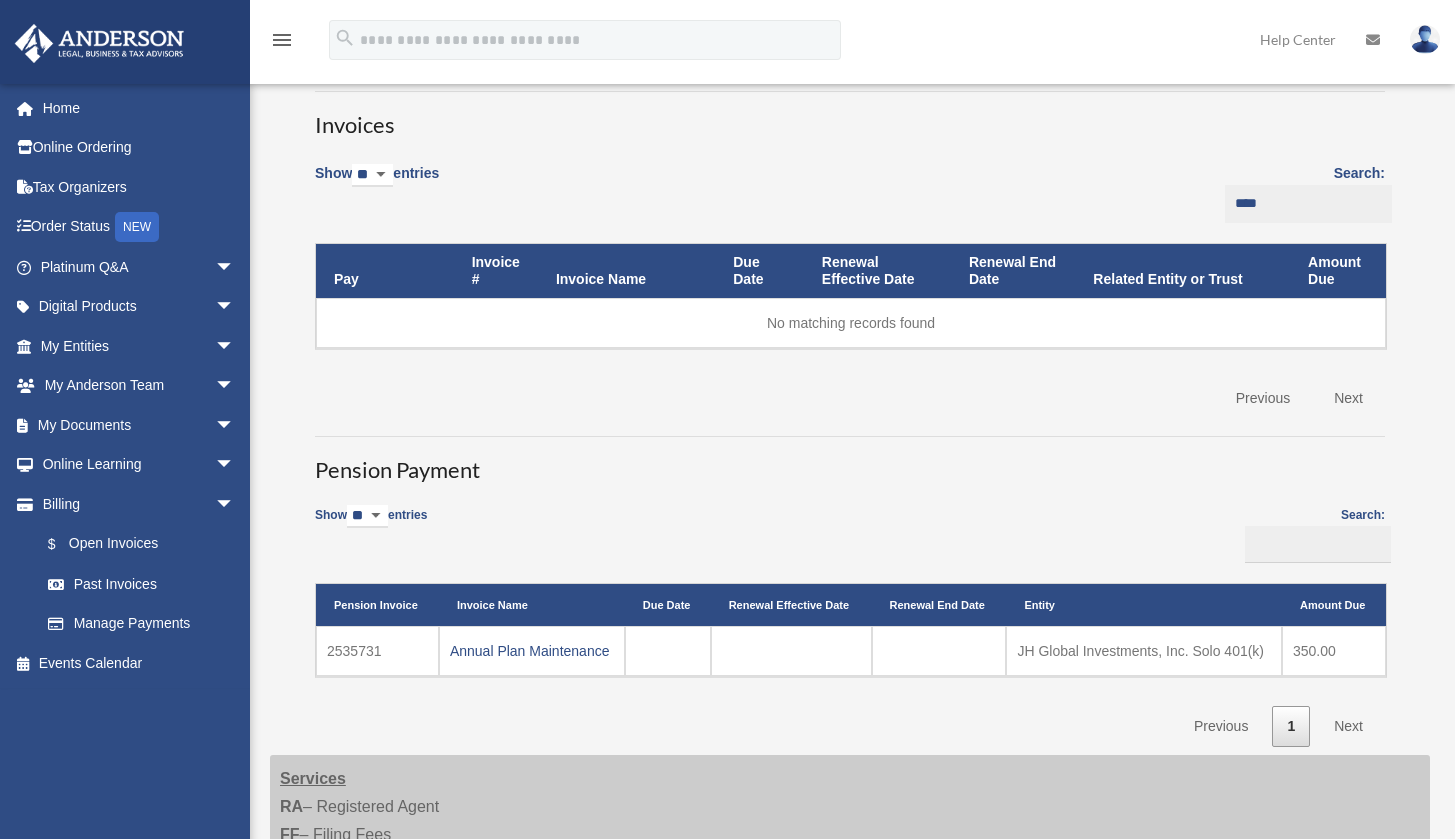 scroll, scrollTop: 148, scrollLeft: 0, axis: vertical 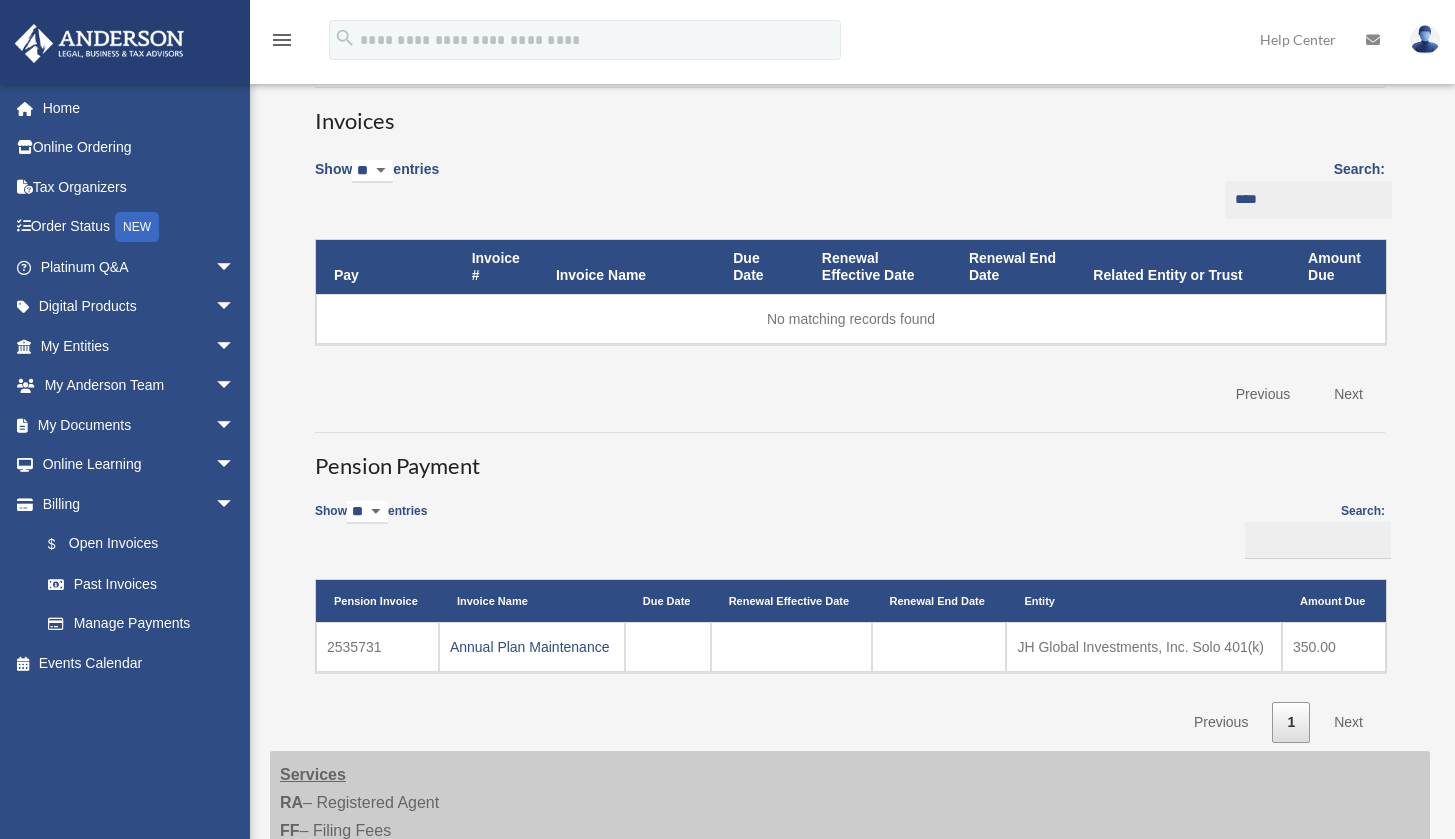 type on "****" 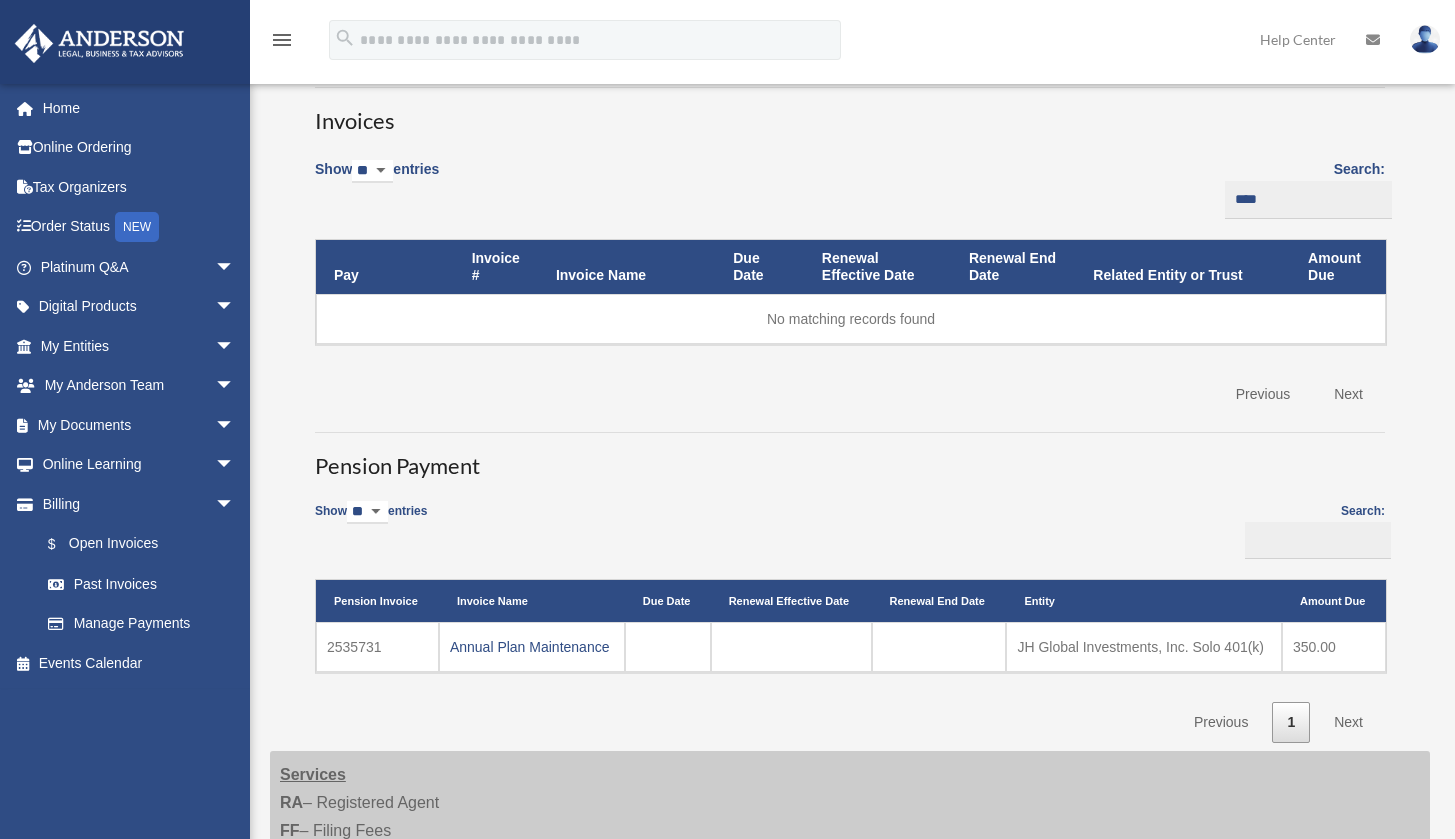 click on "Previous" at bounding box center [1263, 394] 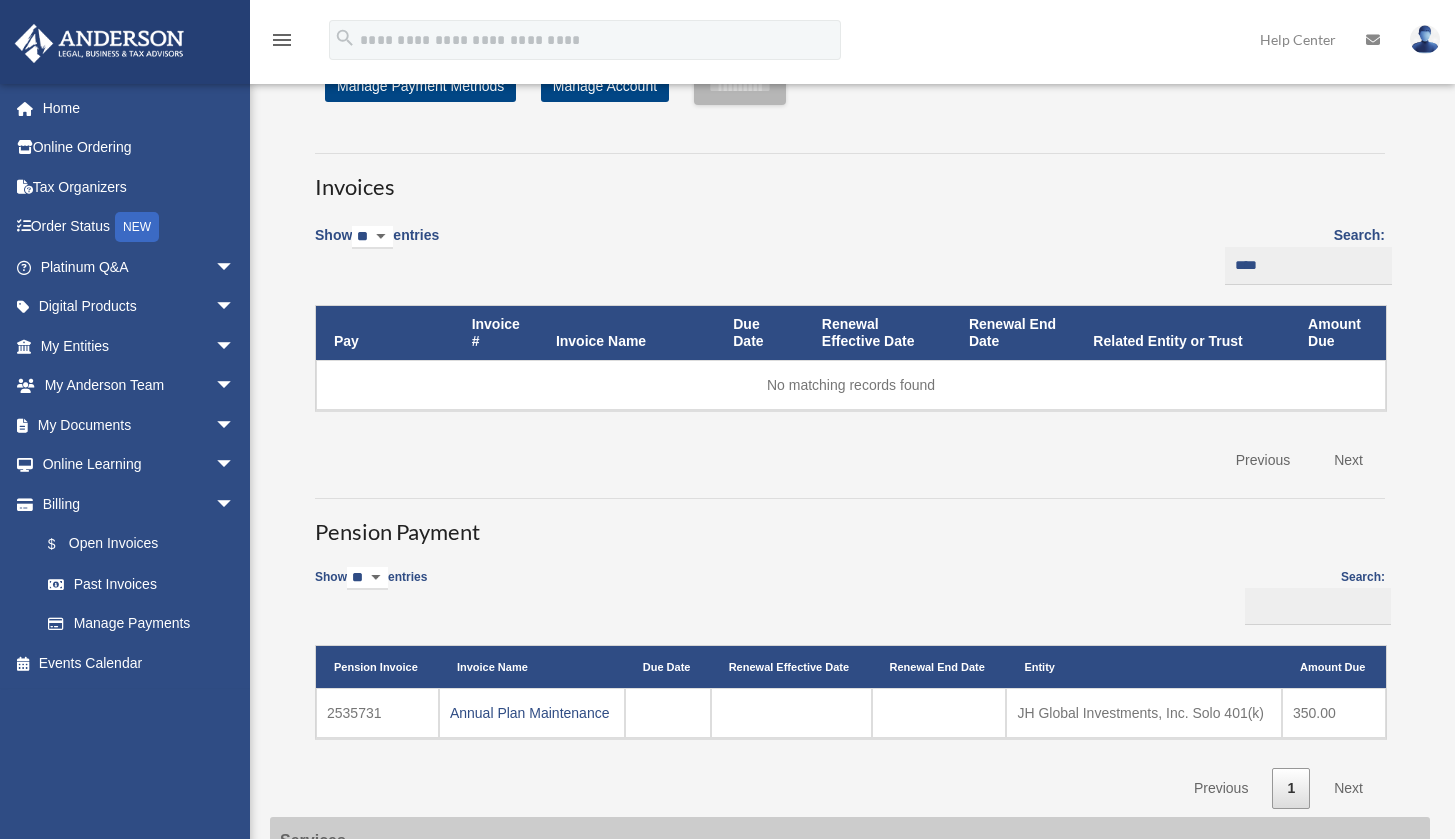 scroll, scrollTop: 86, scrollLeft: 0, axis: vertical 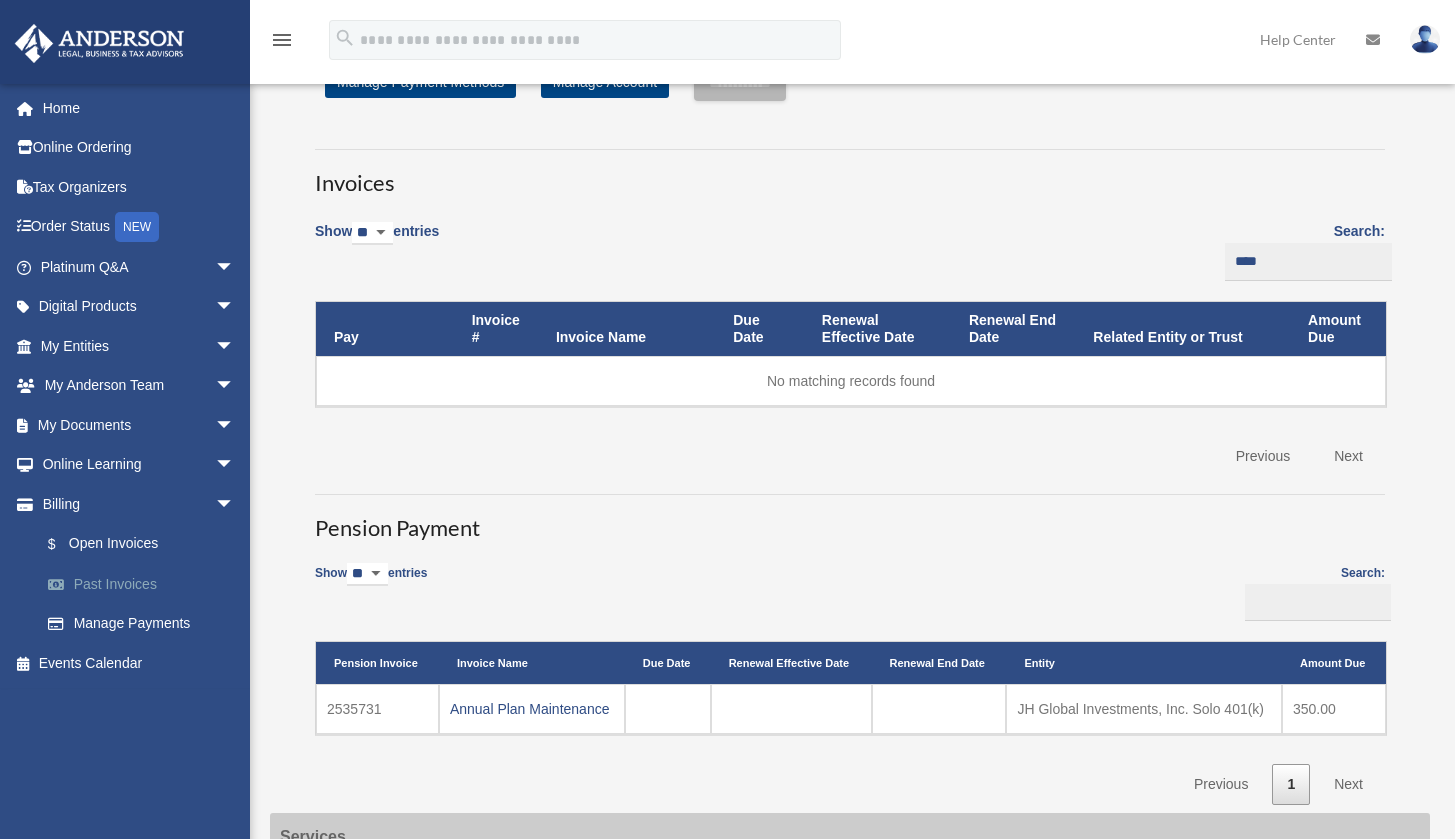 click on "Past Invoices" at bounding box center [146, 584] 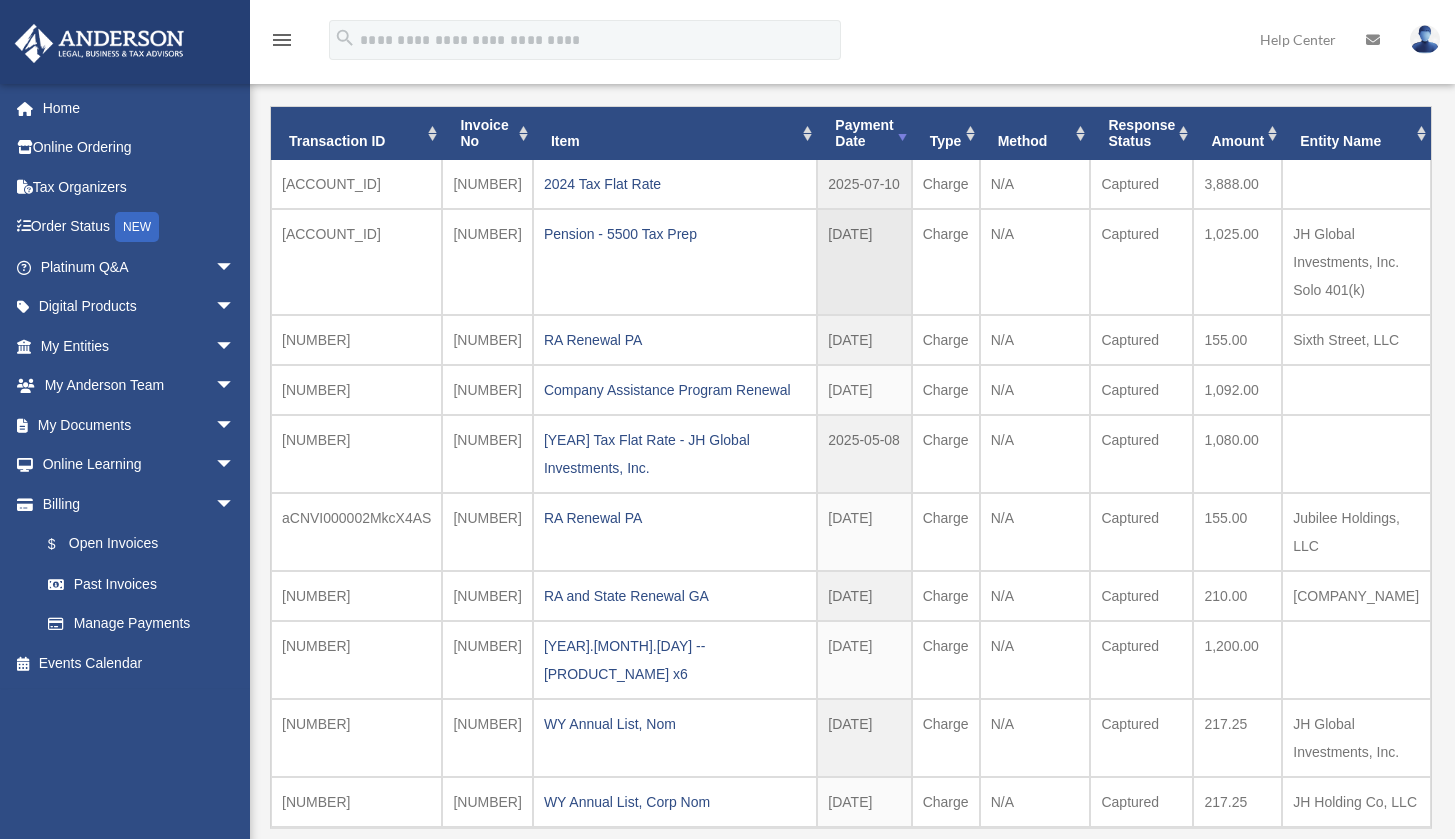 scroll, scrollTop: 173, scrollLeft: 0, axis: vertical 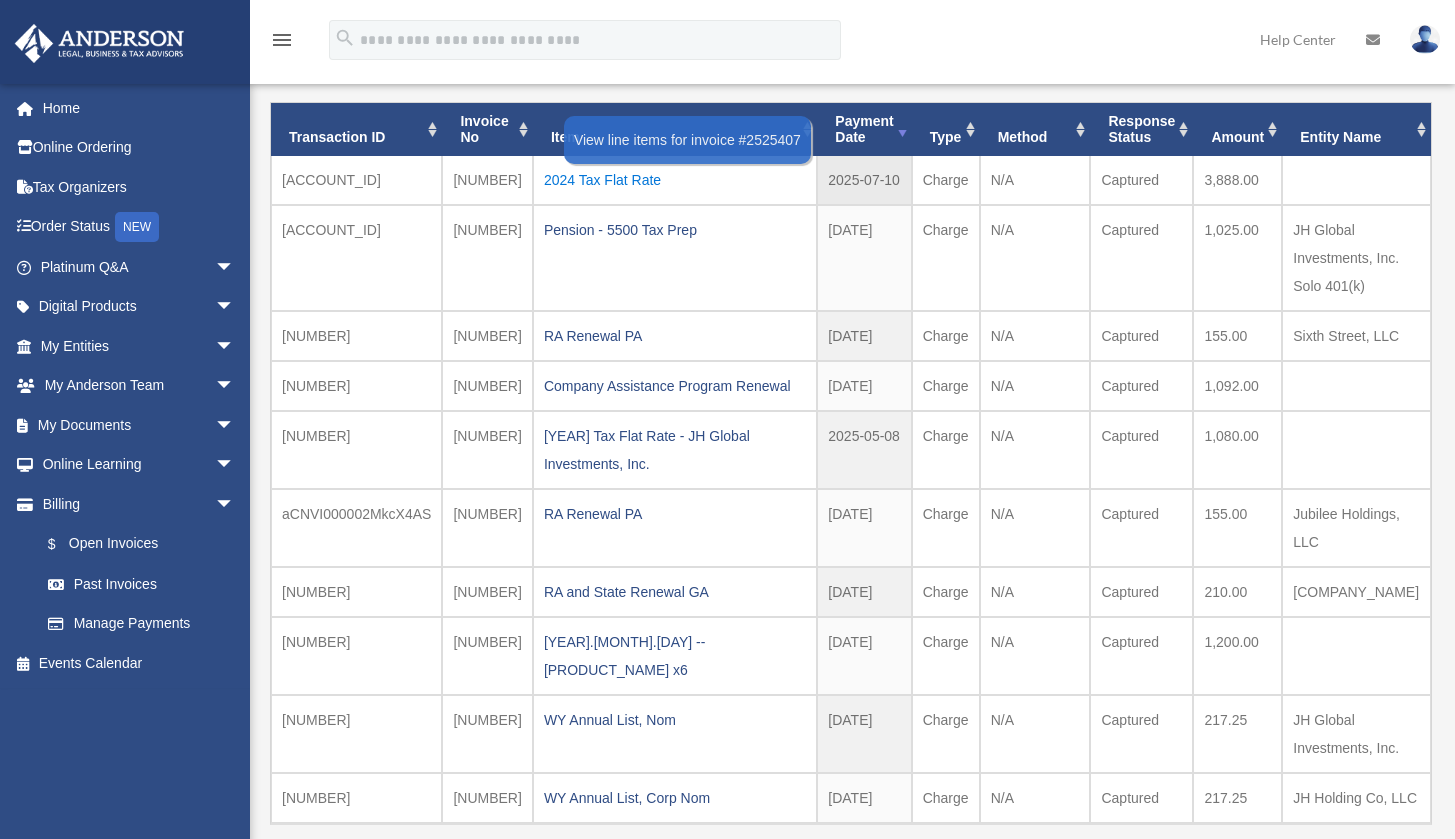 click on "2024 Tax Flat Rate" at bounding box center (675, 180) 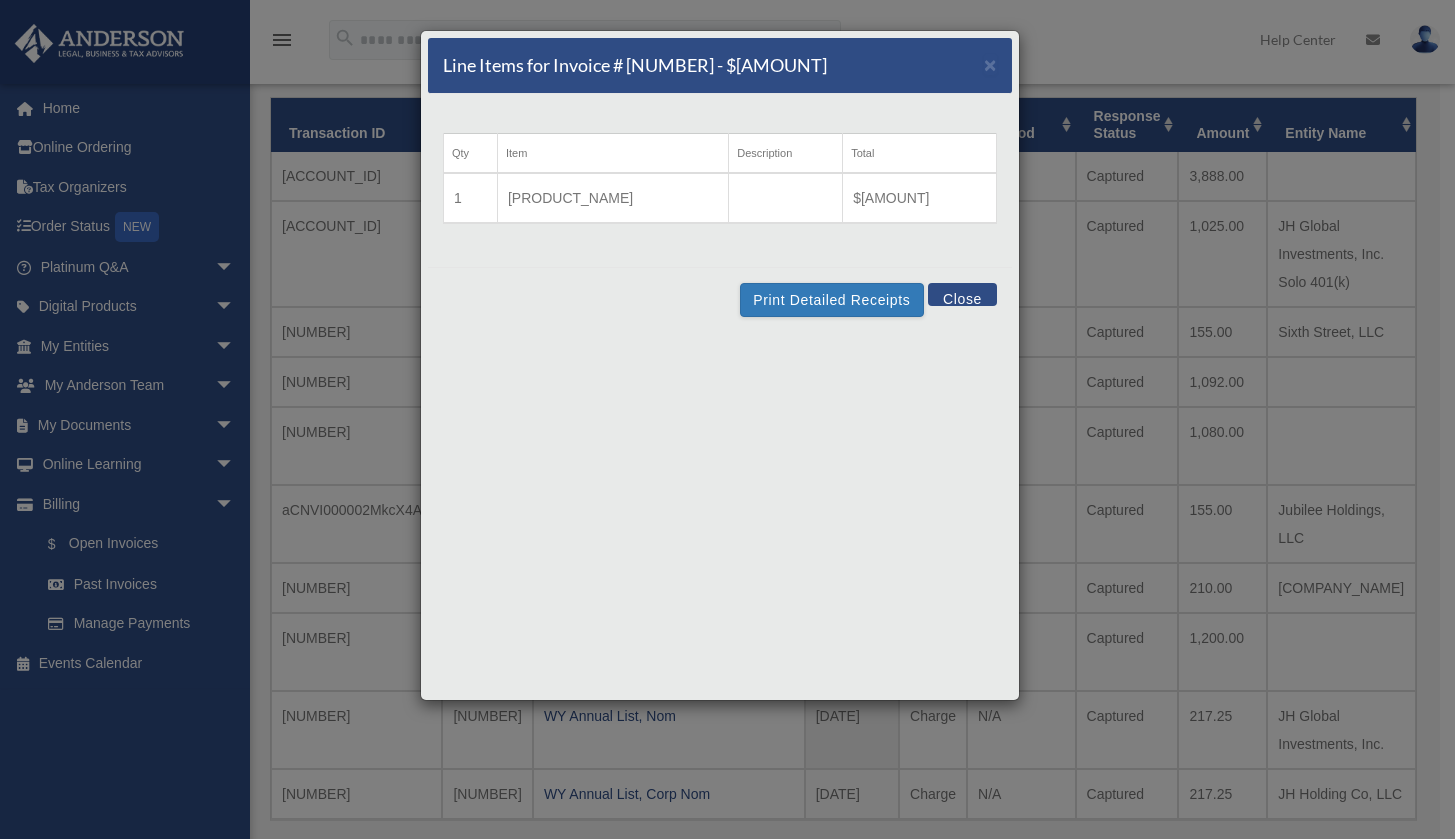 scroll, scrollTop: 195, scrollLeft: 0, axis: vertical 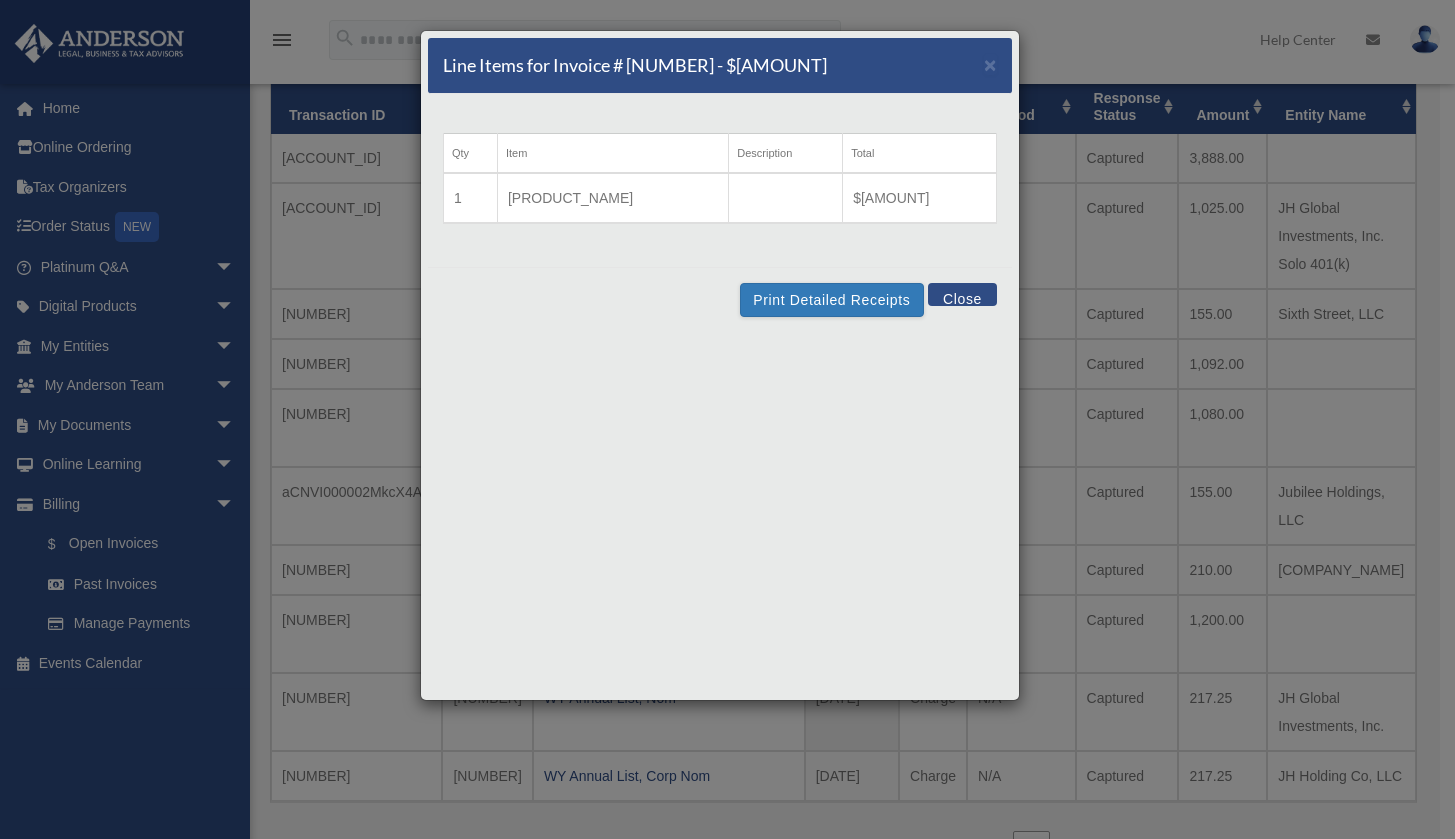 click on "Close" at bounding box center (962, 294) 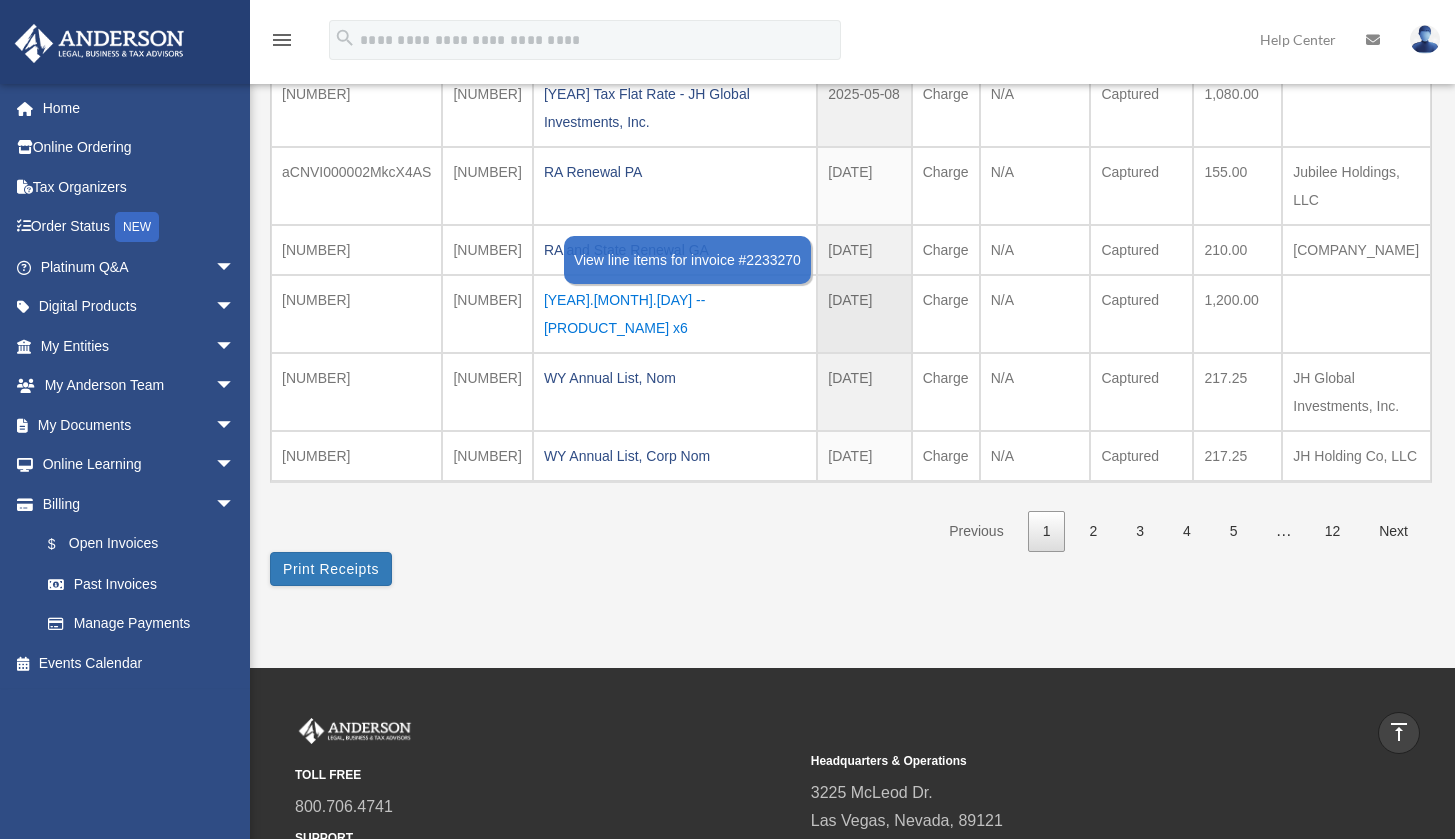 scroll, scrollTop: 519, scrollLeft: 0, axis: vertical 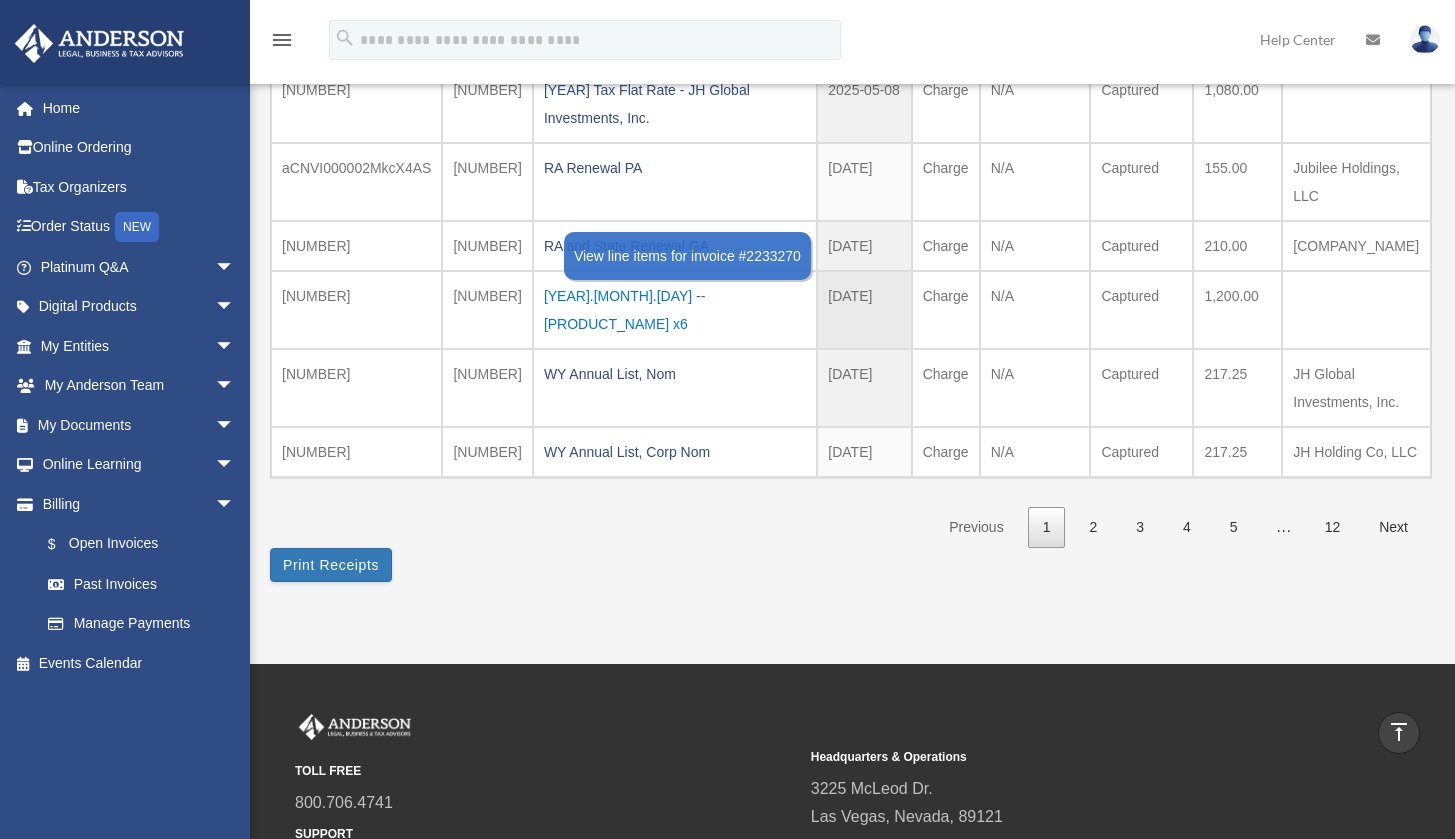 click on "[YEAR].[MONTH].[DAY] -- [PRODUCT_NAME] x6" at bounding box center [675, 310] 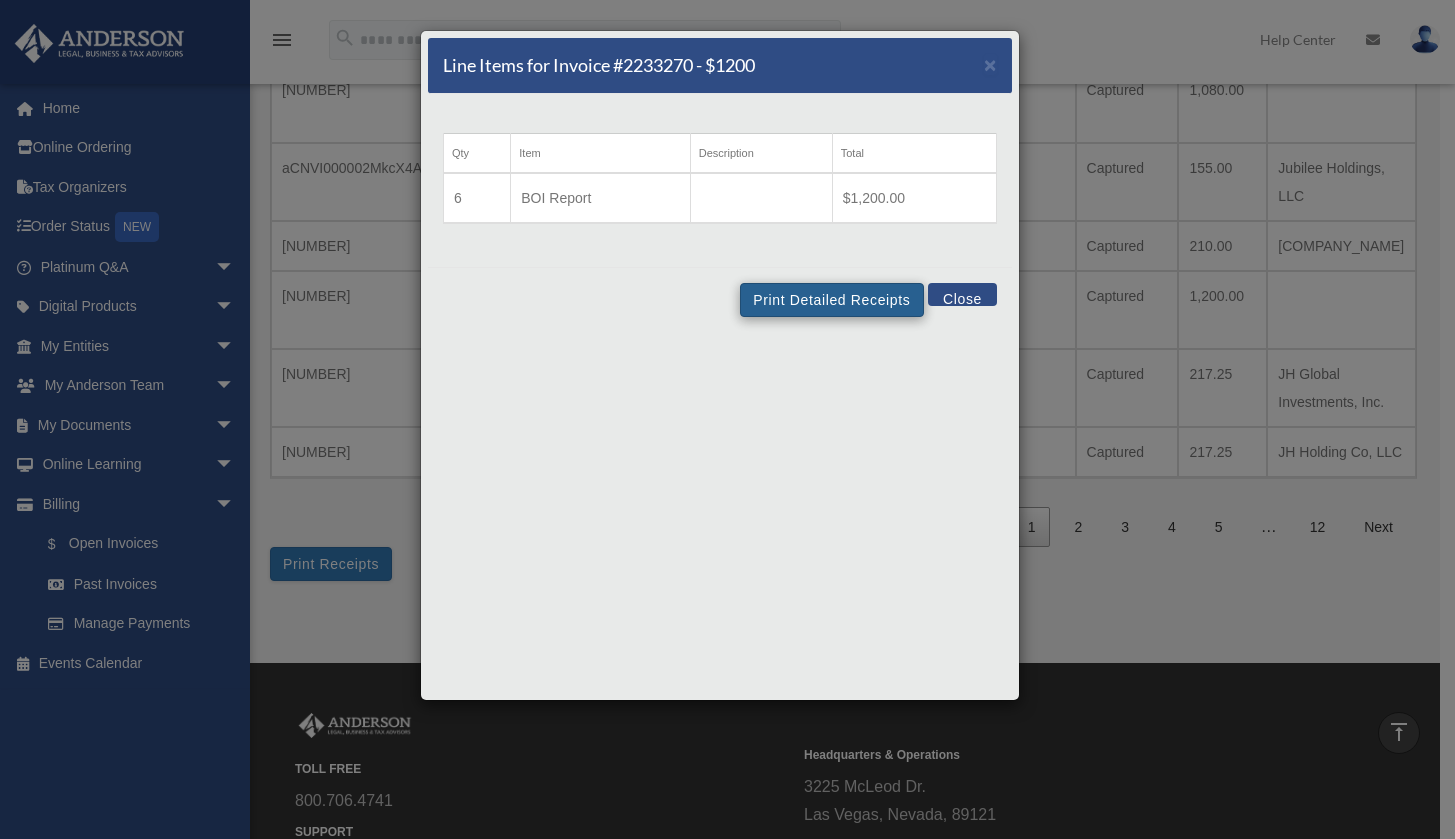 click on "Print Detailed Receipts" at bounding box center (831, 300) 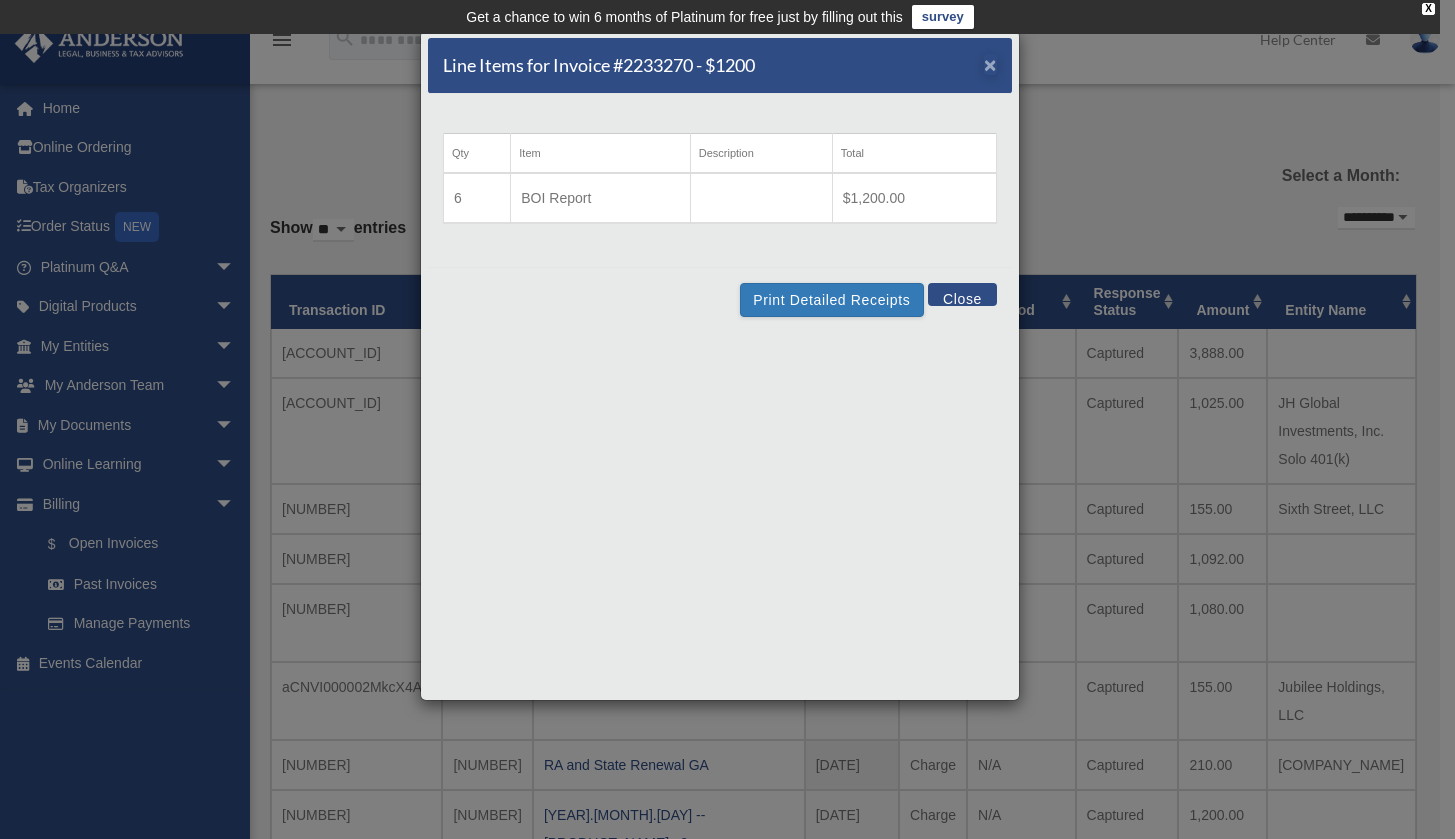 click on "×" at bounding box center [990, 64] 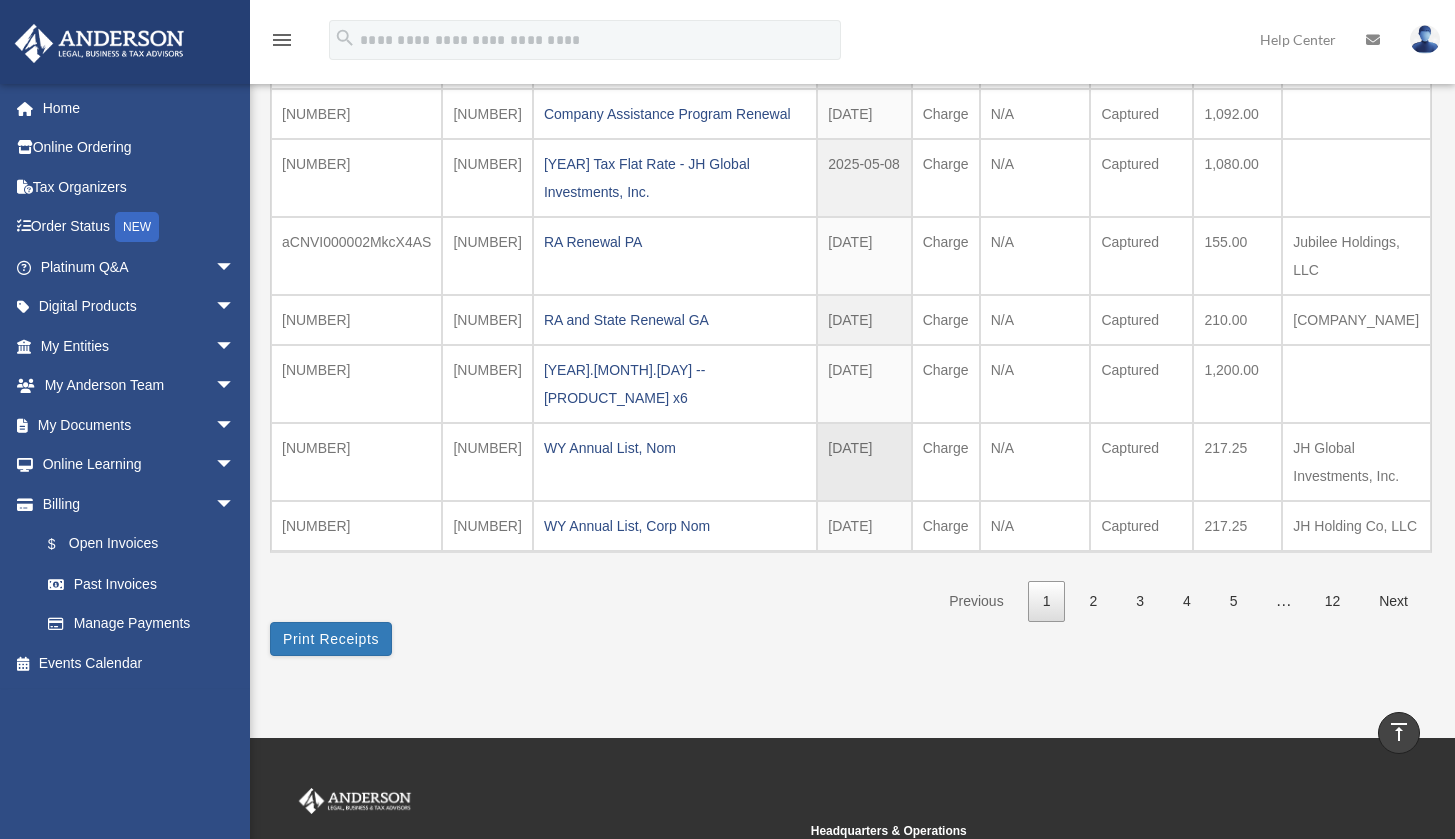 scroll, scrollTop: 449, scrollLeft: 0, axis: vertical 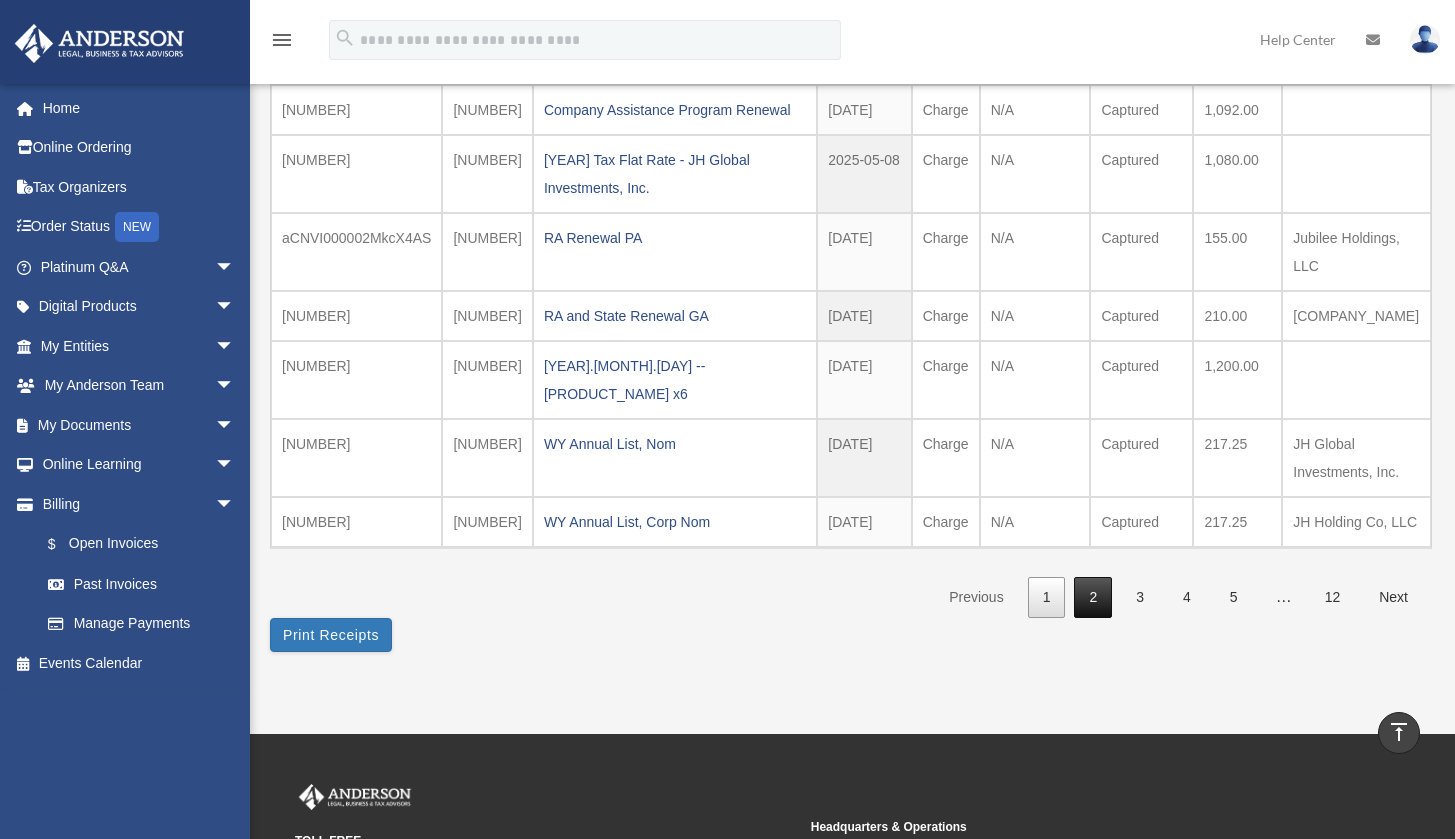click on "2" at bounding box center (1093, 597) 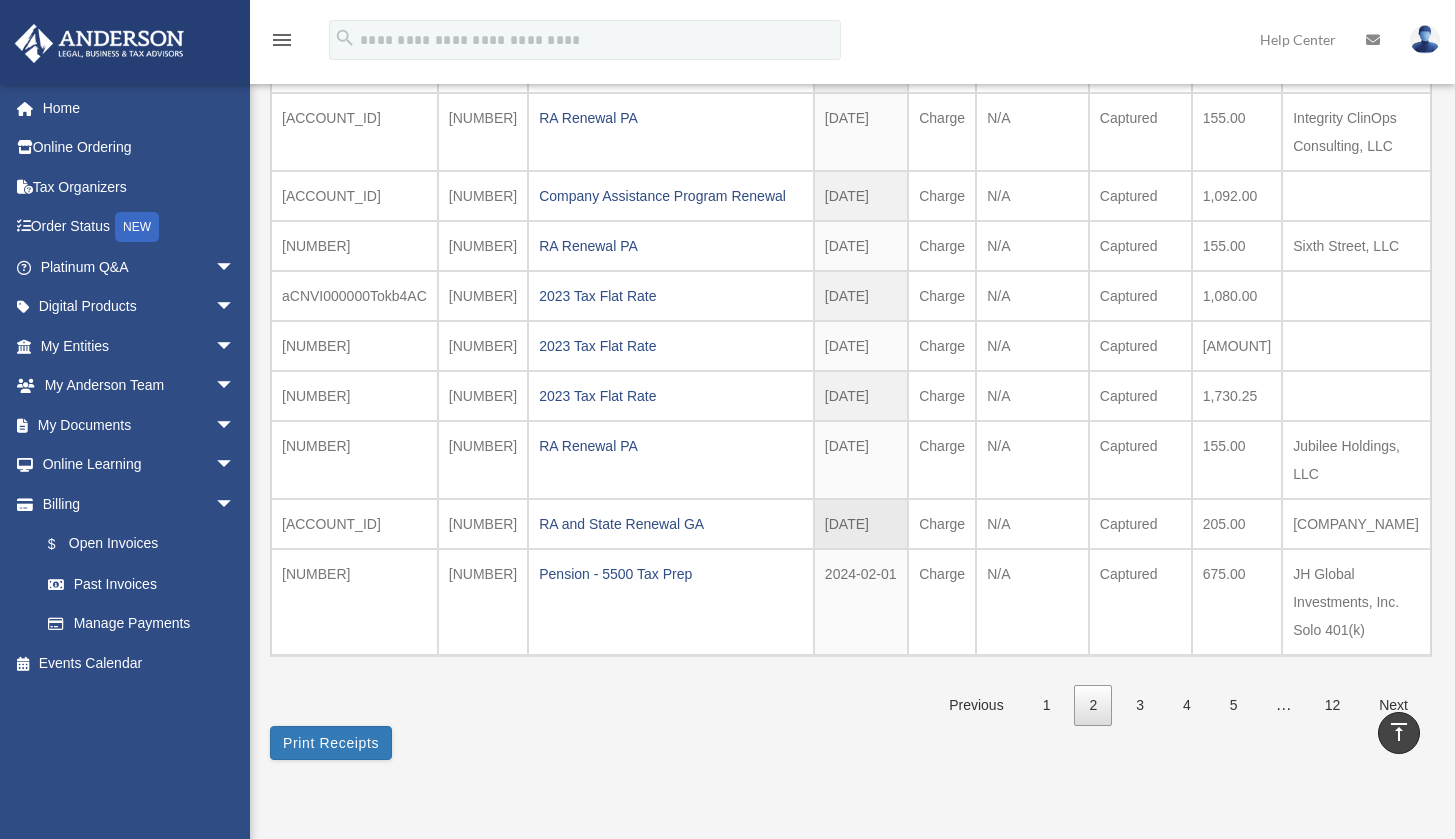 scroll, scrollTop: 380, scrollLeft: 0, axis: vertical 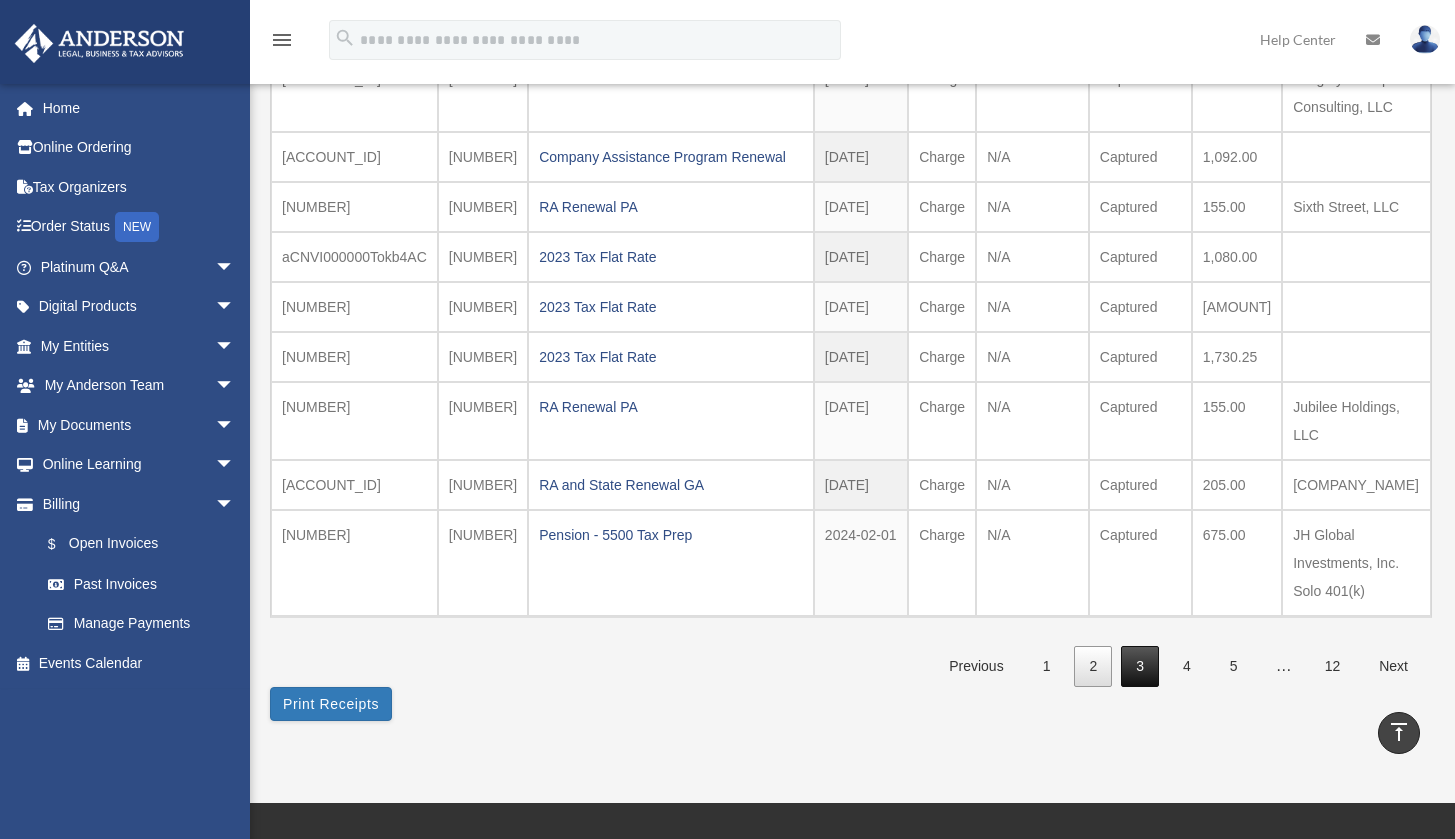 click on "3" at bounding box center (1140, 666) 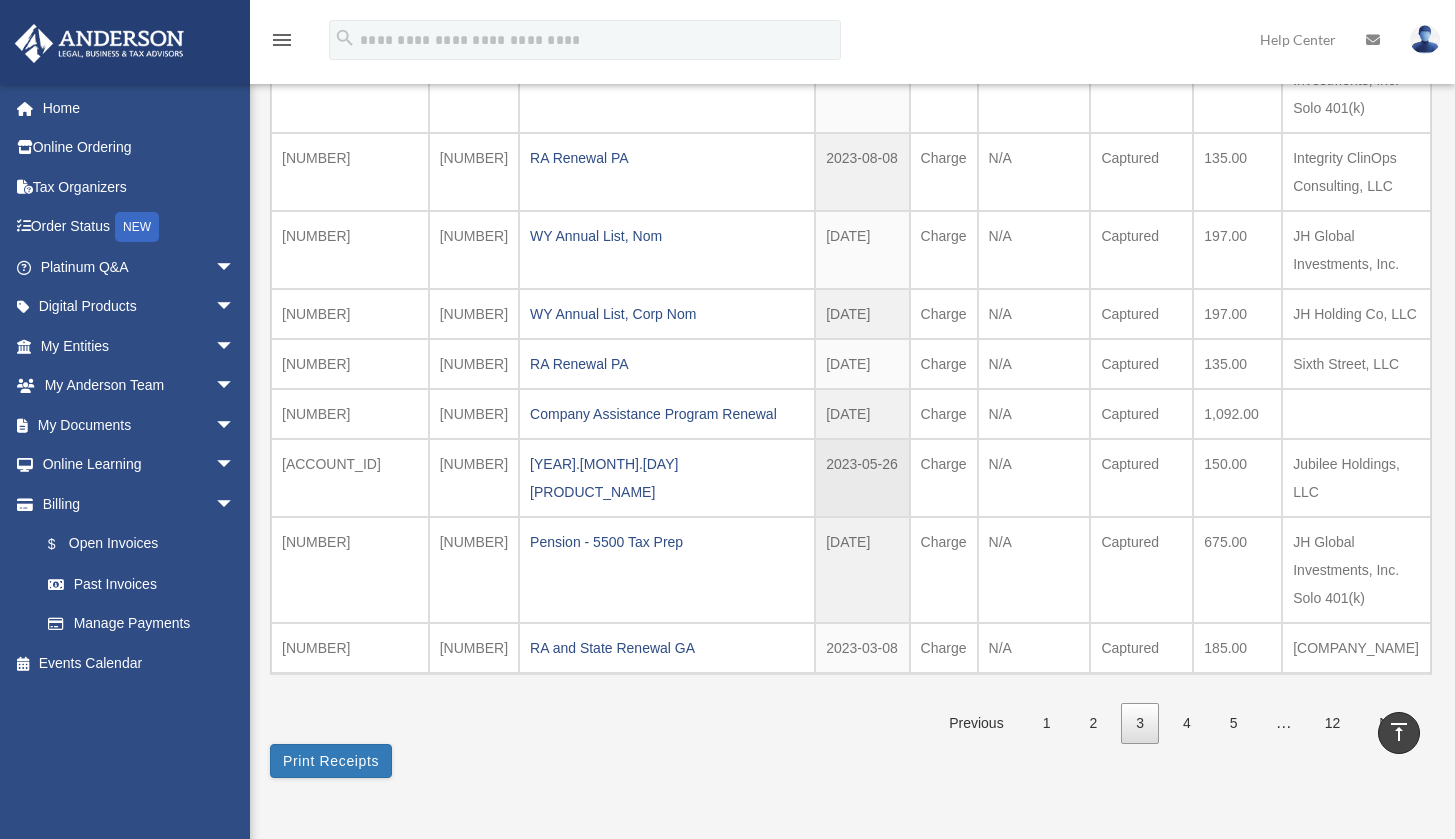 scroll, scrollTop: 411, scrollLeft: 0, axis: vertical 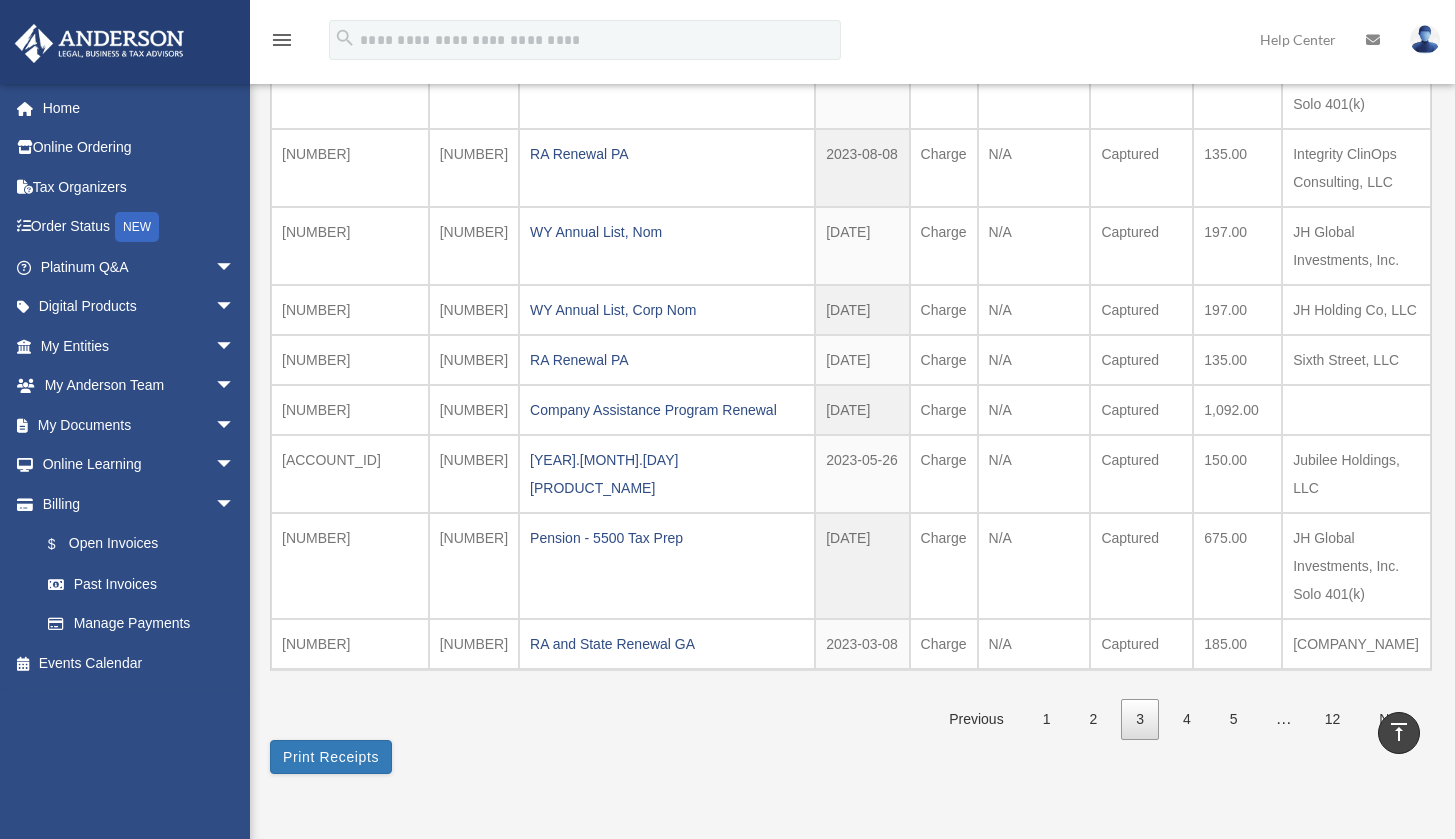 click on "4" at bounding box center [1187, 719] 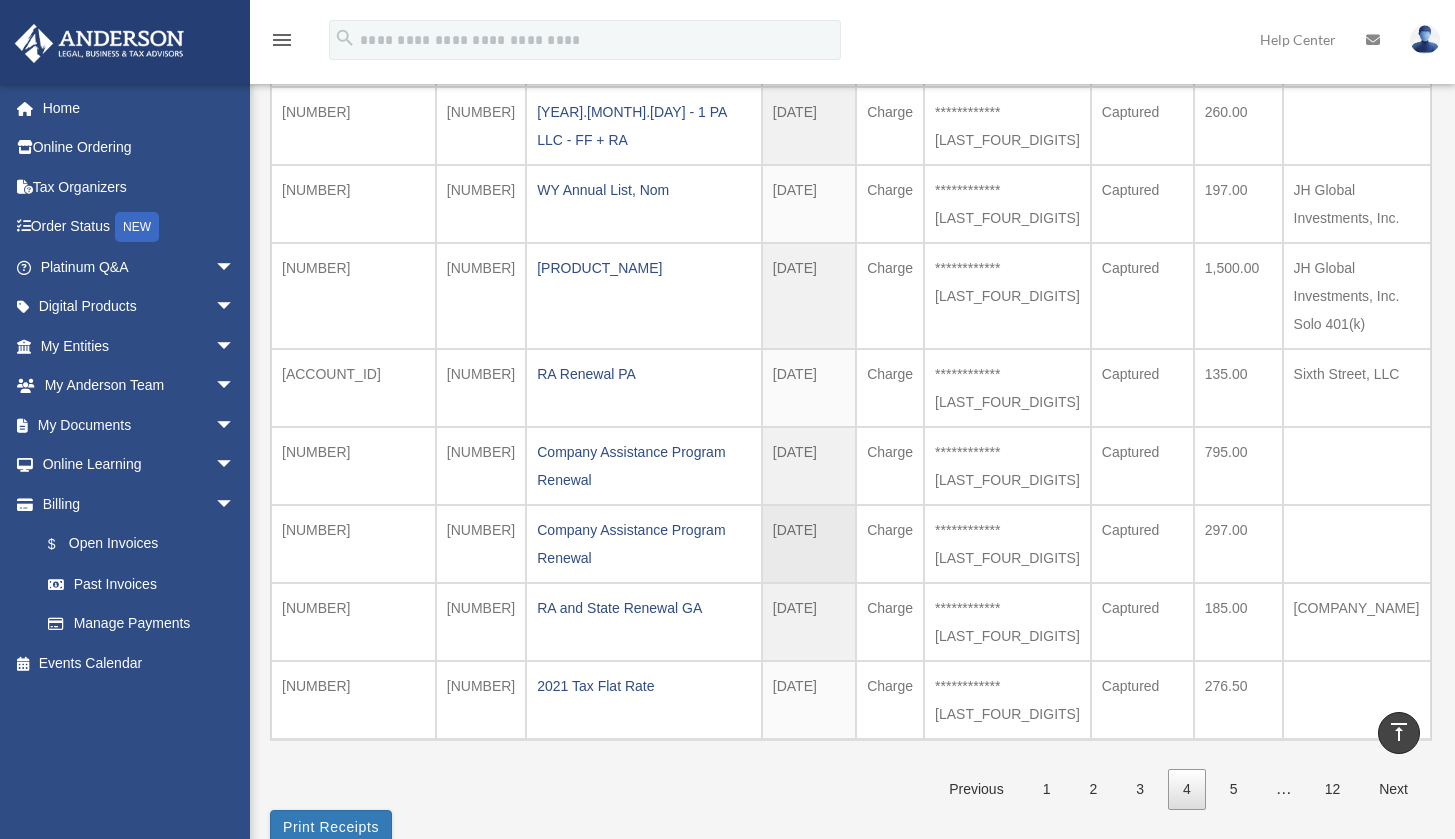 scroll, scrollTop: 373, scrollLeft: 0, axis: vertical 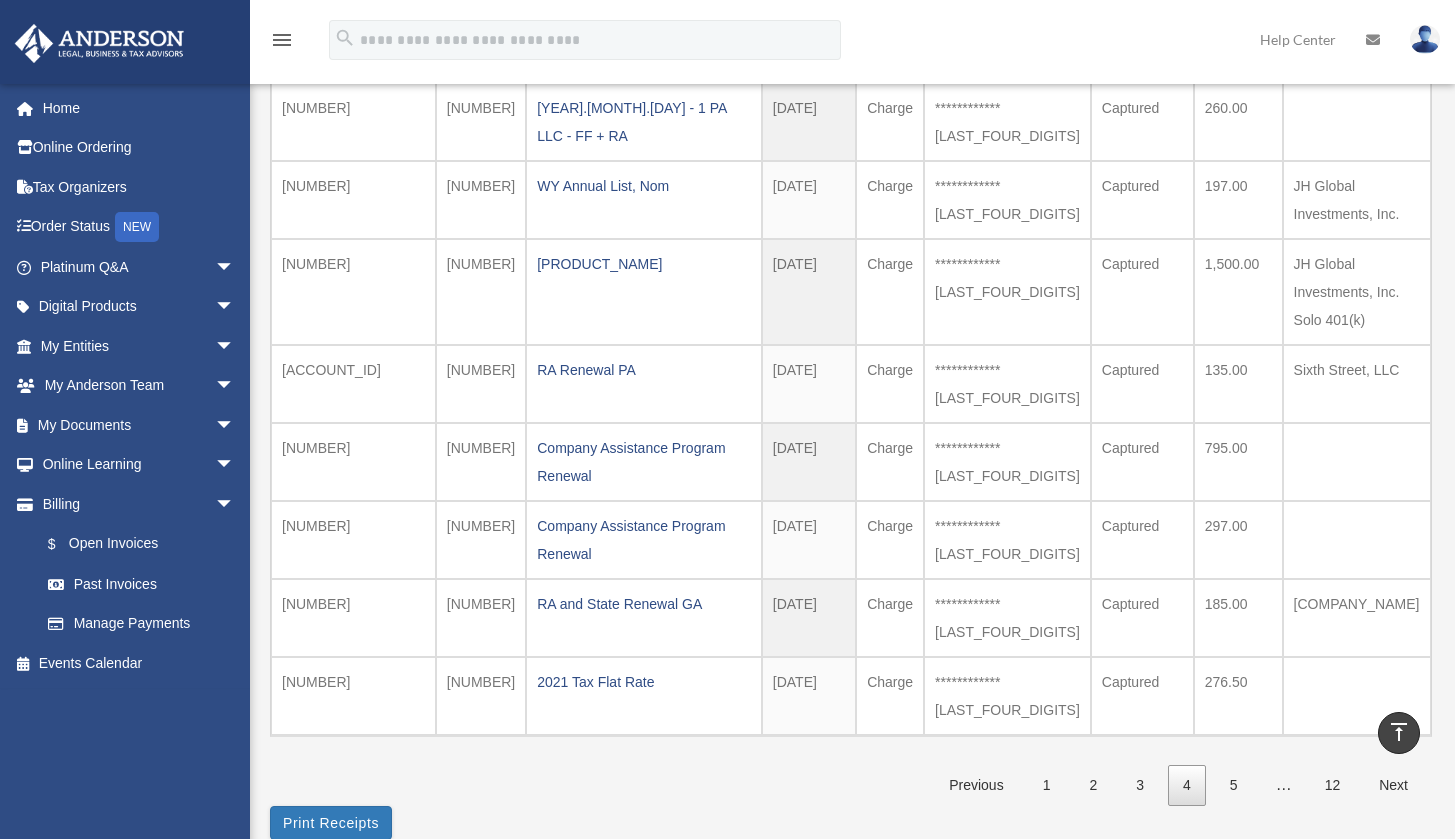 click on "5" at bounding box center (1234, 785) 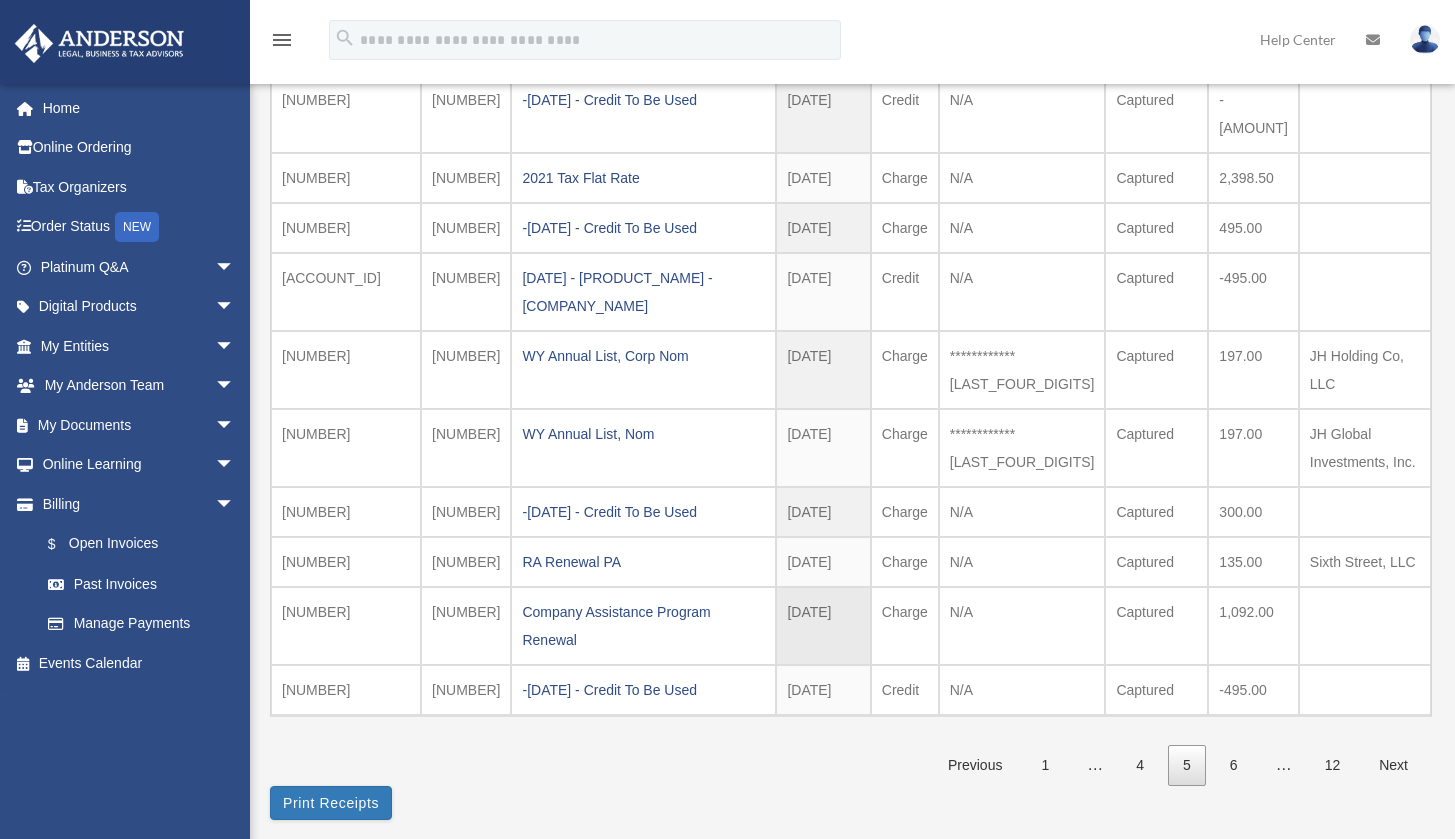 scroll, scrollTop: 285, scrollLeft: 0, axis: vertical 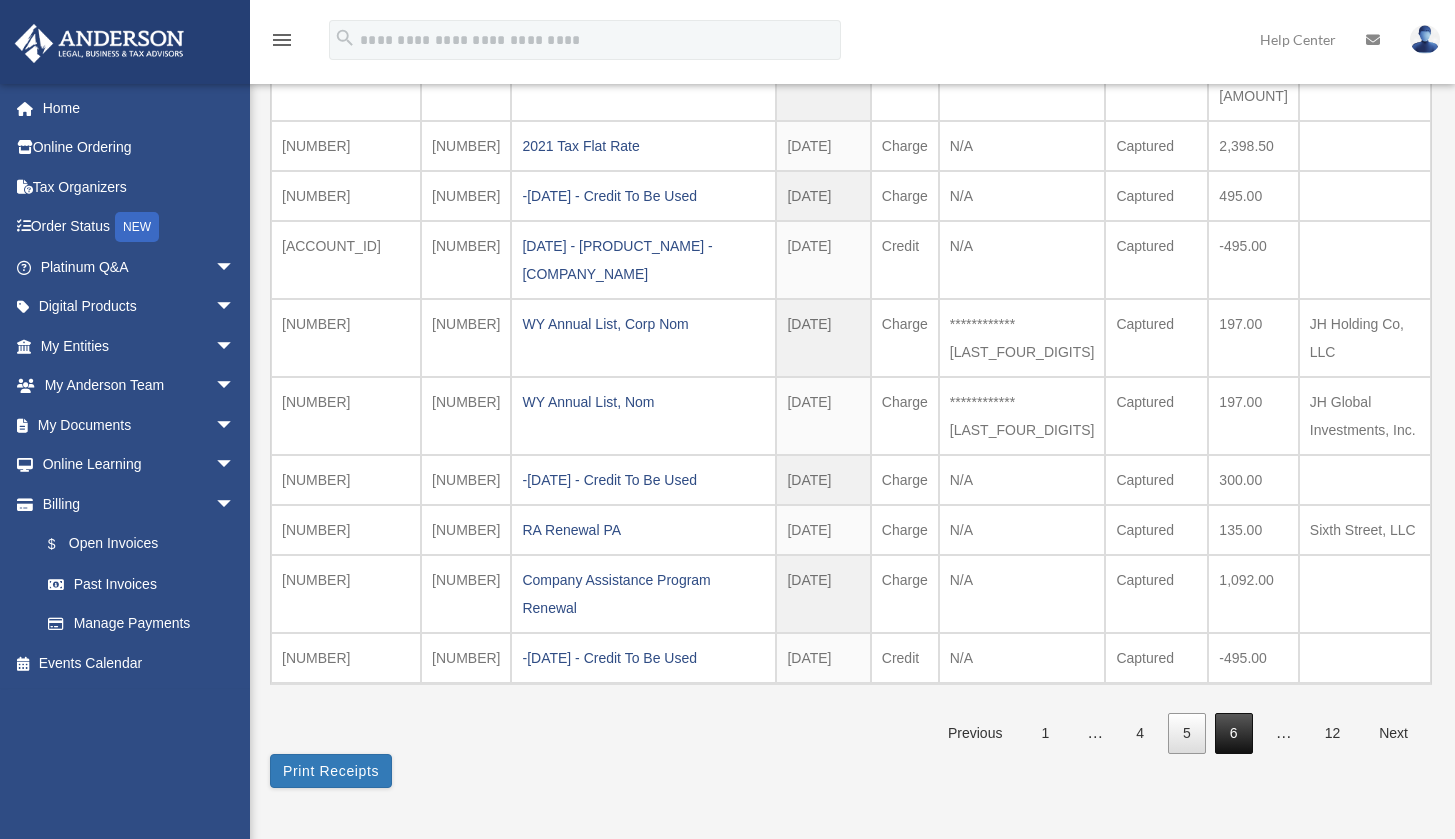 click on "6" at bounding box center (1234, 733) 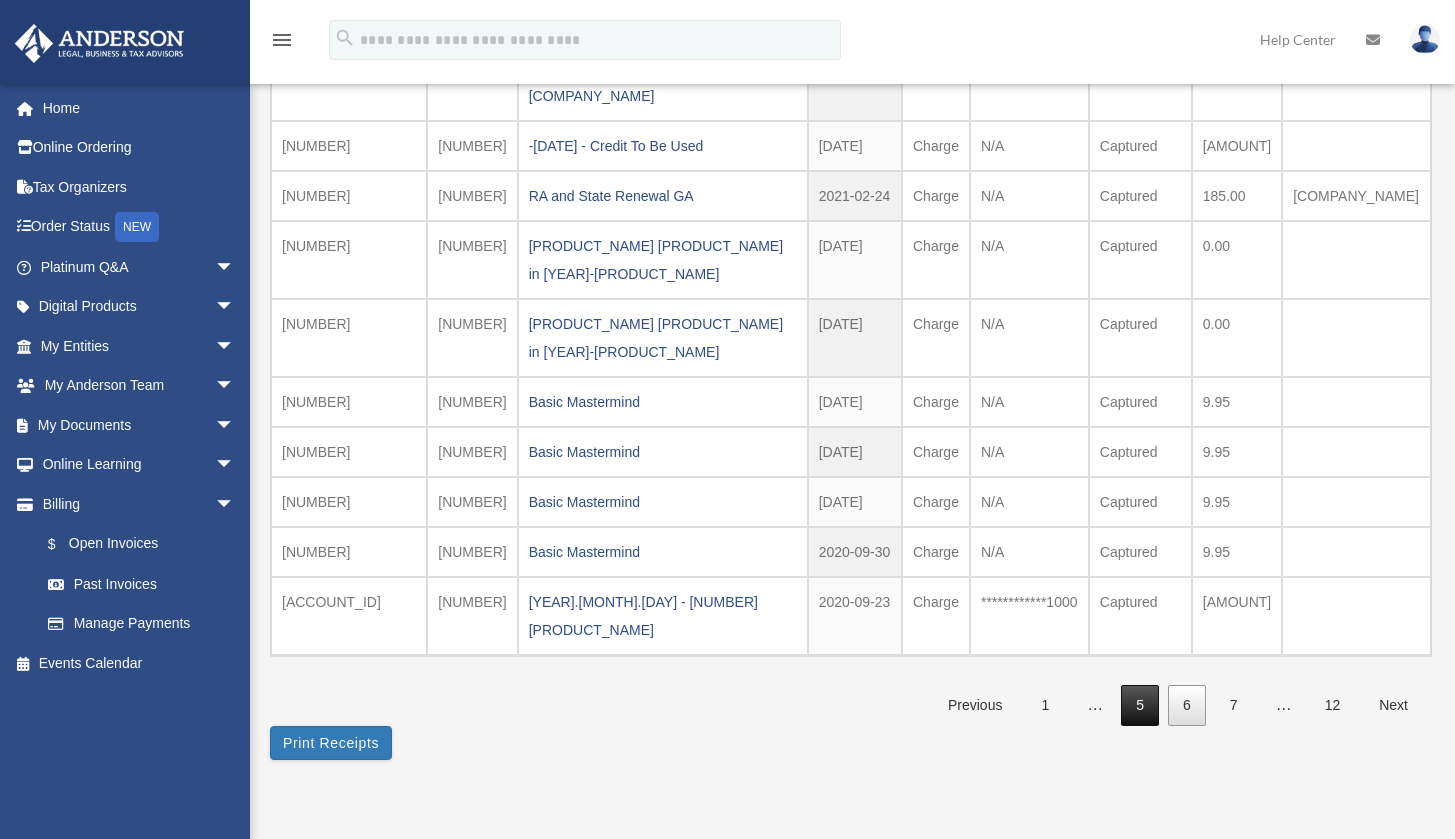 click on "5" at bounding box center [1140, 705] 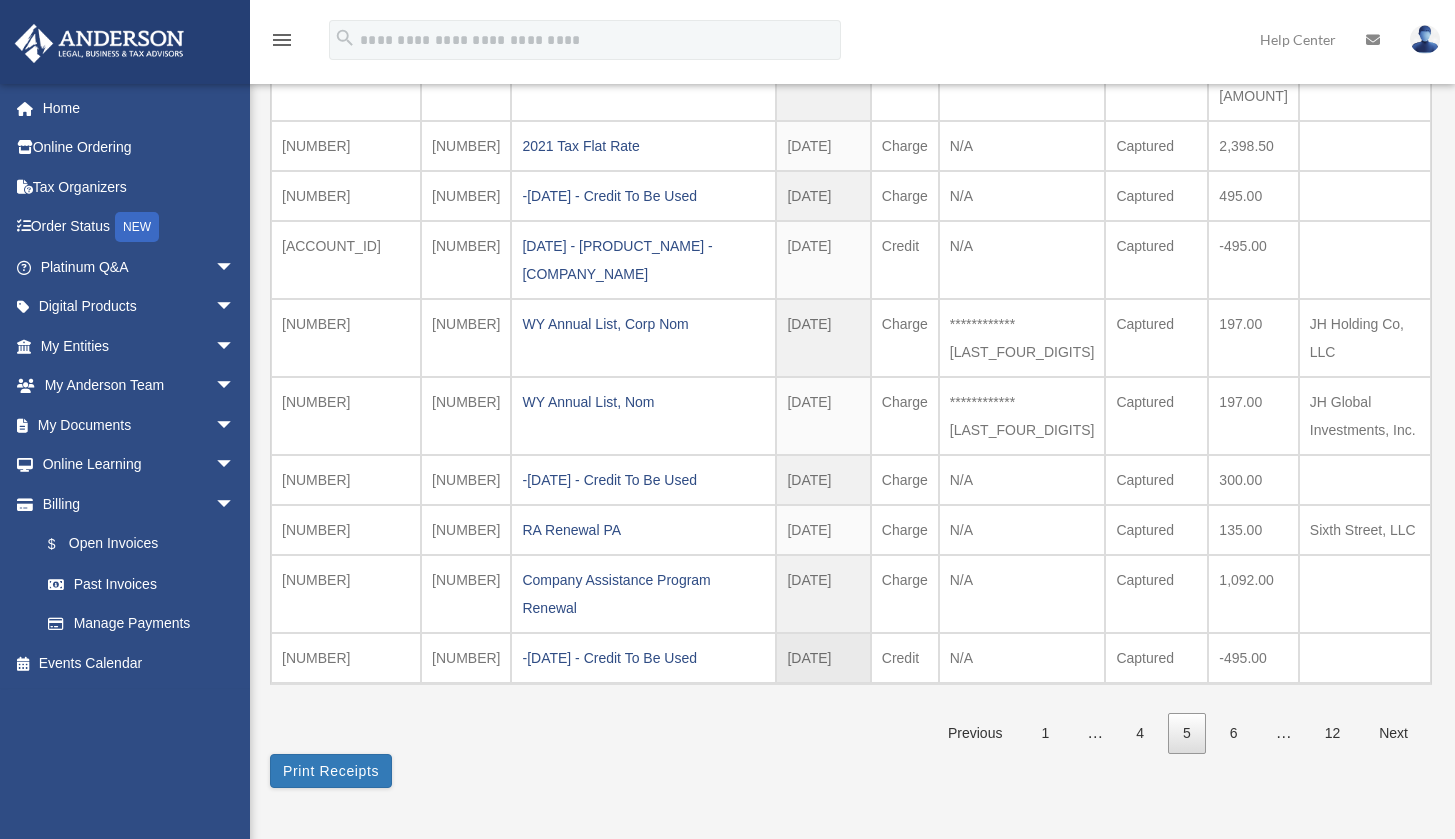 scroll, scrollTop: 289, scrollLeft: 0, axis: vertical 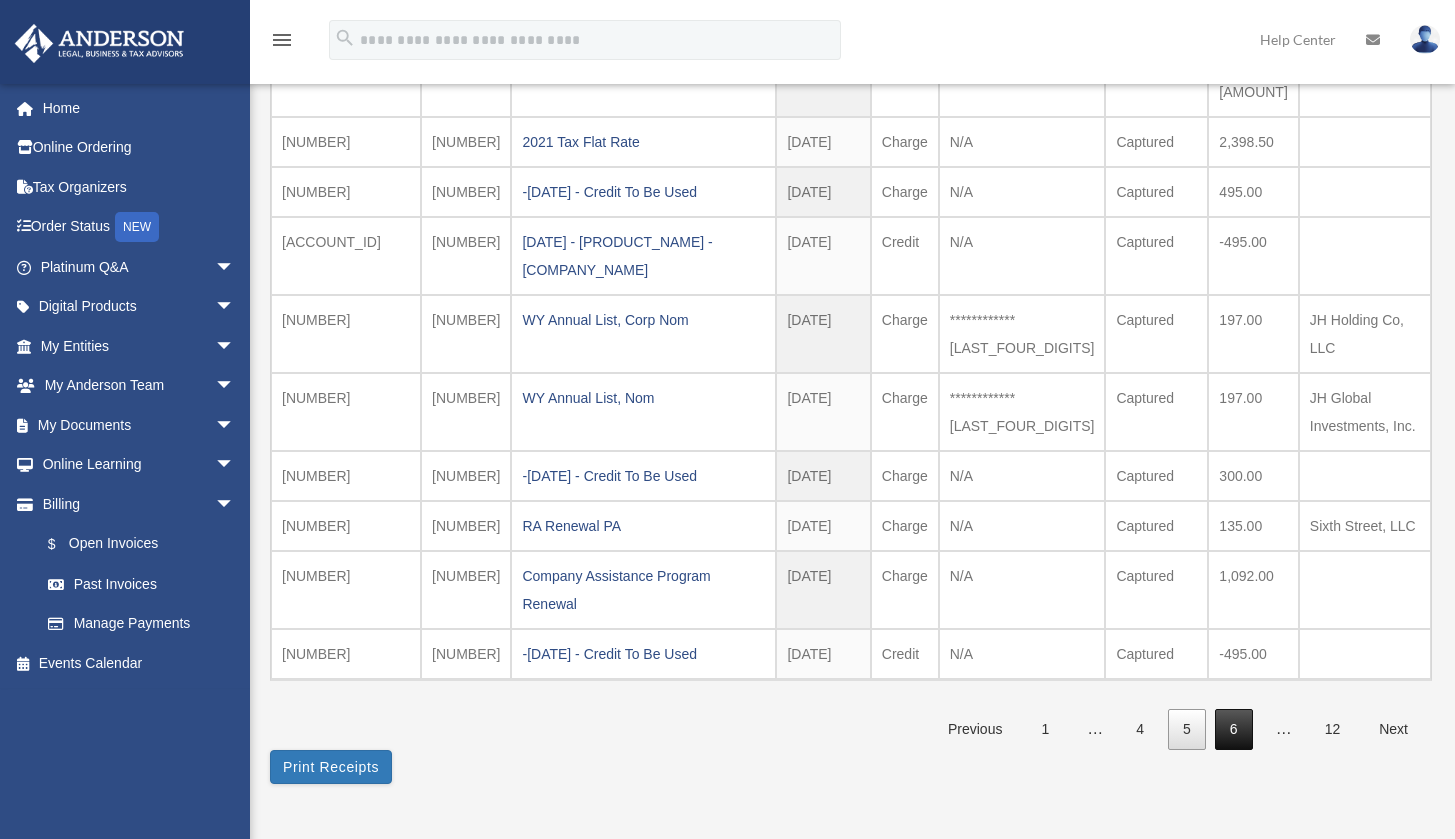 click on "6" at bounding box center (1234, 729) 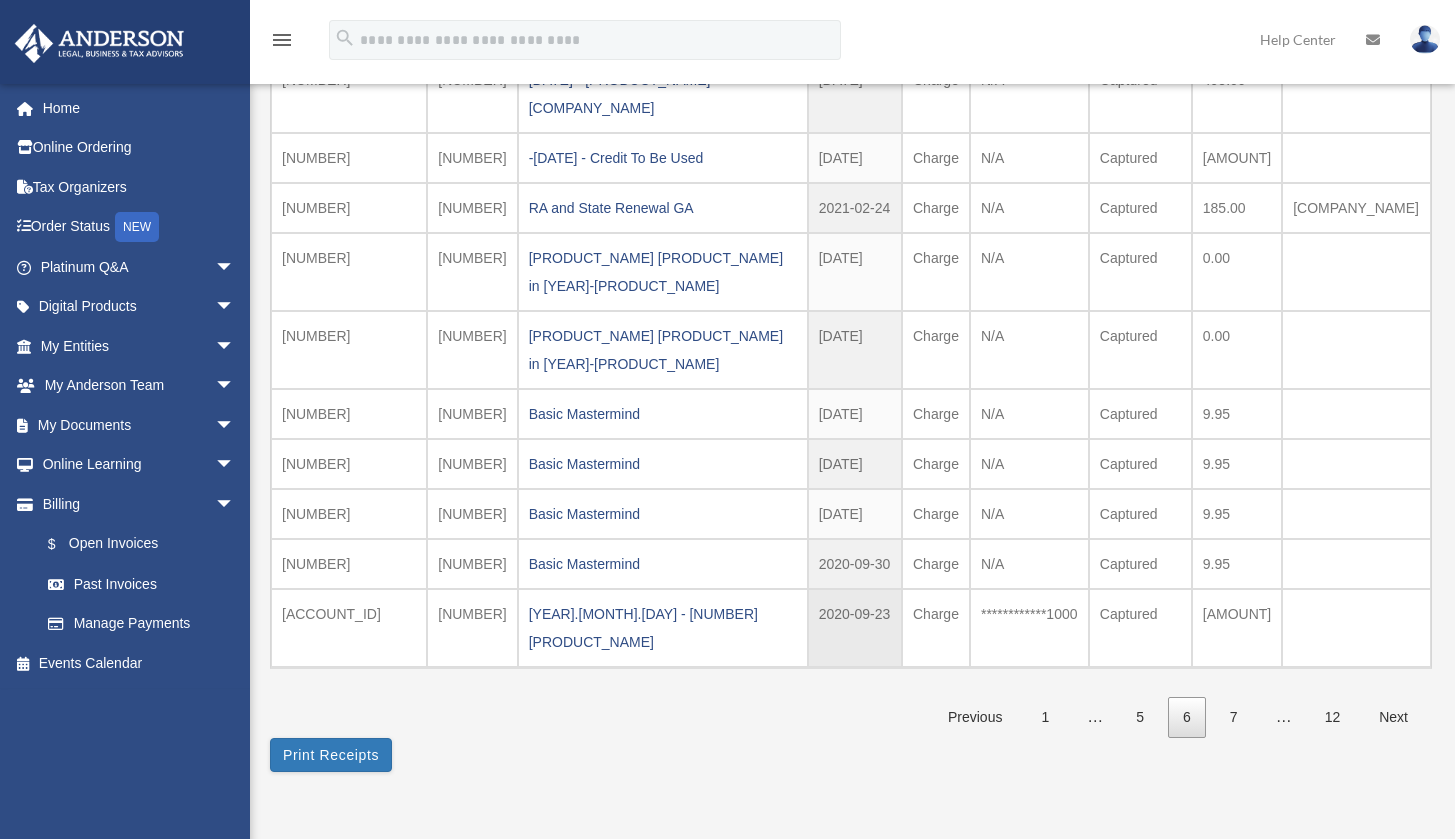 scroll, scrollTop: 277, scrollLeft: 0, axis: vertical 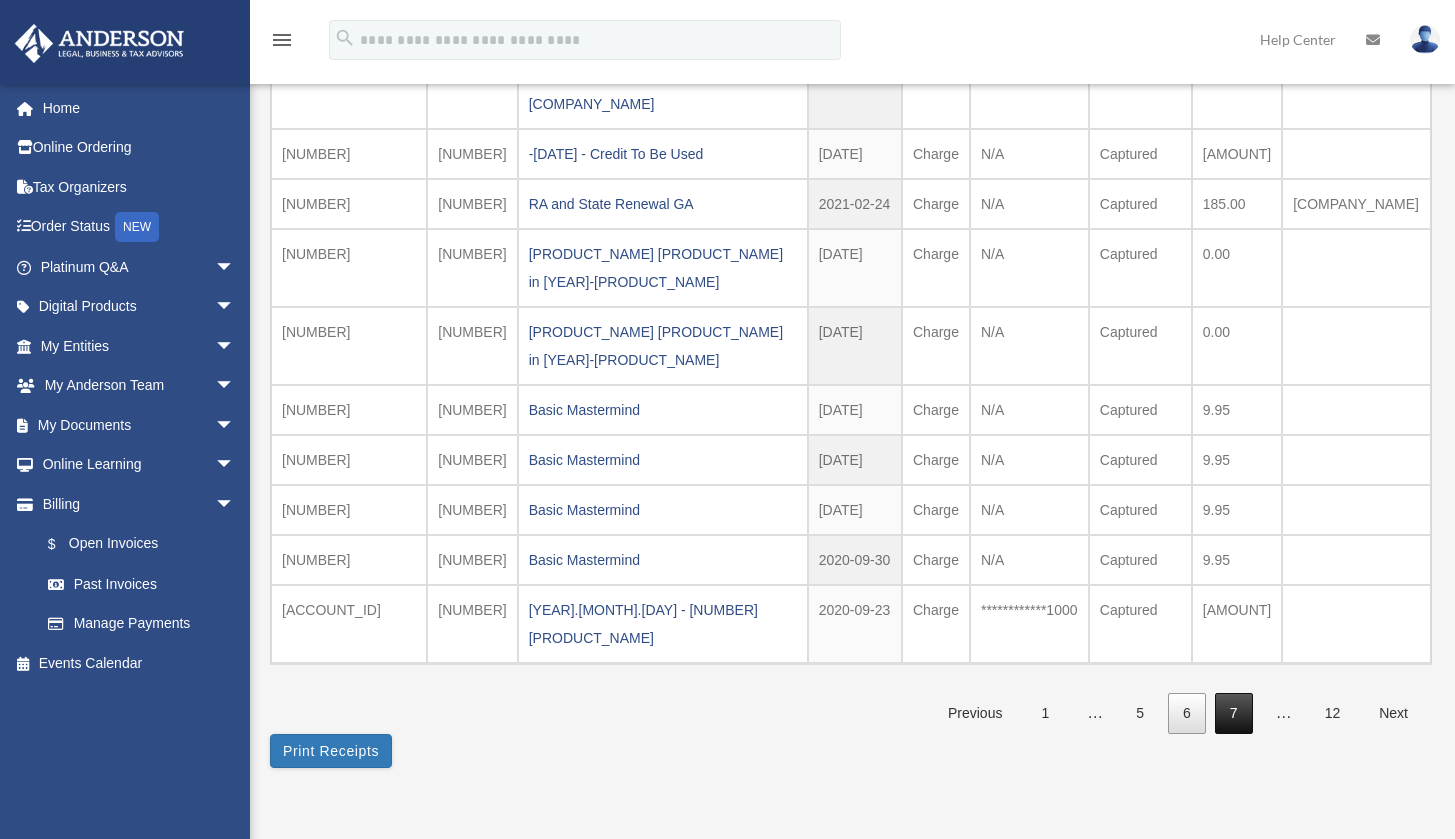 click on "7" at bounding box center [1234, 713] 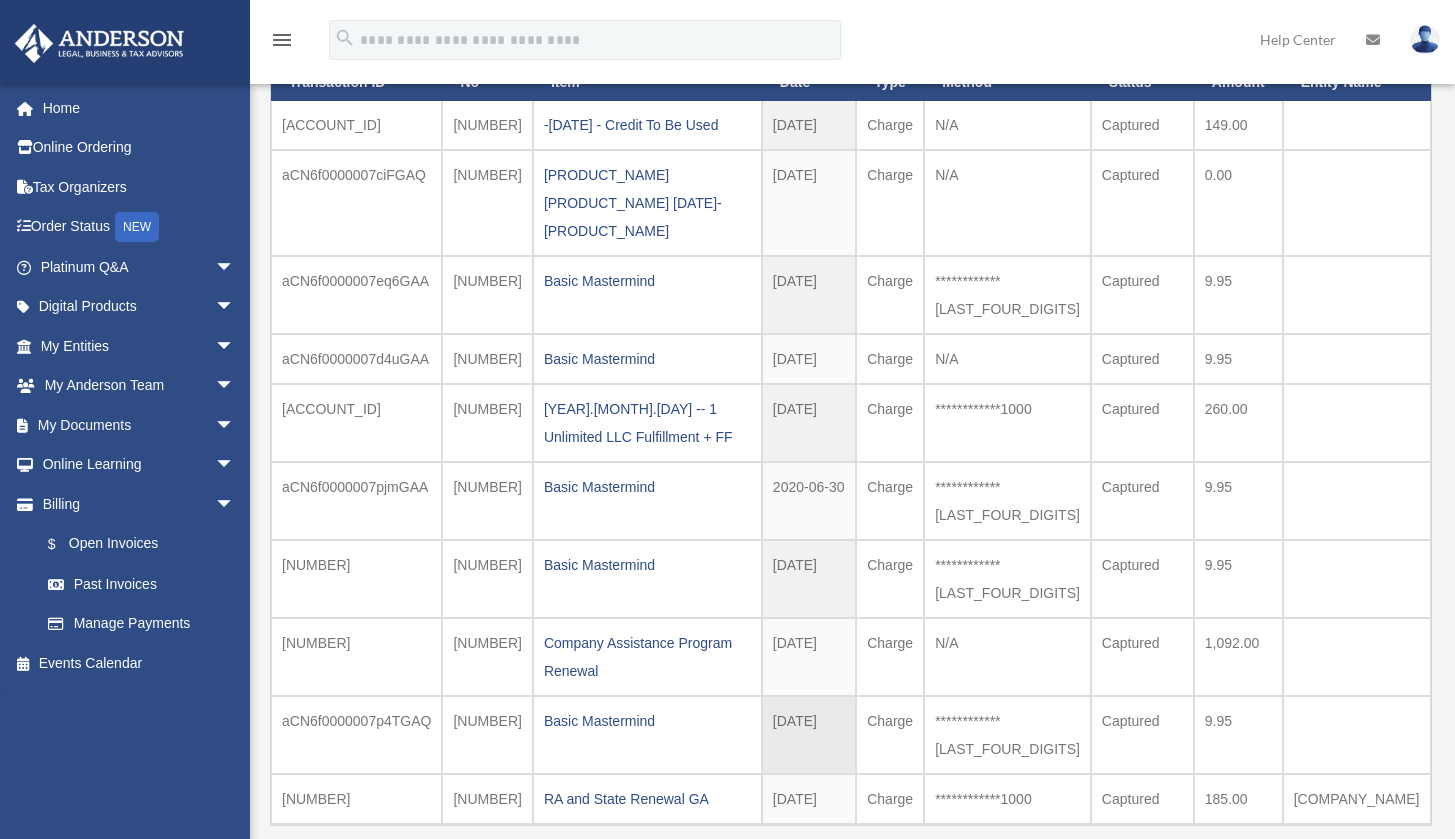scroll, scrollTop: 232, scrollLeft: 0, axis: vertical 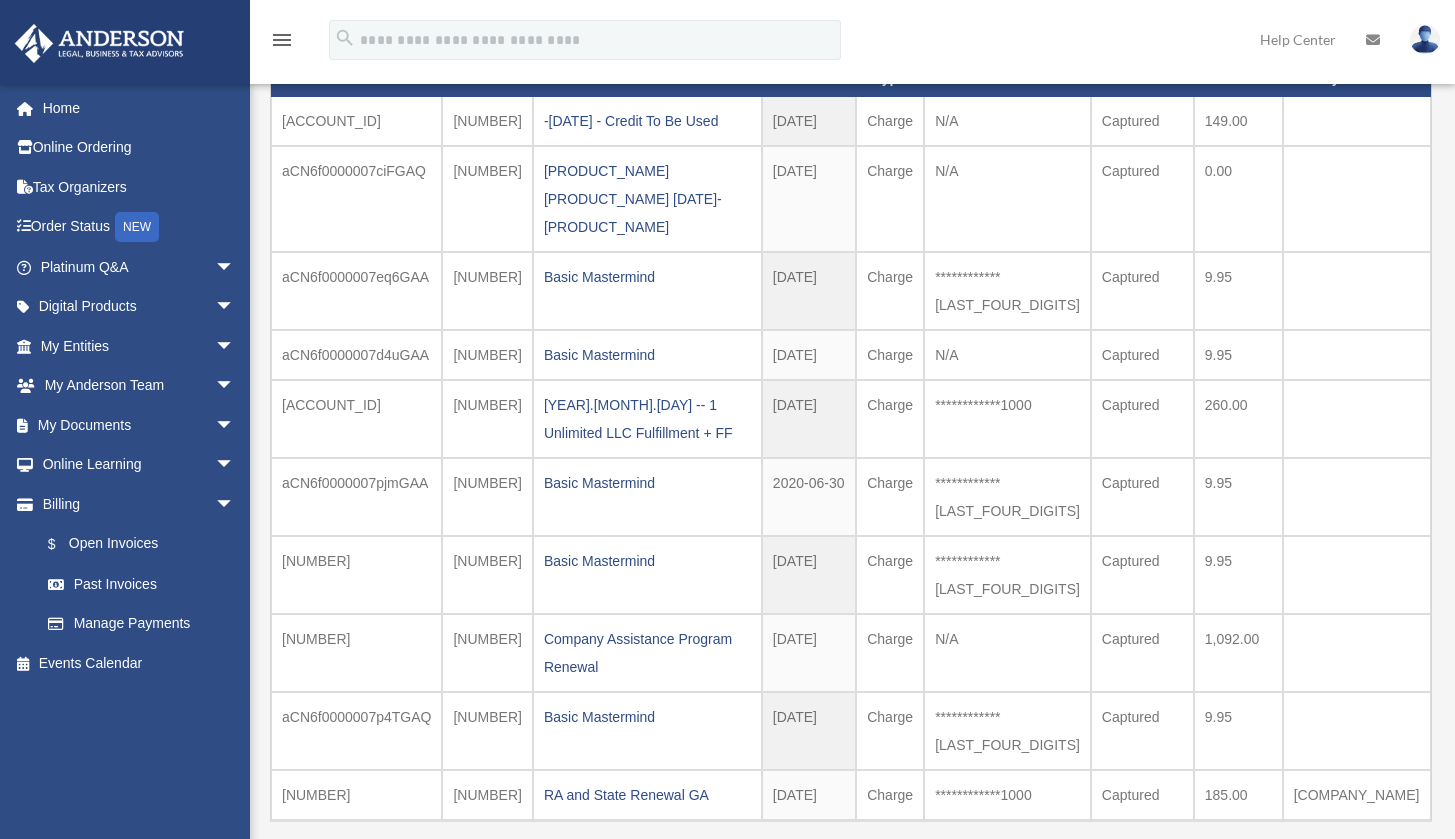 click on "8" at bounding box center [1234, 870] 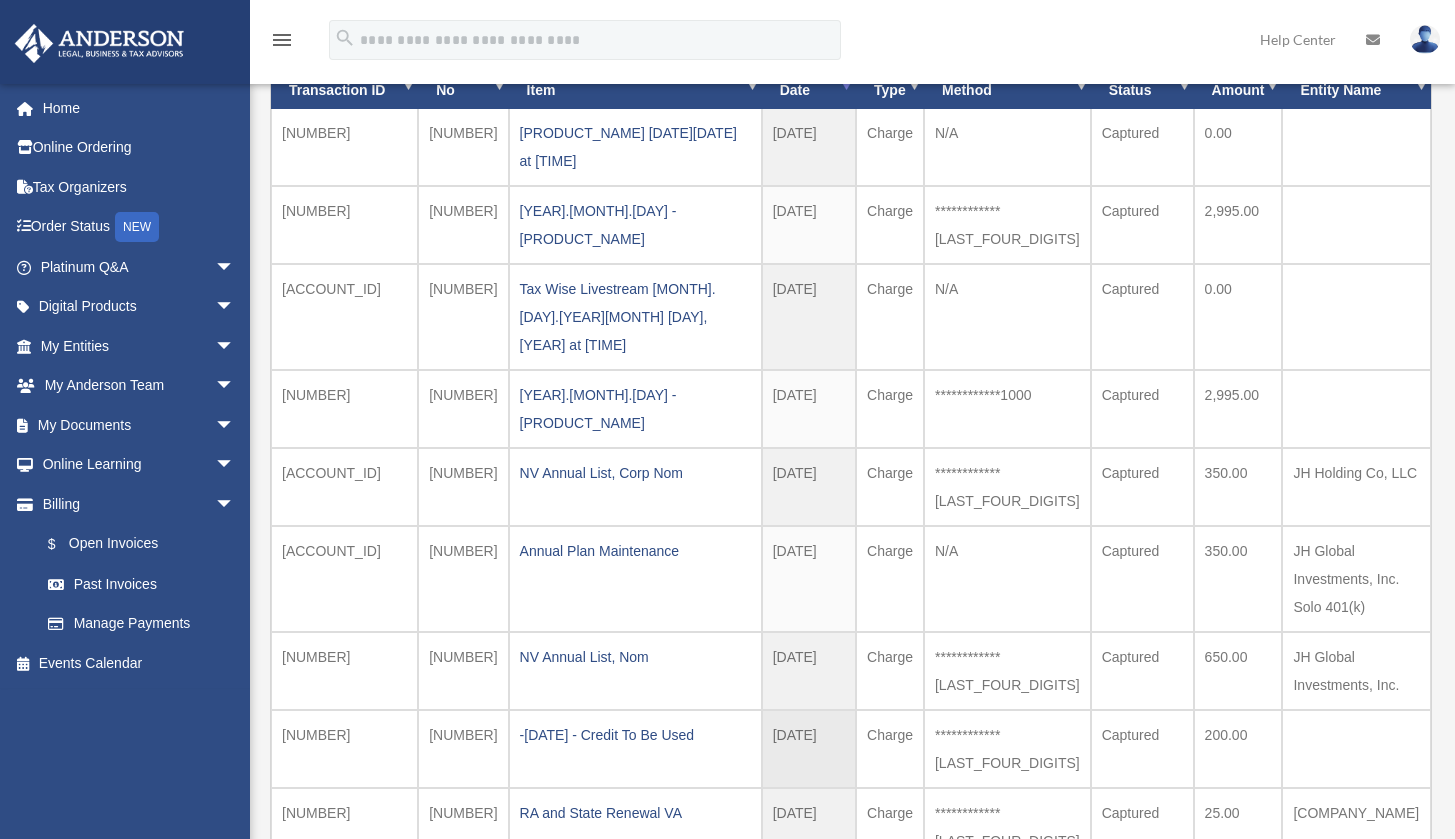 scroll, scrollTop: 0, scrollLeft: 0, axis: both 